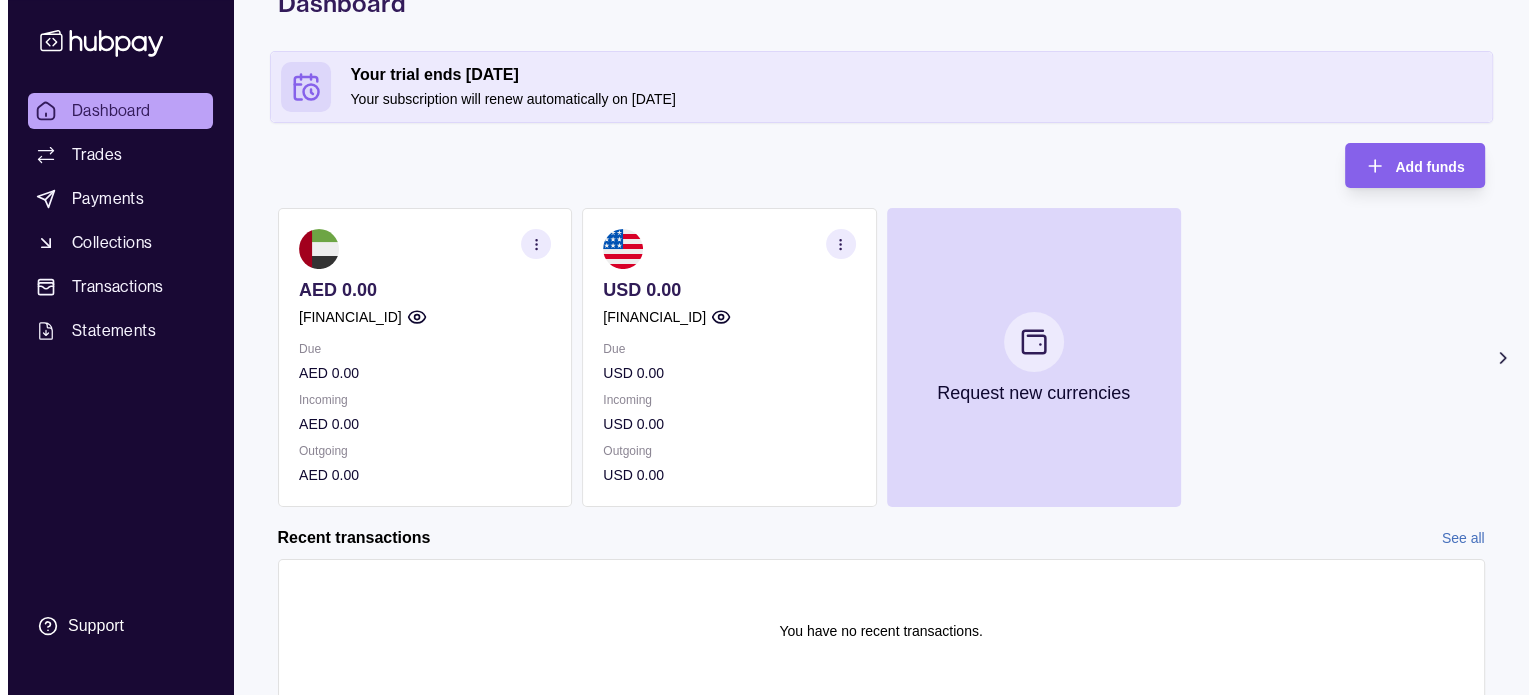 scroll, scrollTop: 184, scrollLeft: 0, axis: vertical 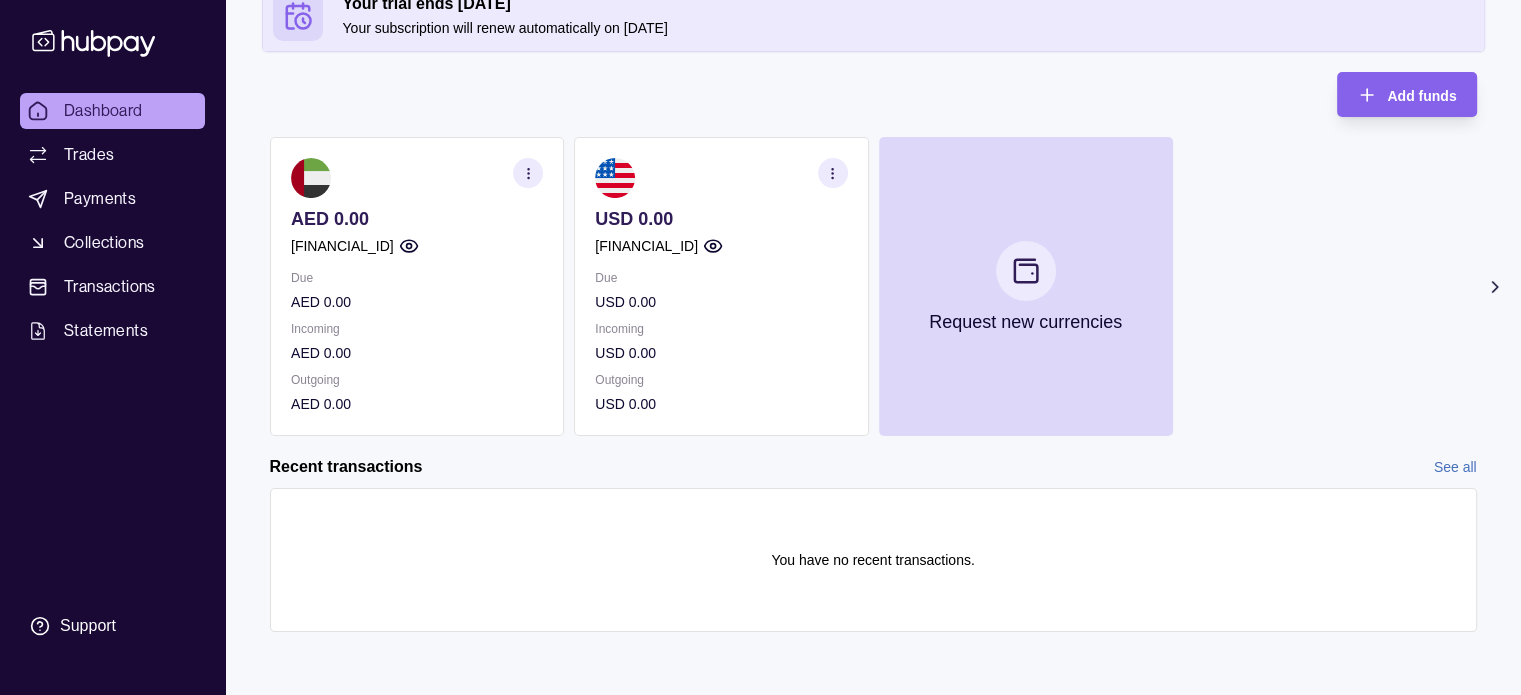 click 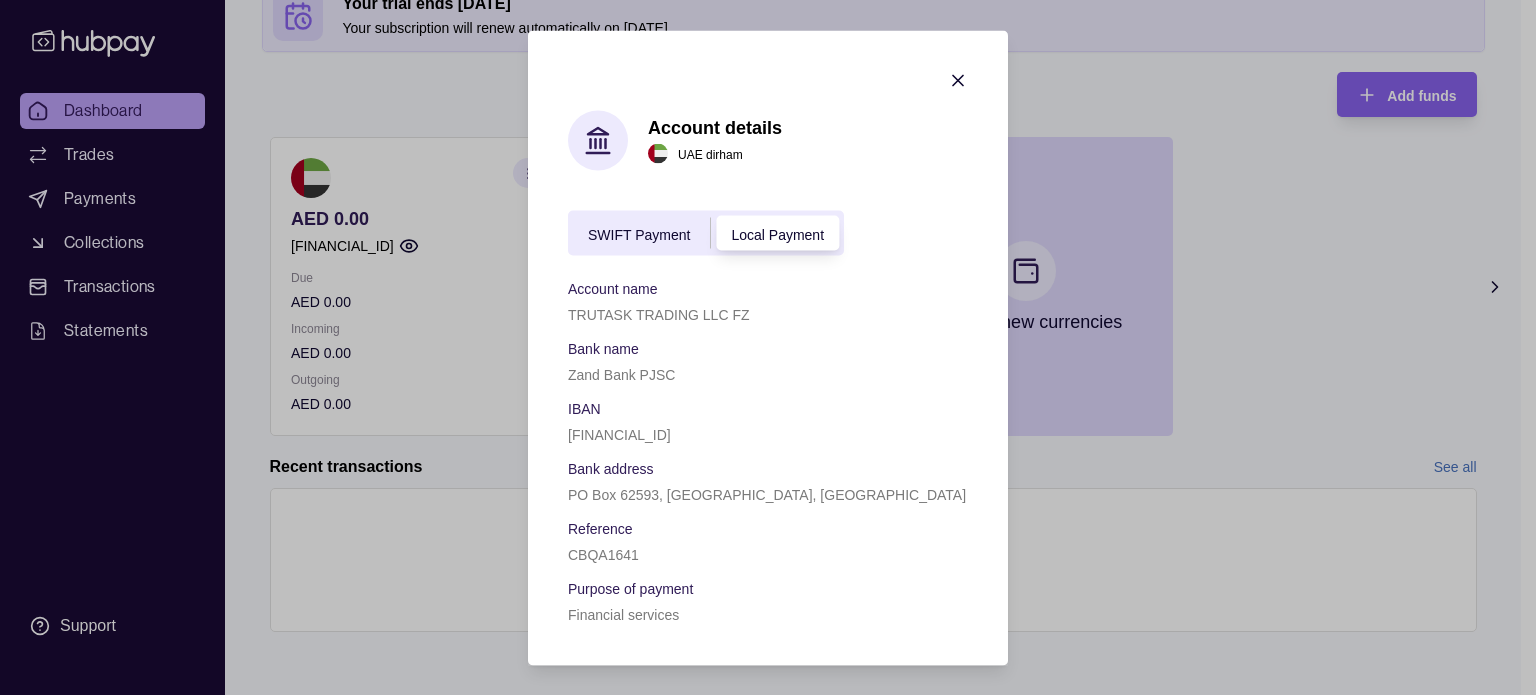 click on "SWIFT Payment" at bounding box center (639, 234) 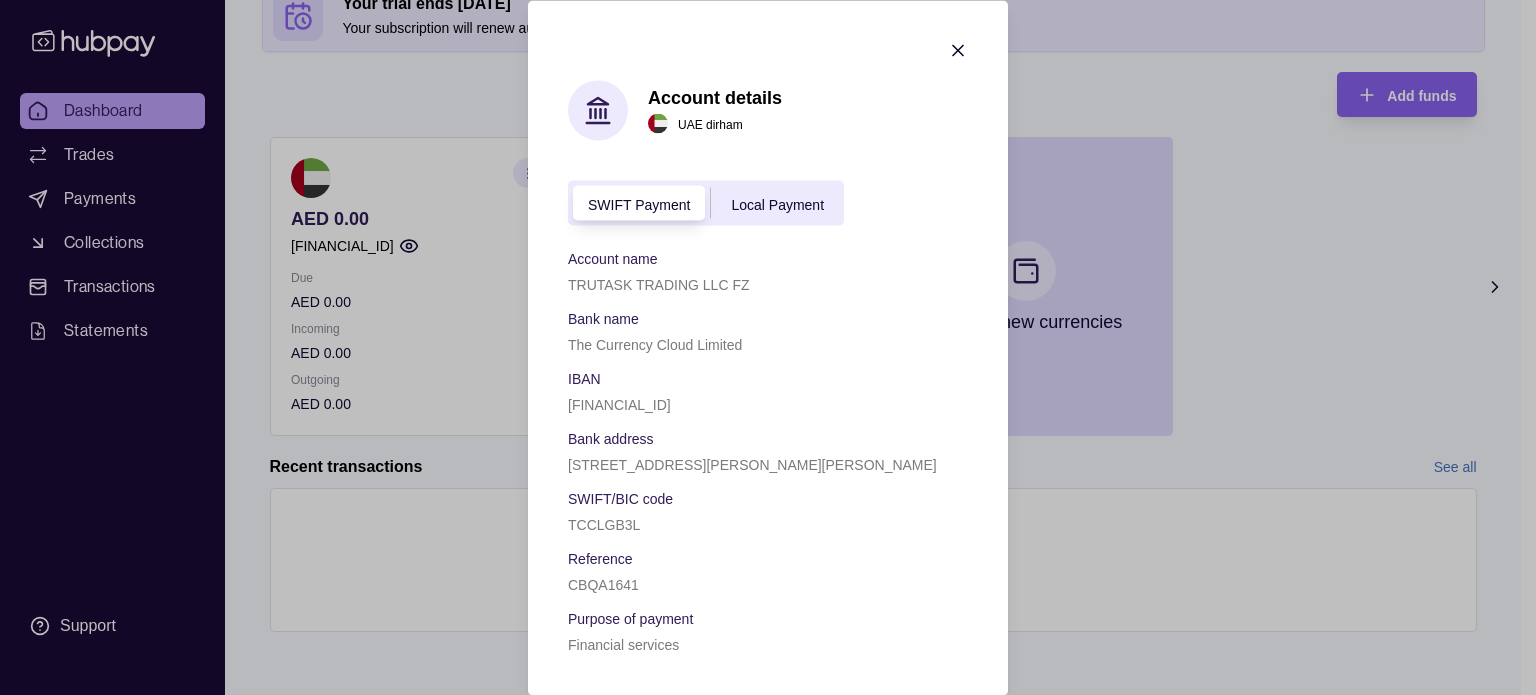 scroll, scrollTop: 4, scrollLeft: 0, axis: vertical 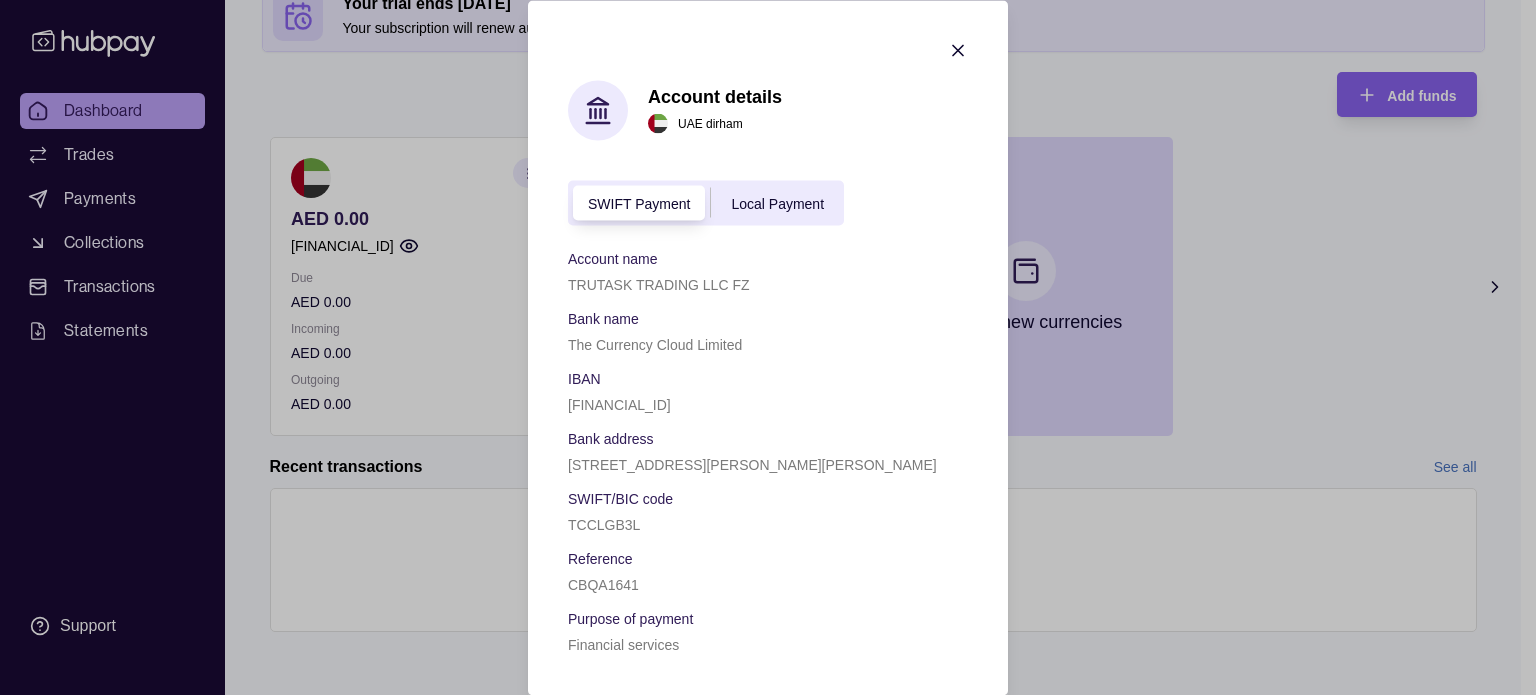 click on "Local Payment" at bounding box center [777, 203] 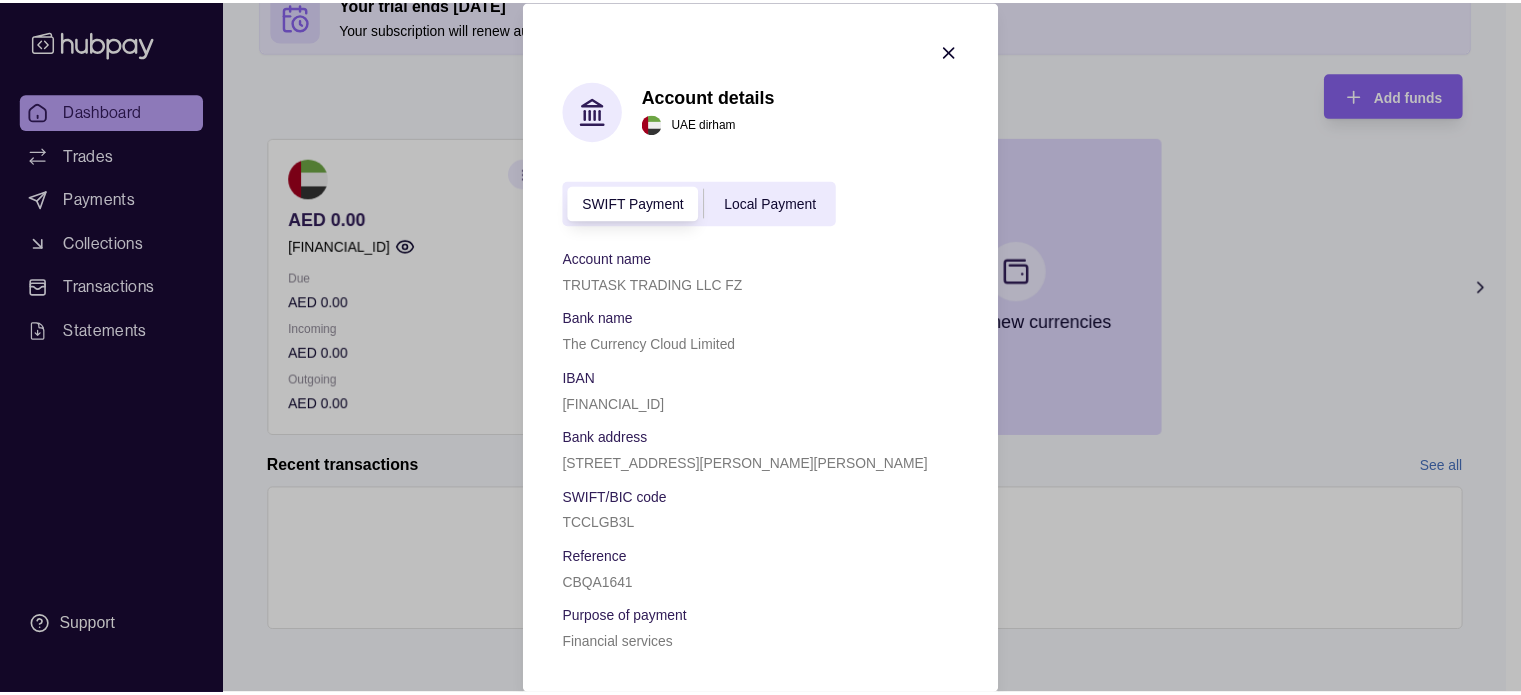 scroll, scrollTop: 0, scrollLeft: 0, axis: both 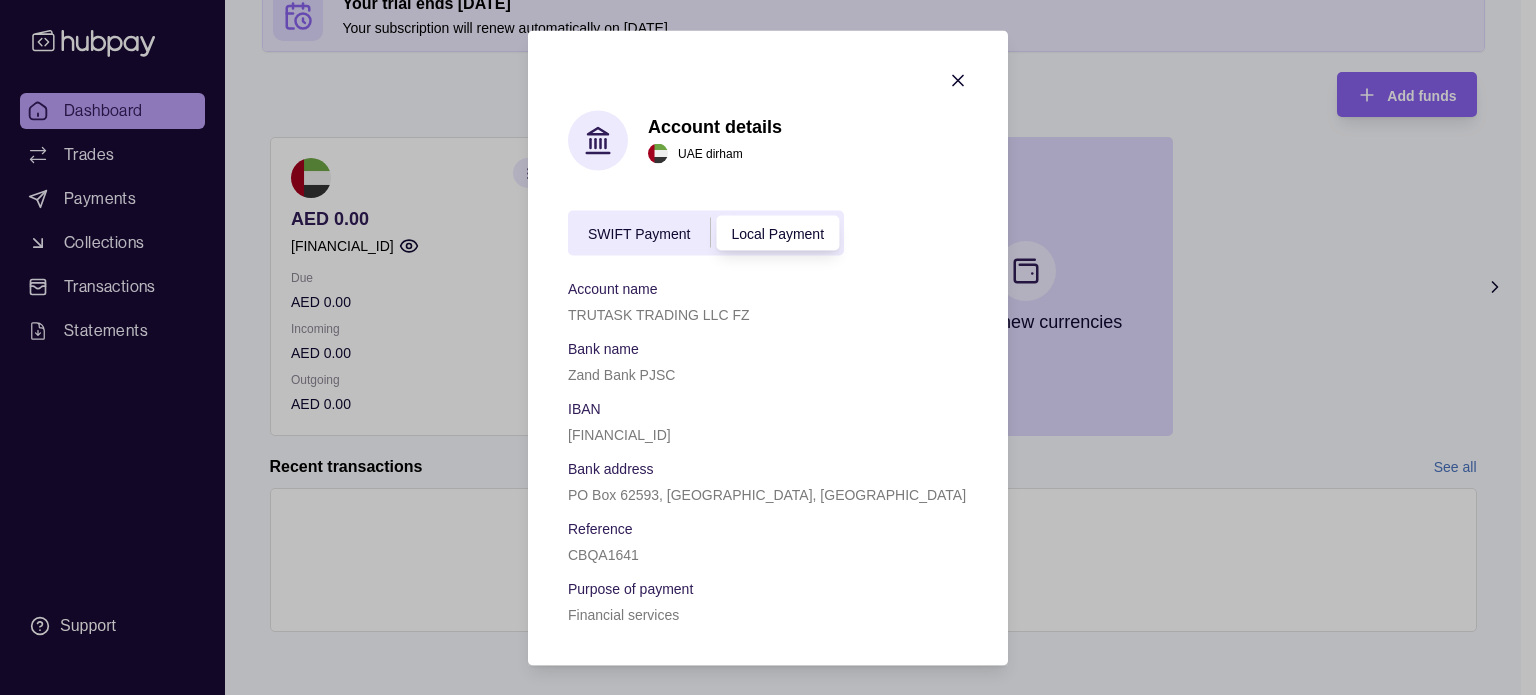 click 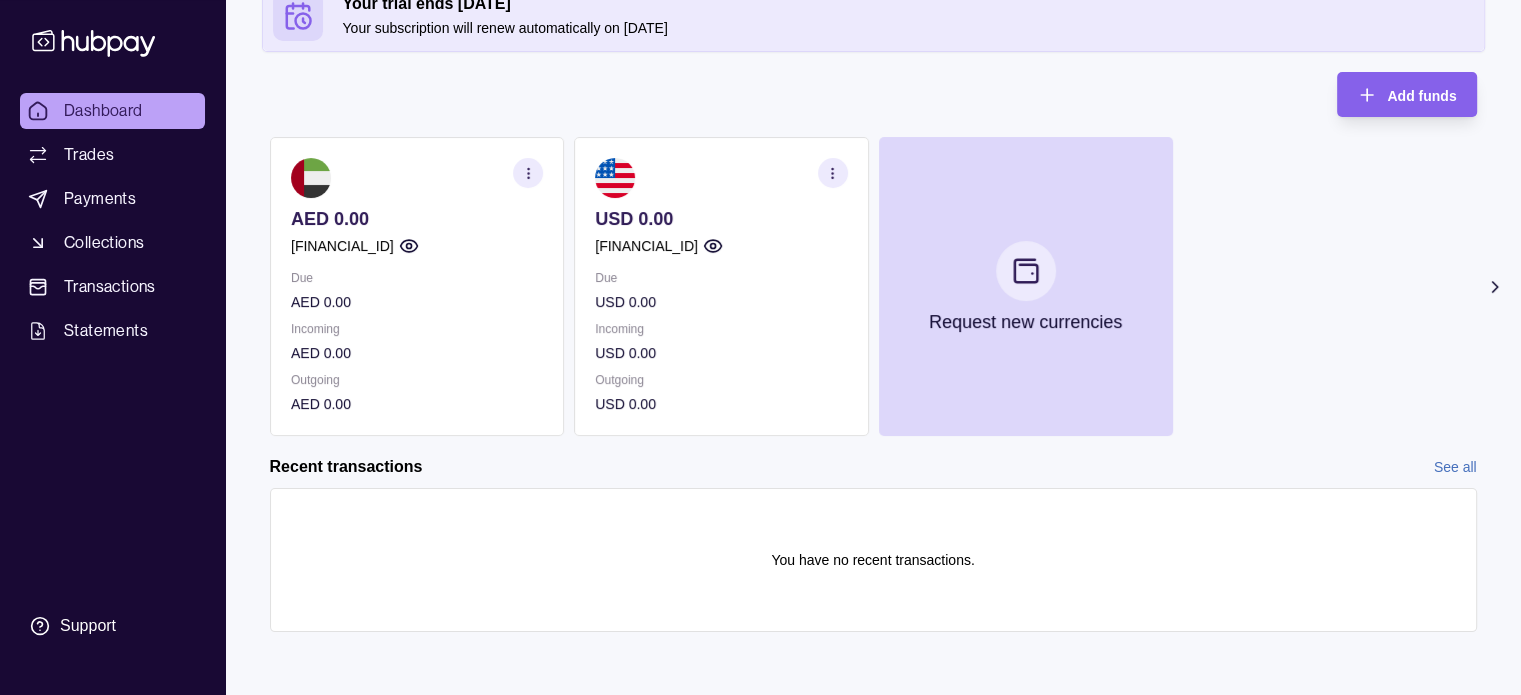 click at bounding box center (528, 173) 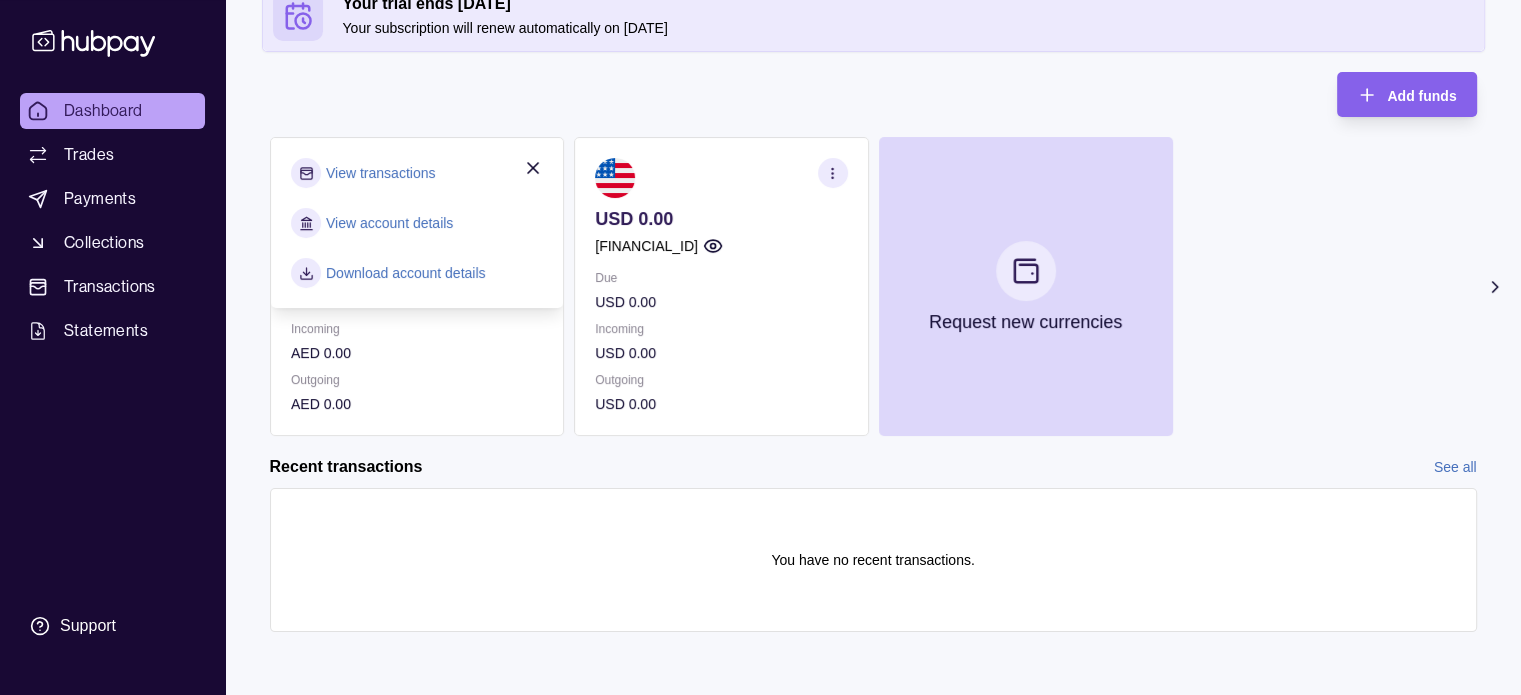 click on "View account details" at bounding box center [389, 223] 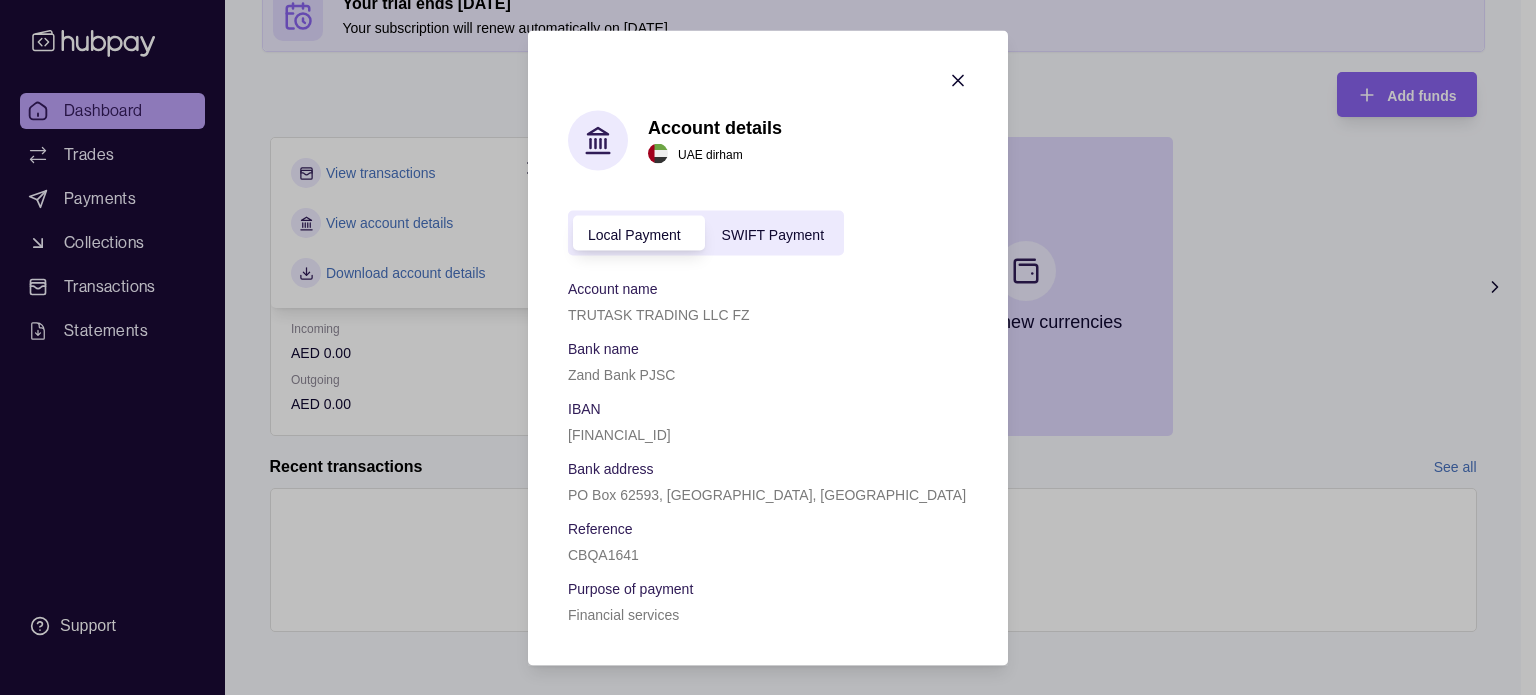 click on "SWIFT Payment" at bounding box center (773, 233) 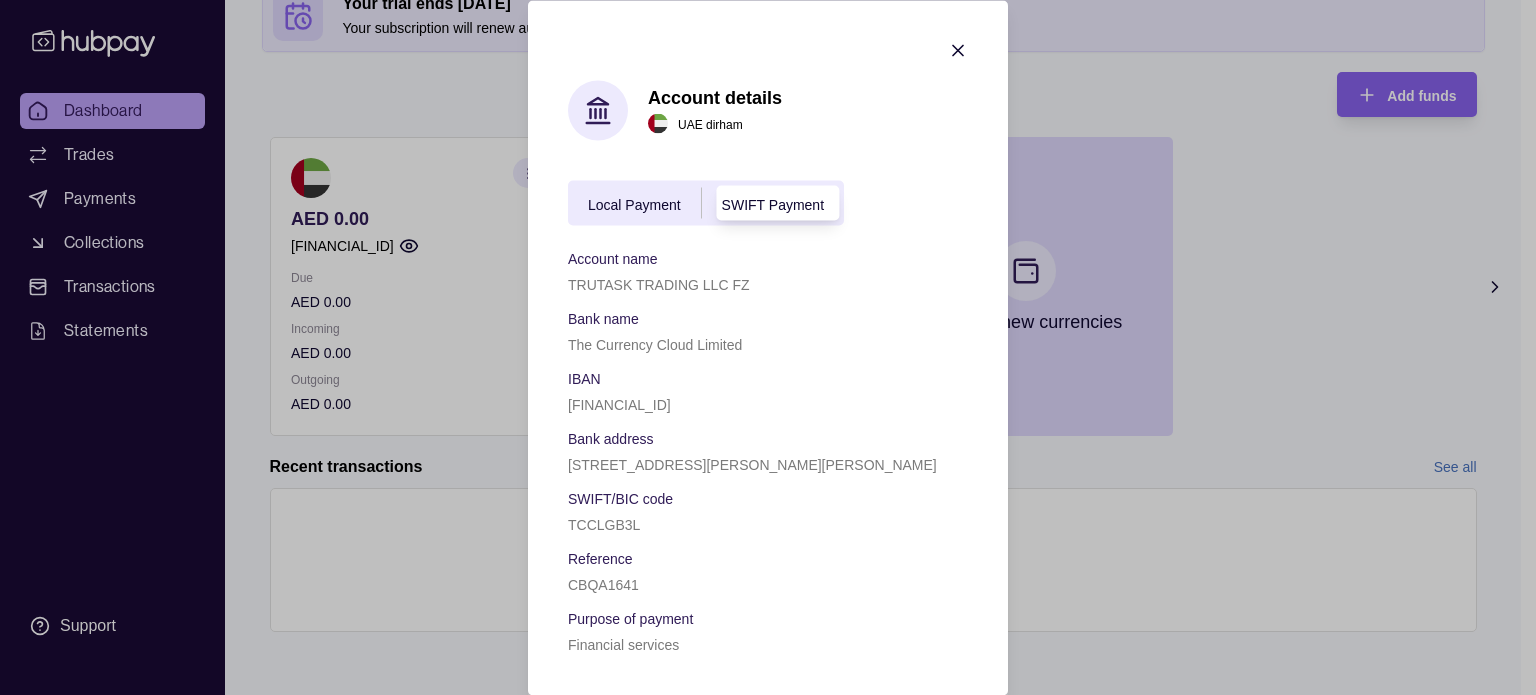 click on "Local Payment" at bounding box center (634, 204) 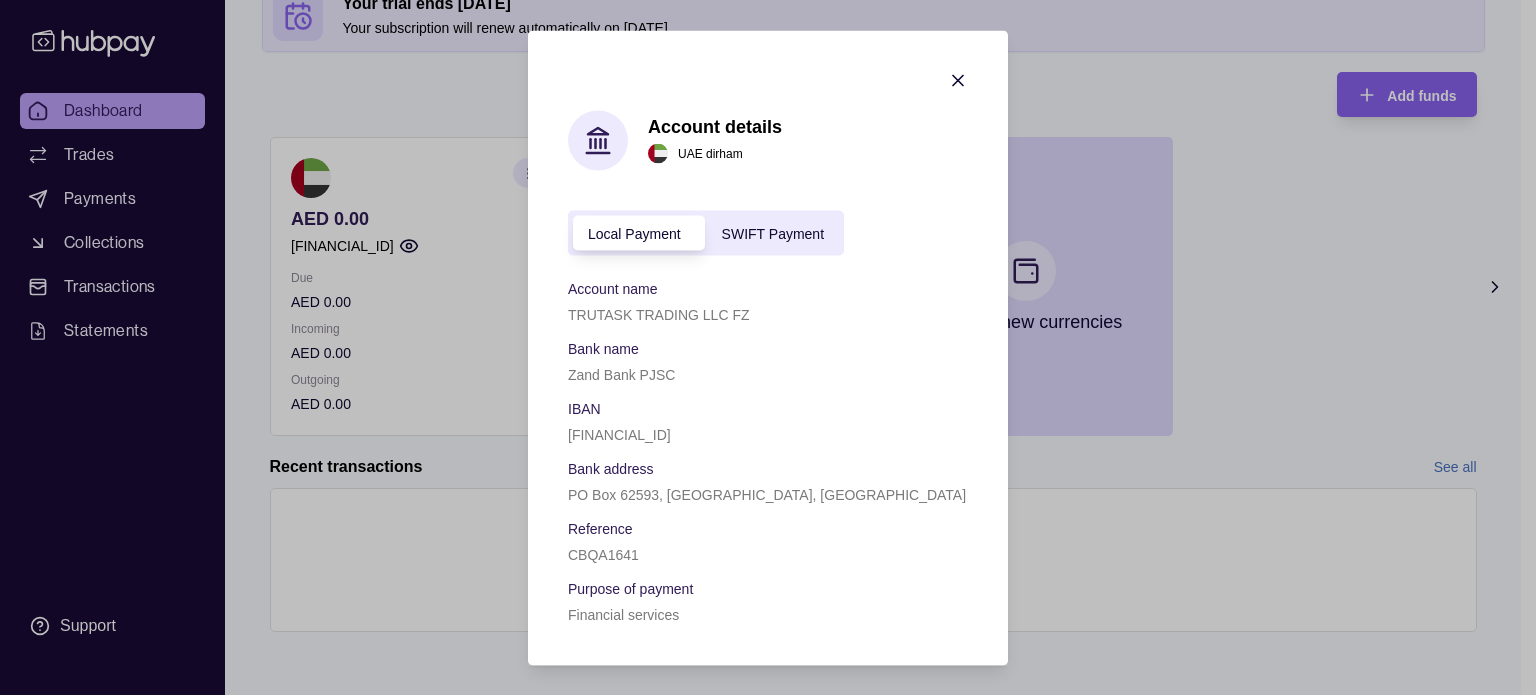 click 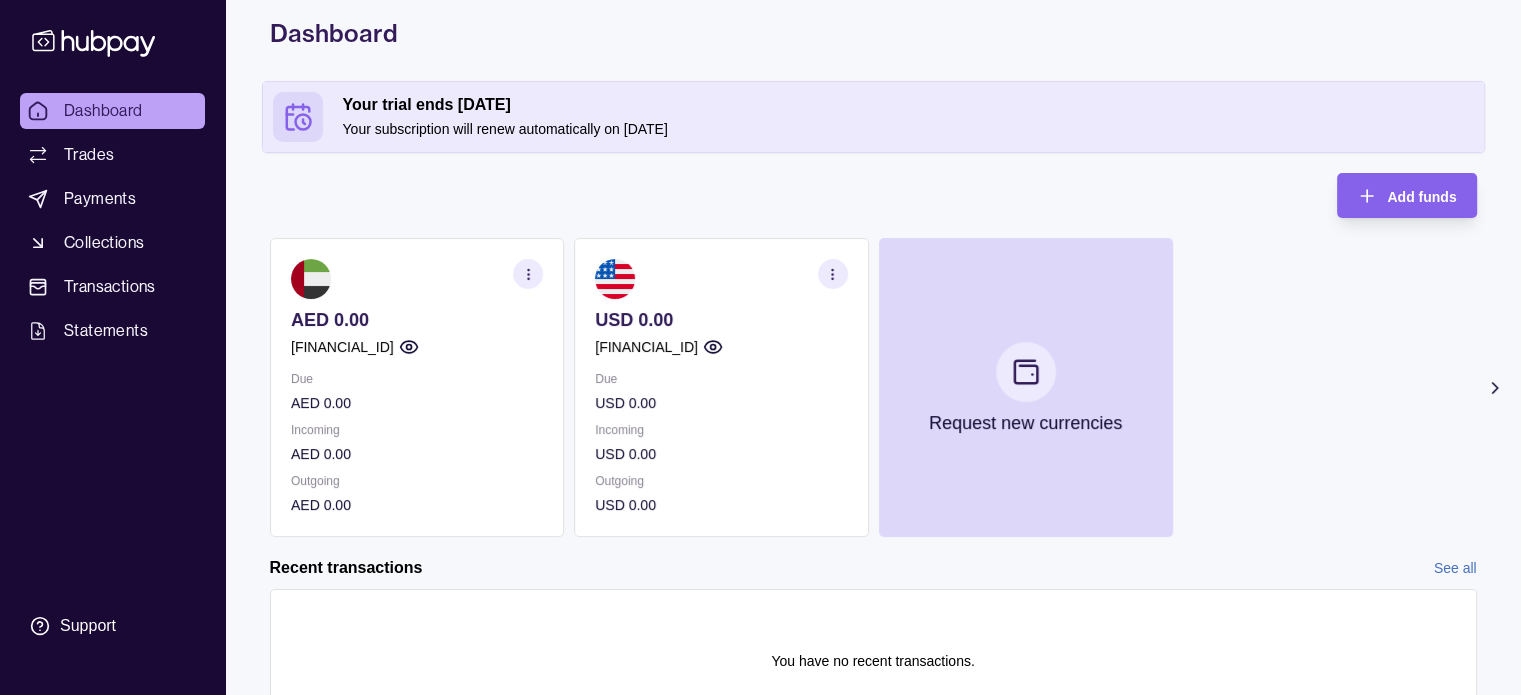 scroll, scrollTop: 0, scrollLeft: 0, axis: both 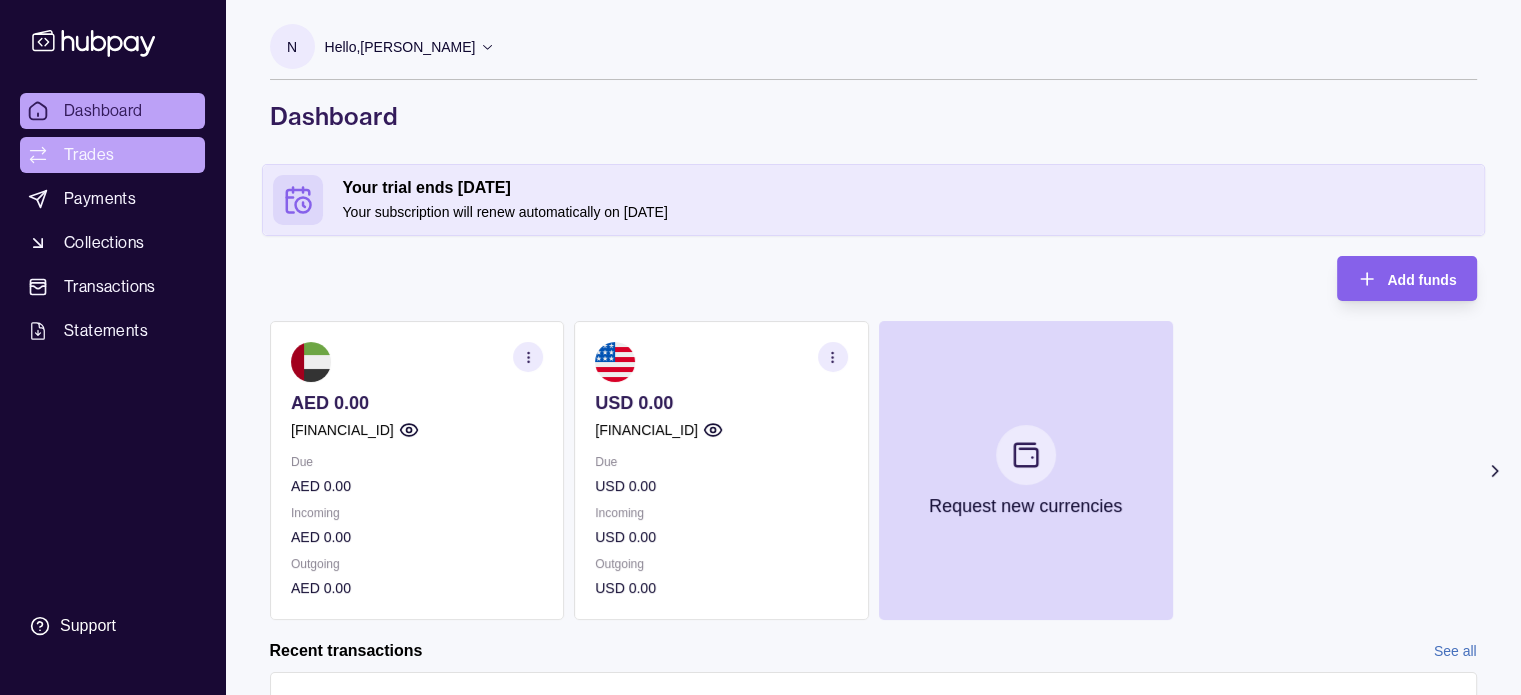 click on "Trades" at bounding box center (112, 155) 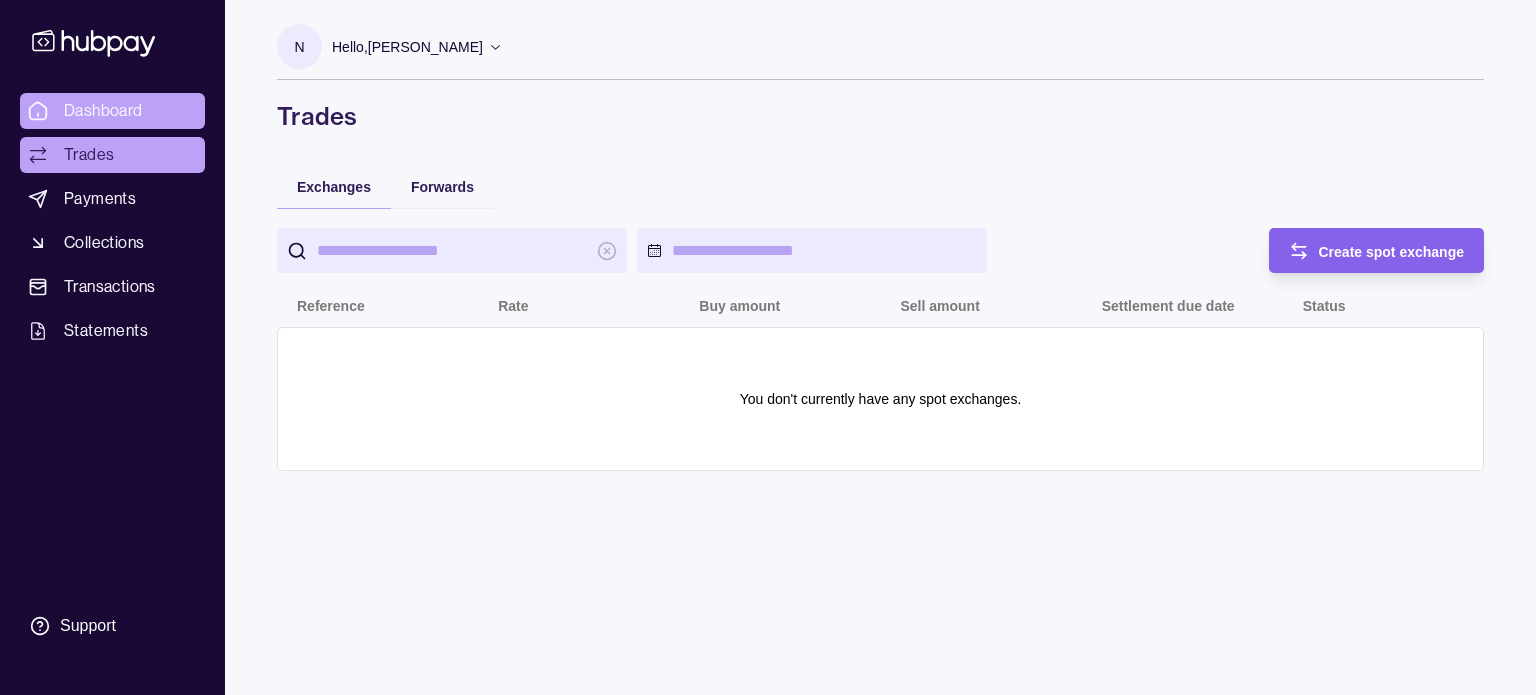 click on "Dashboard" at bounding box center (103, 111) 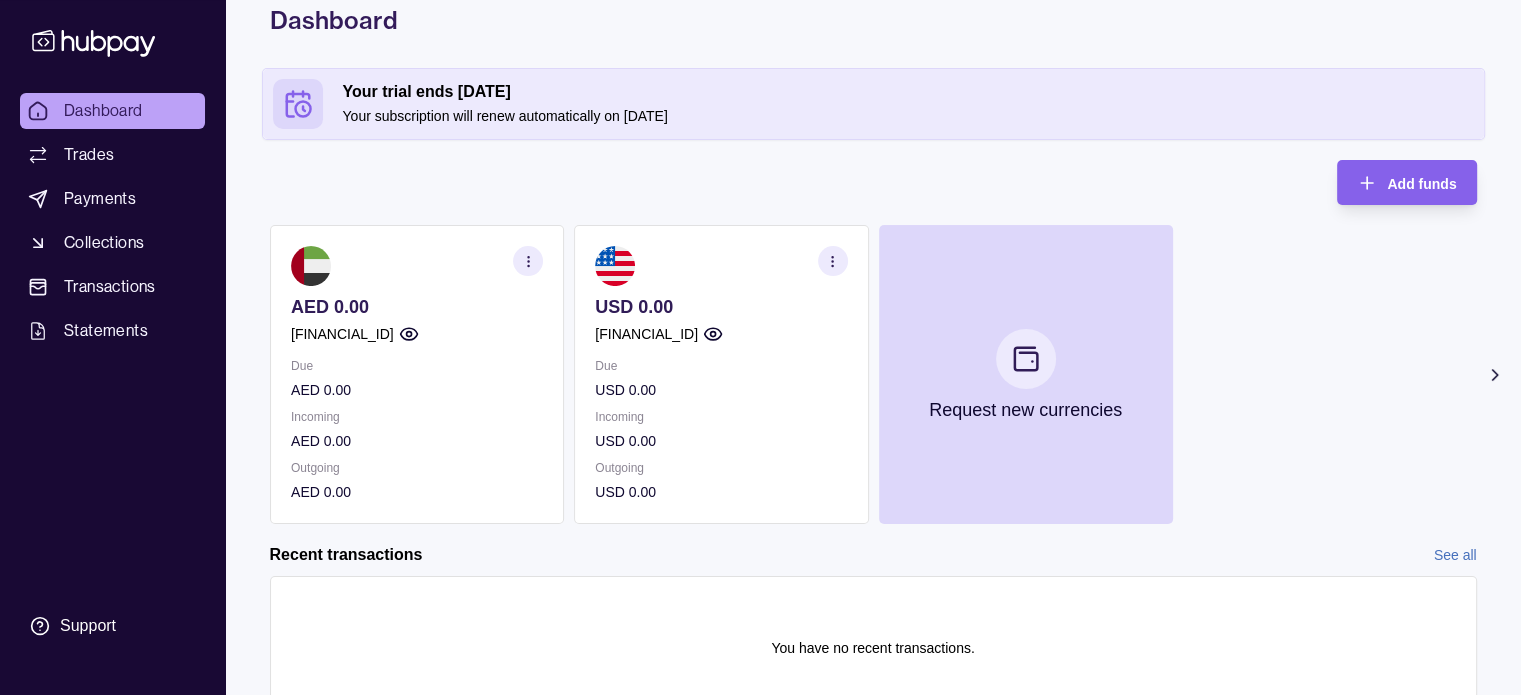 scroll, scrollTop: 184, scrollLeft: 0, axis: vertical 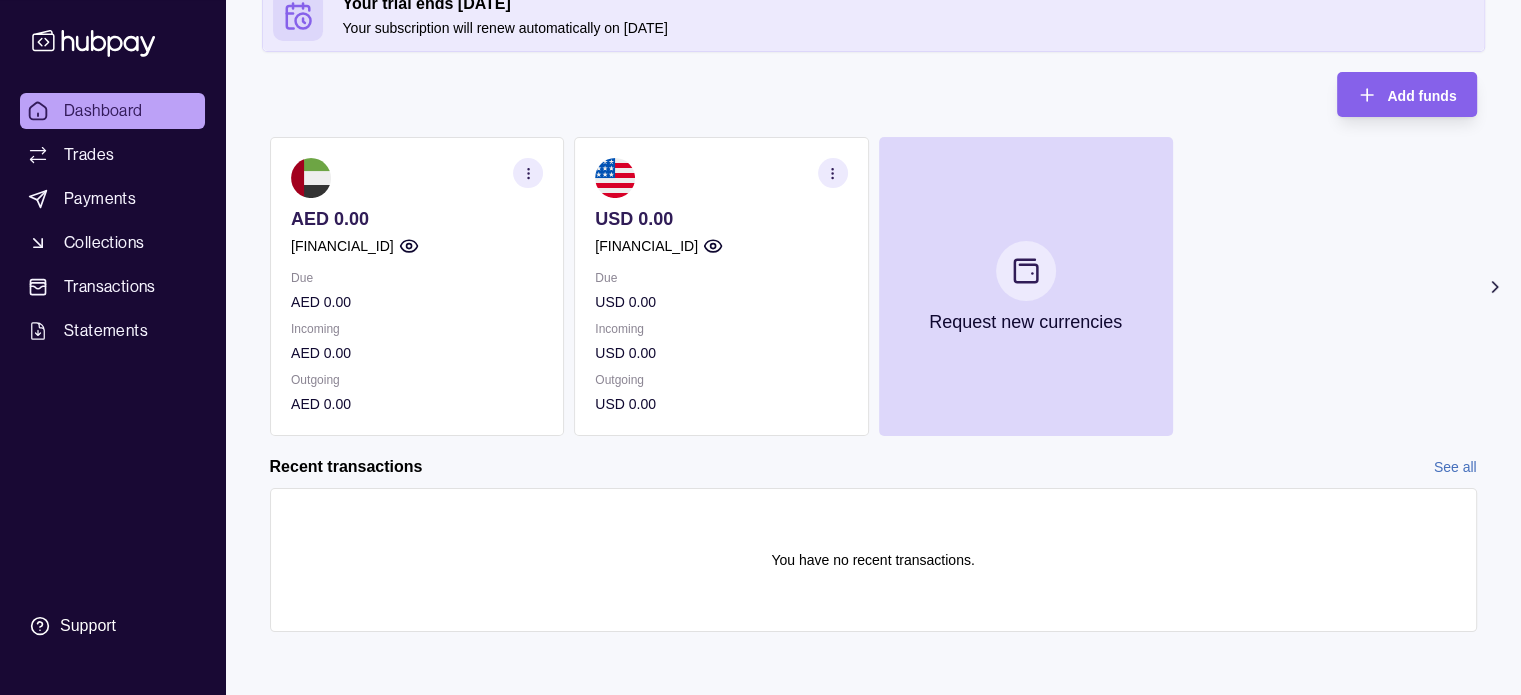 click 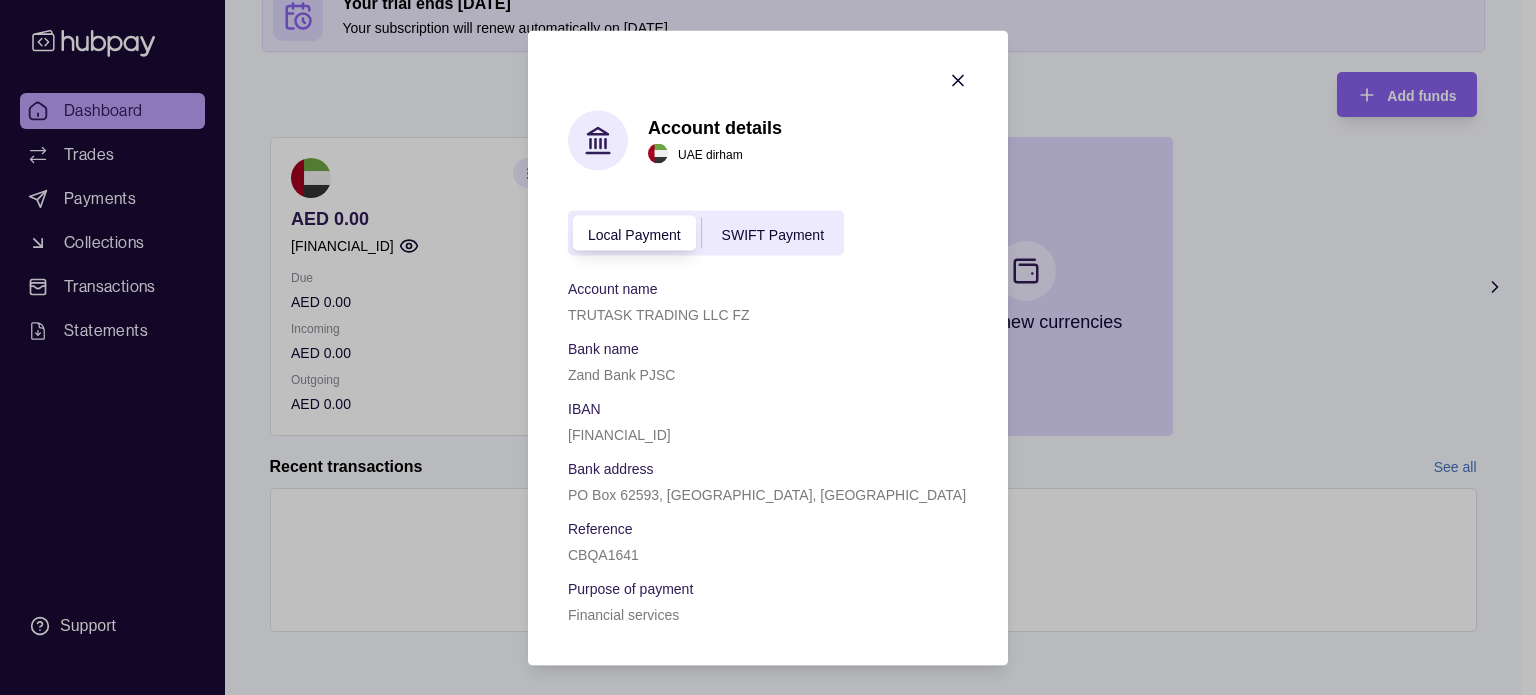 click 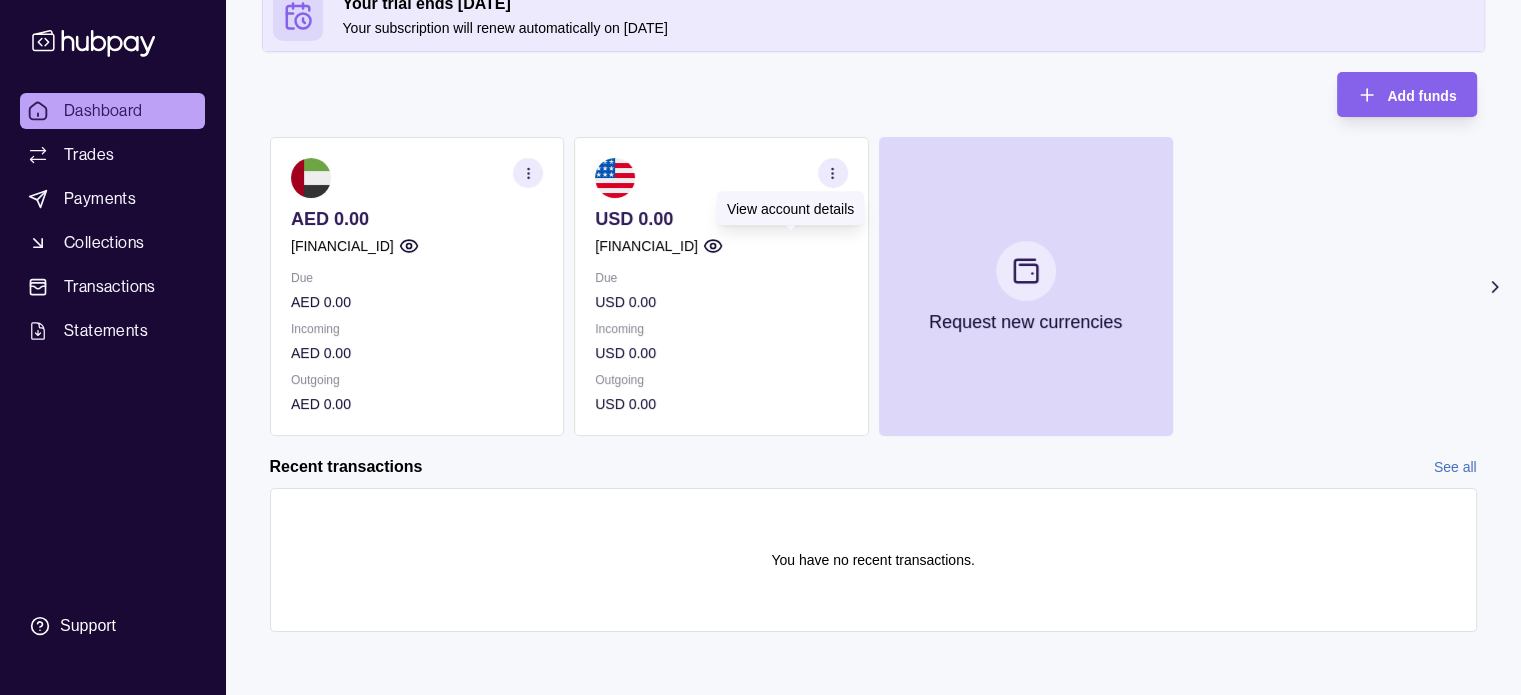 click 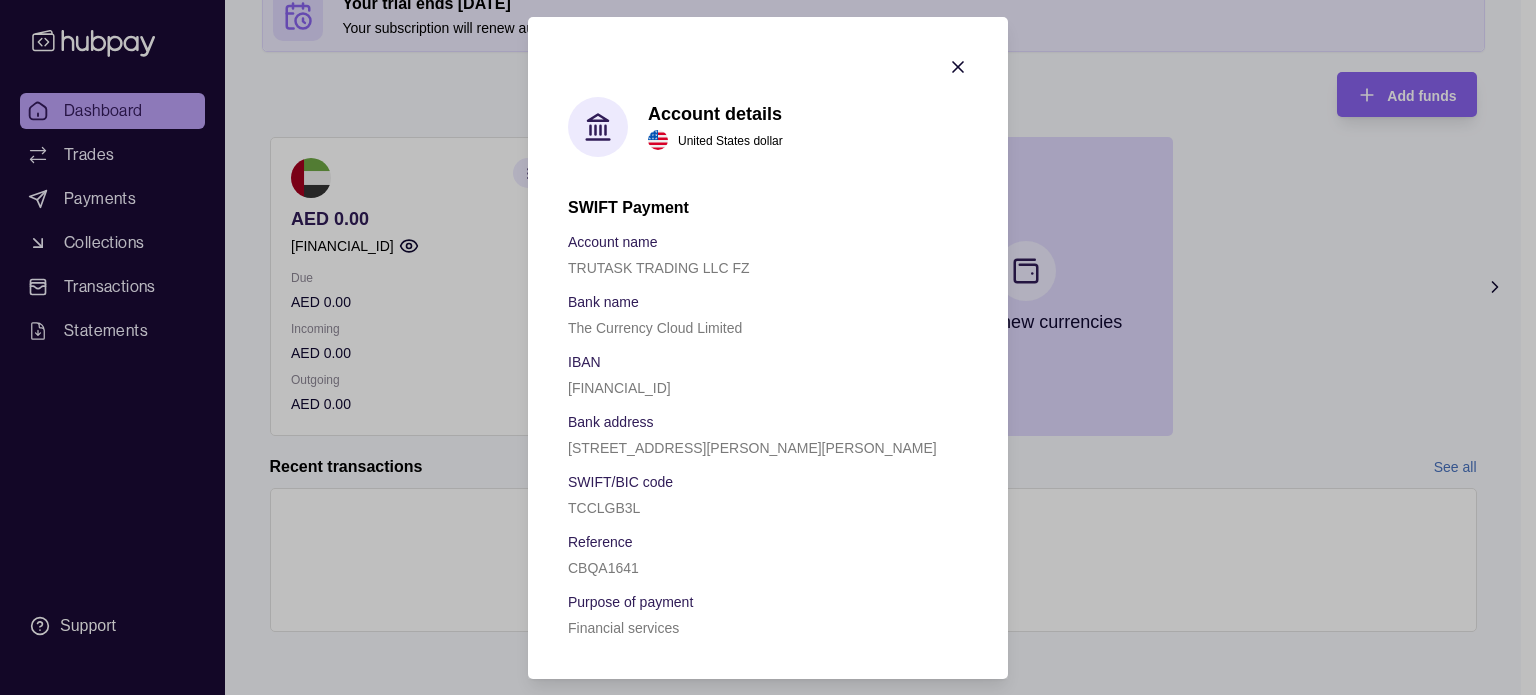 click 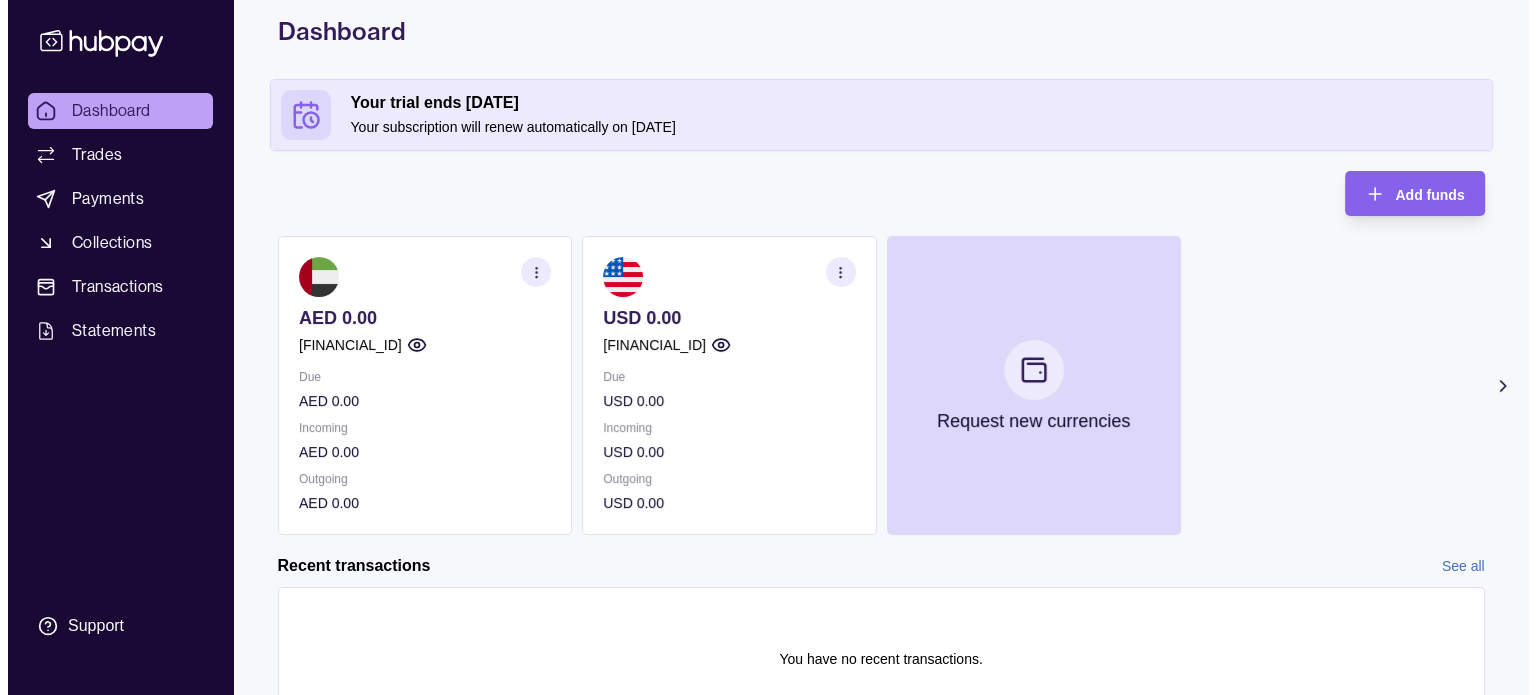 scroll, scrollTop: 0, scrollLeft: 0, axis: both 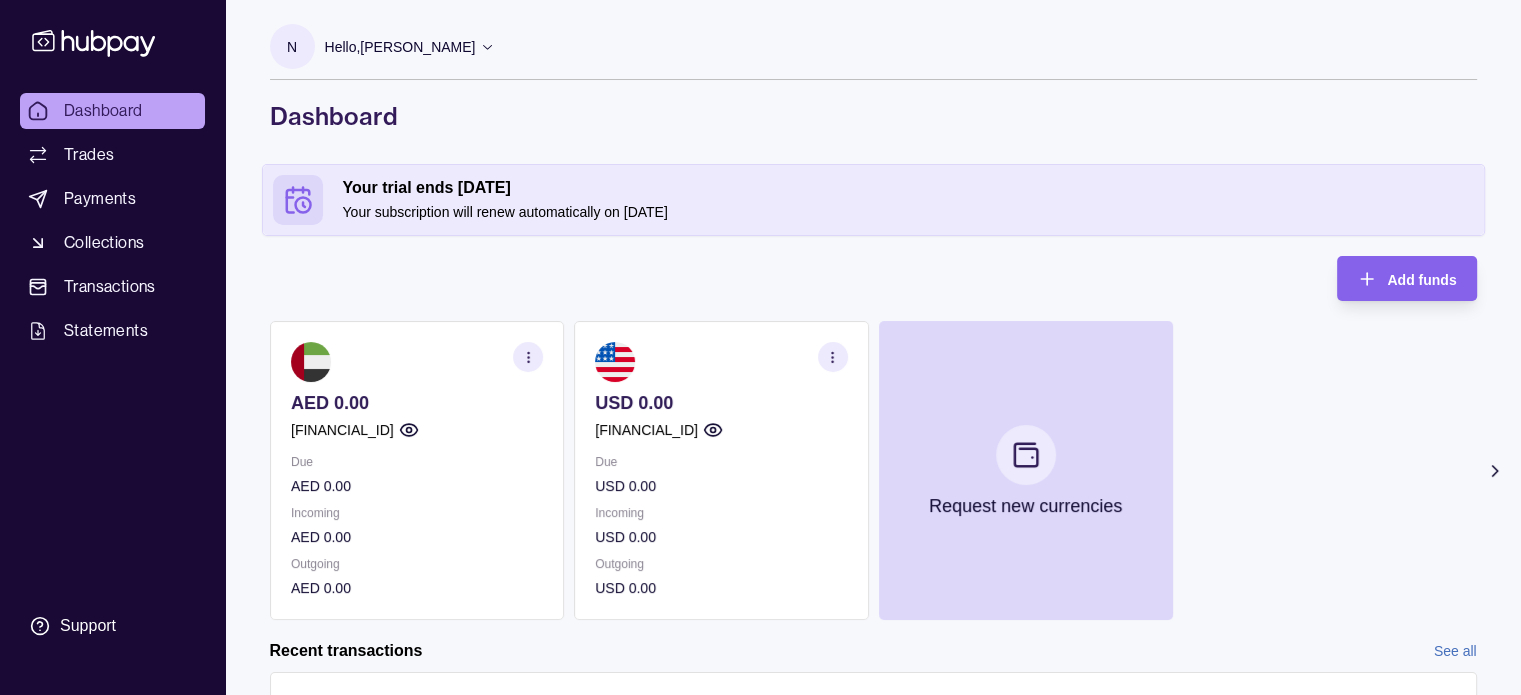 click 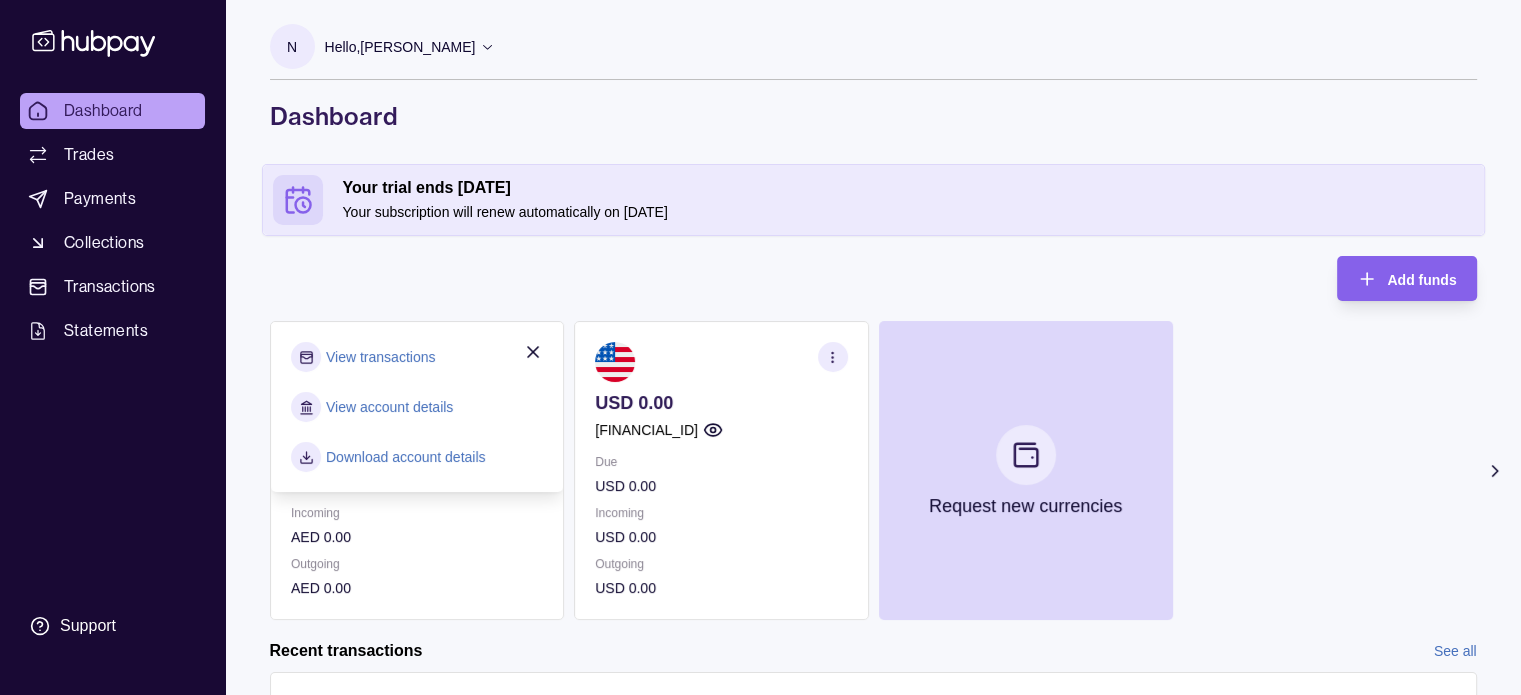 click on "View account details" at bounding box center (389, 407) 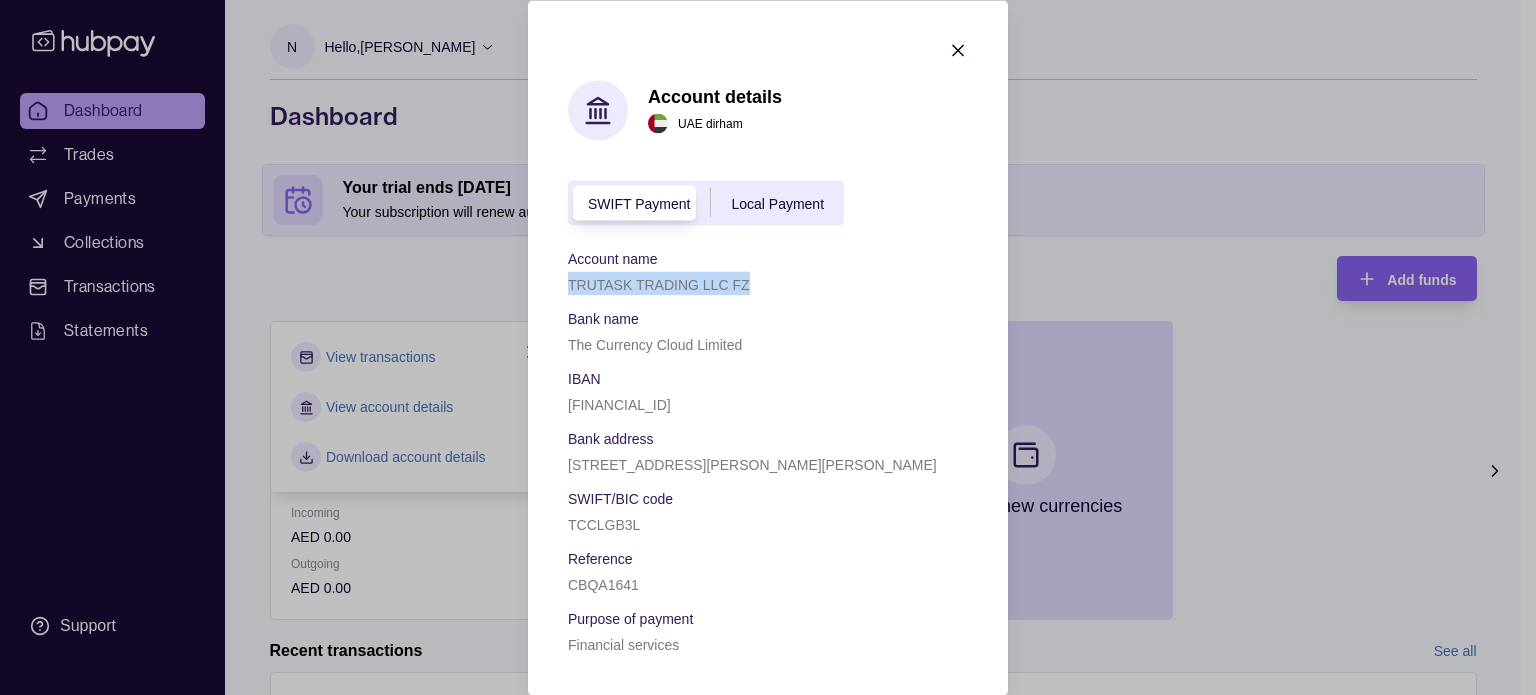 drag, startPoint x: 746, startPoint y: 281, endPoint x: 541, endPoint y: 279, distance: 205.00975 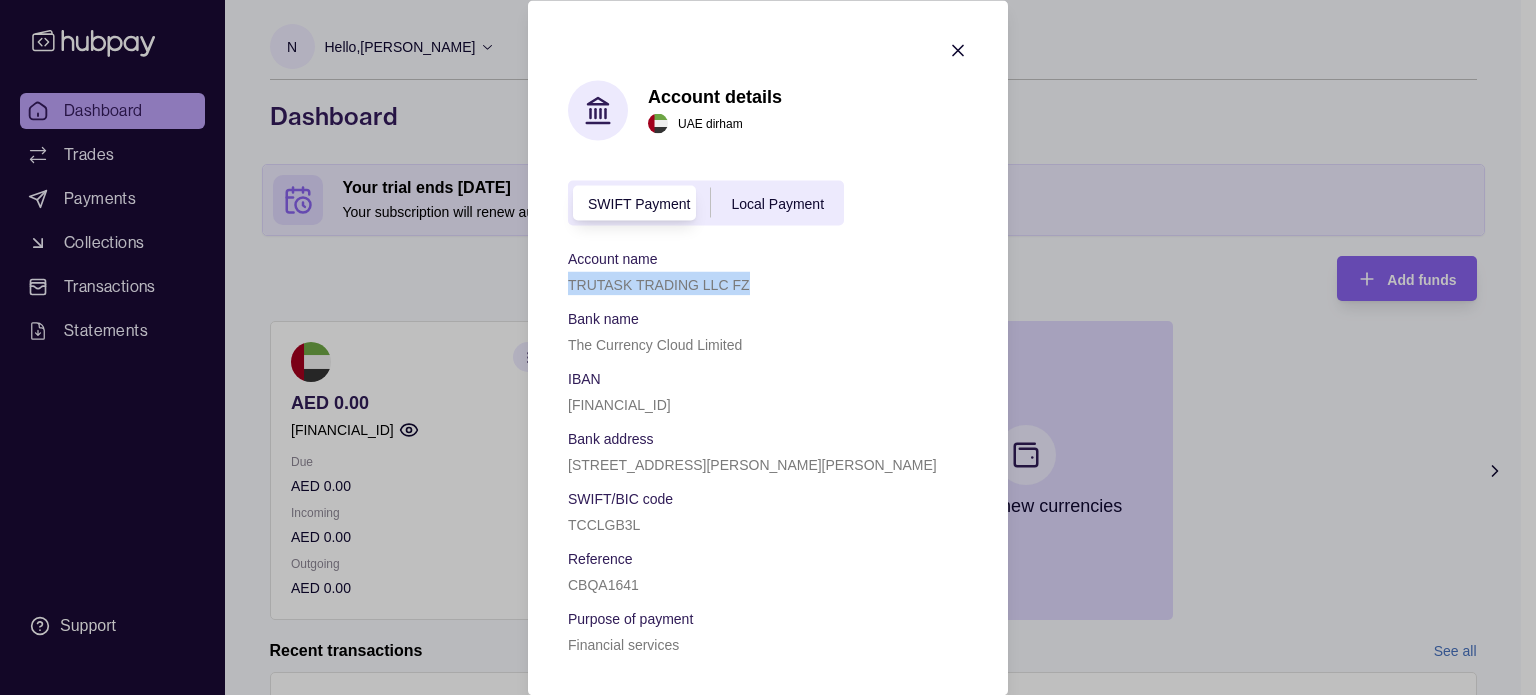 copy on "TRUTASK TRADING LLC FZ" 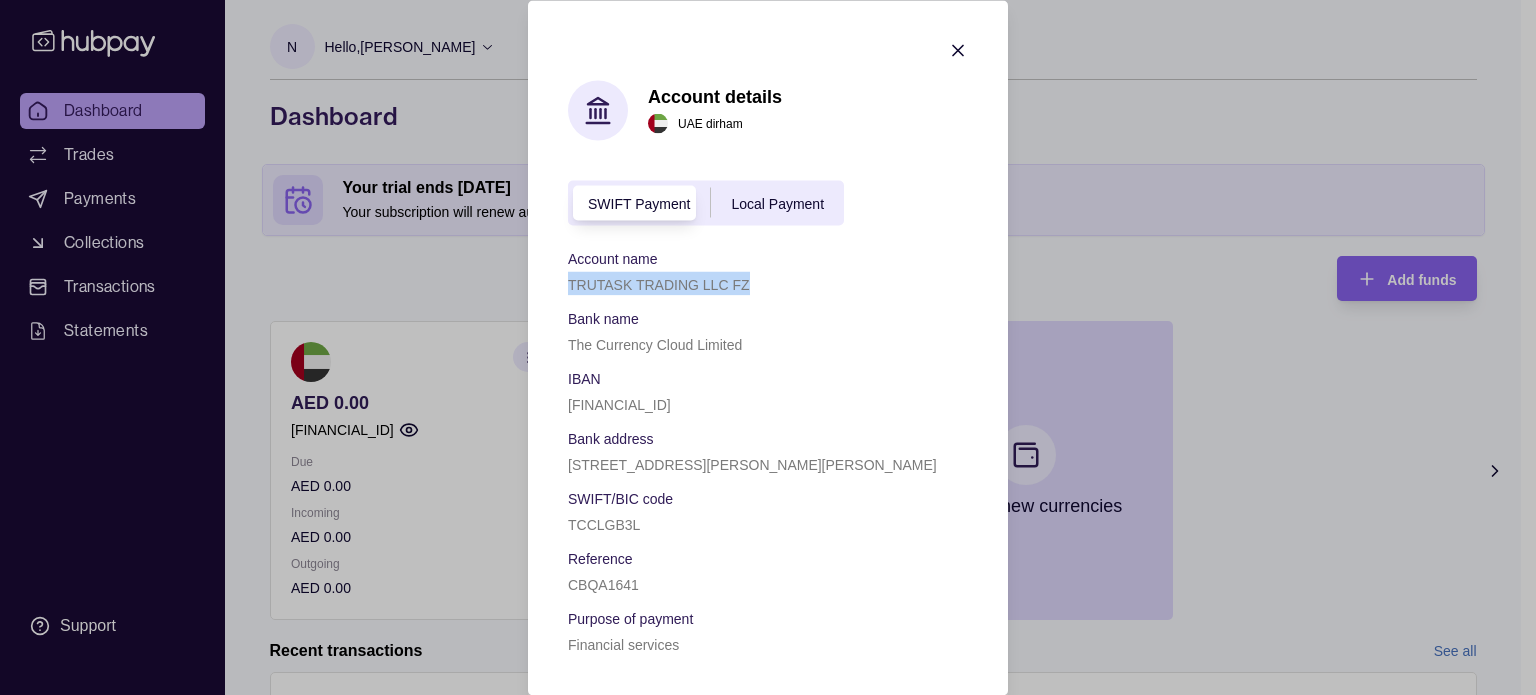 scroll, scrollTop: 4, scrollLeft: 0, axis: vertical 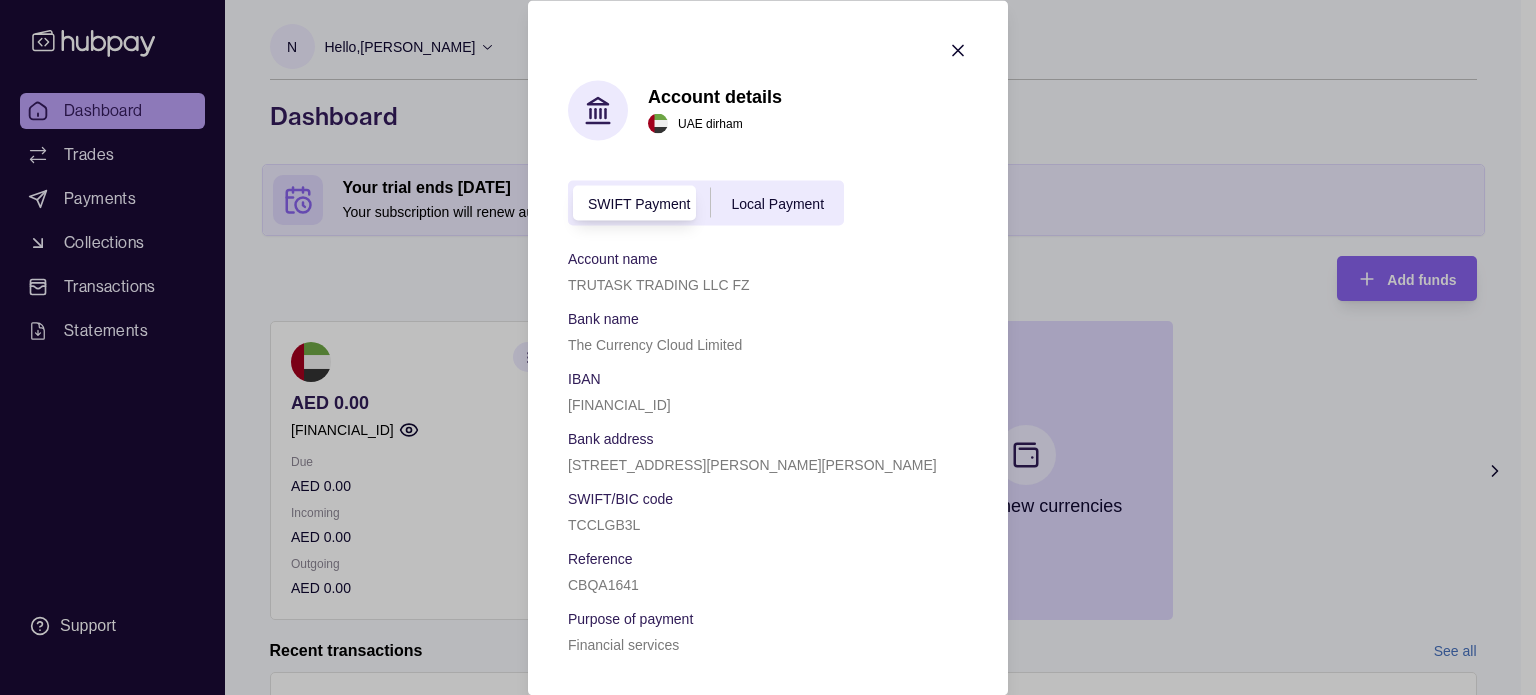 click on "Account name TRUTASK TRADING LLC FZ Bank name The Currency Cloud Limited IBAN GB81TCCL04140408258469 Bank address 12 Steward Street, The Steward Building, London, E1 6FQ, GB SWIFT/BIC code TCCLGB3L Reference CBQA1641 Purpose of payment Financial services" at bounding box center (768, 450) 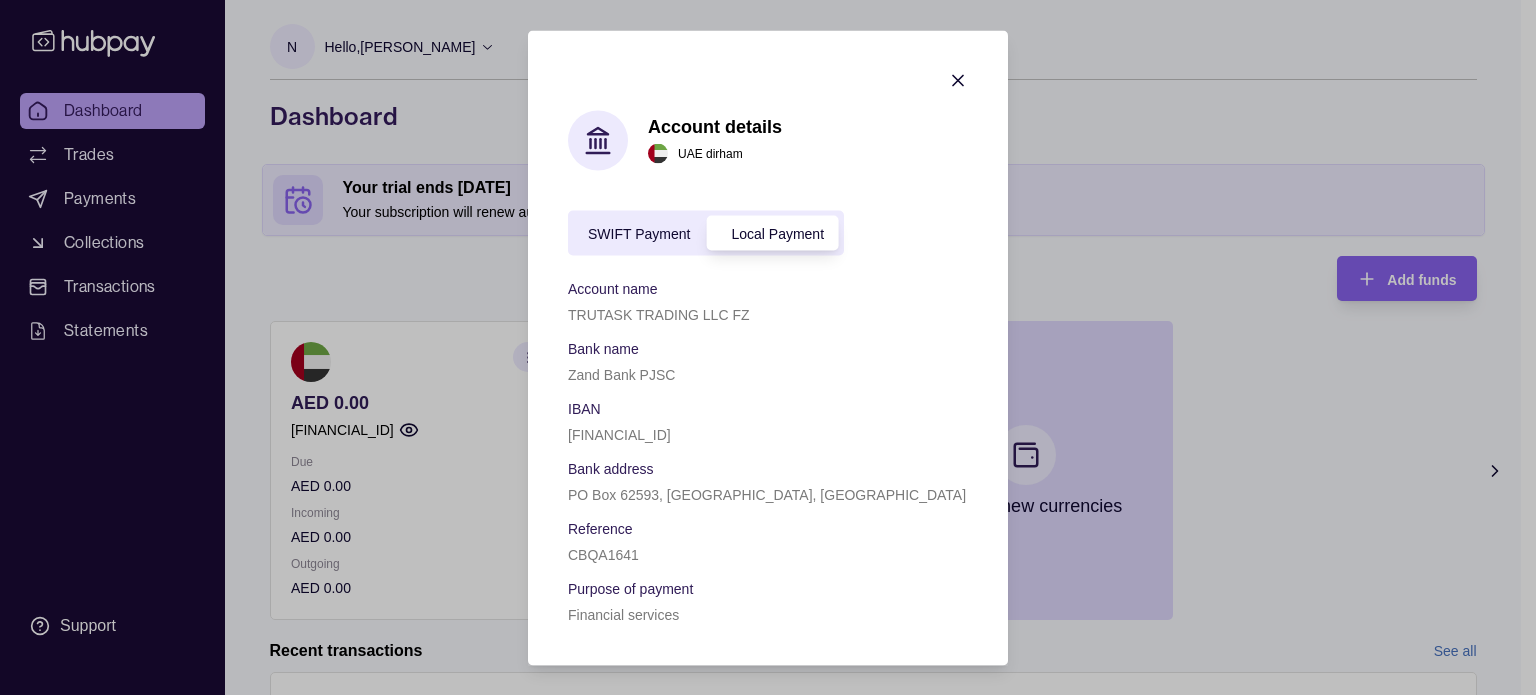 scroll, scrollTop: 0, scrollLeft: 0, axis: both 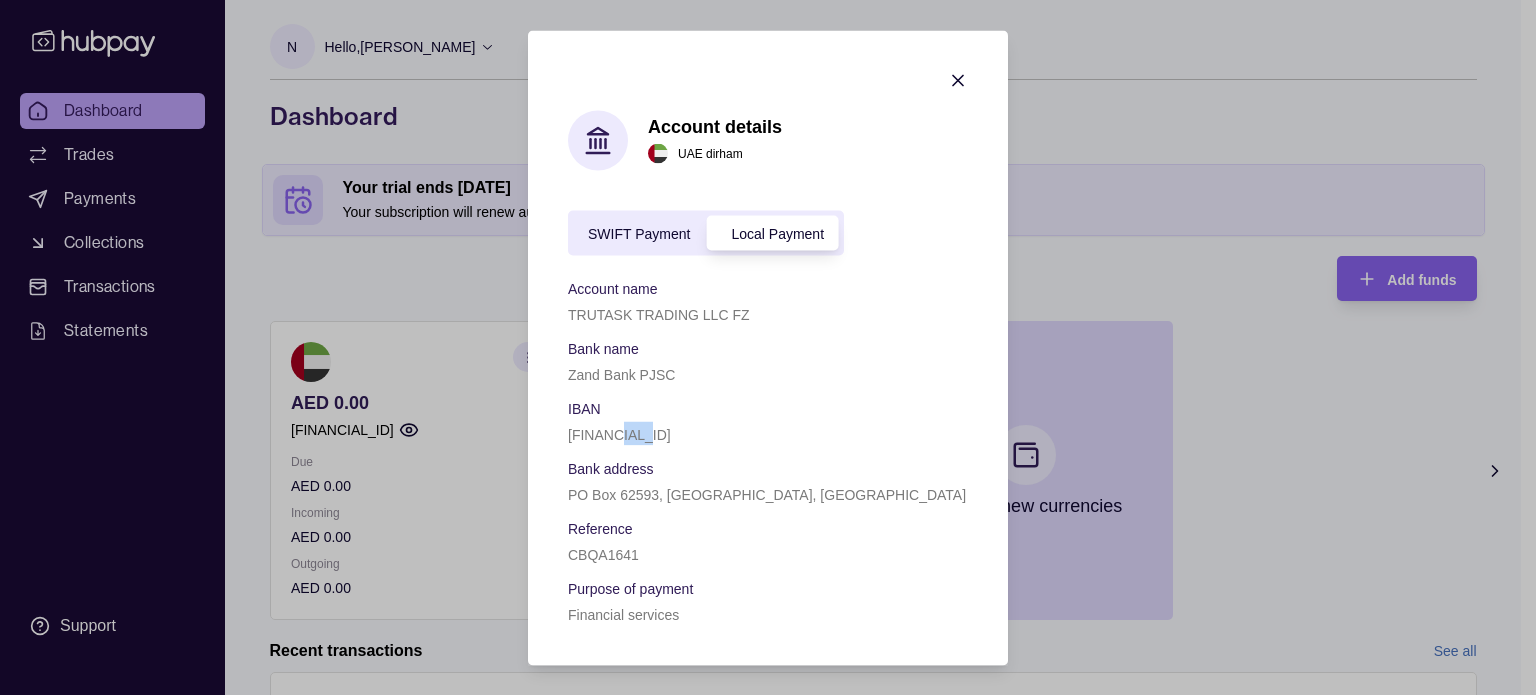 drag, startPoint x: 624, startPoint y: 435, endPoint x: 656, endPoint y: 438, distance: 32.140316 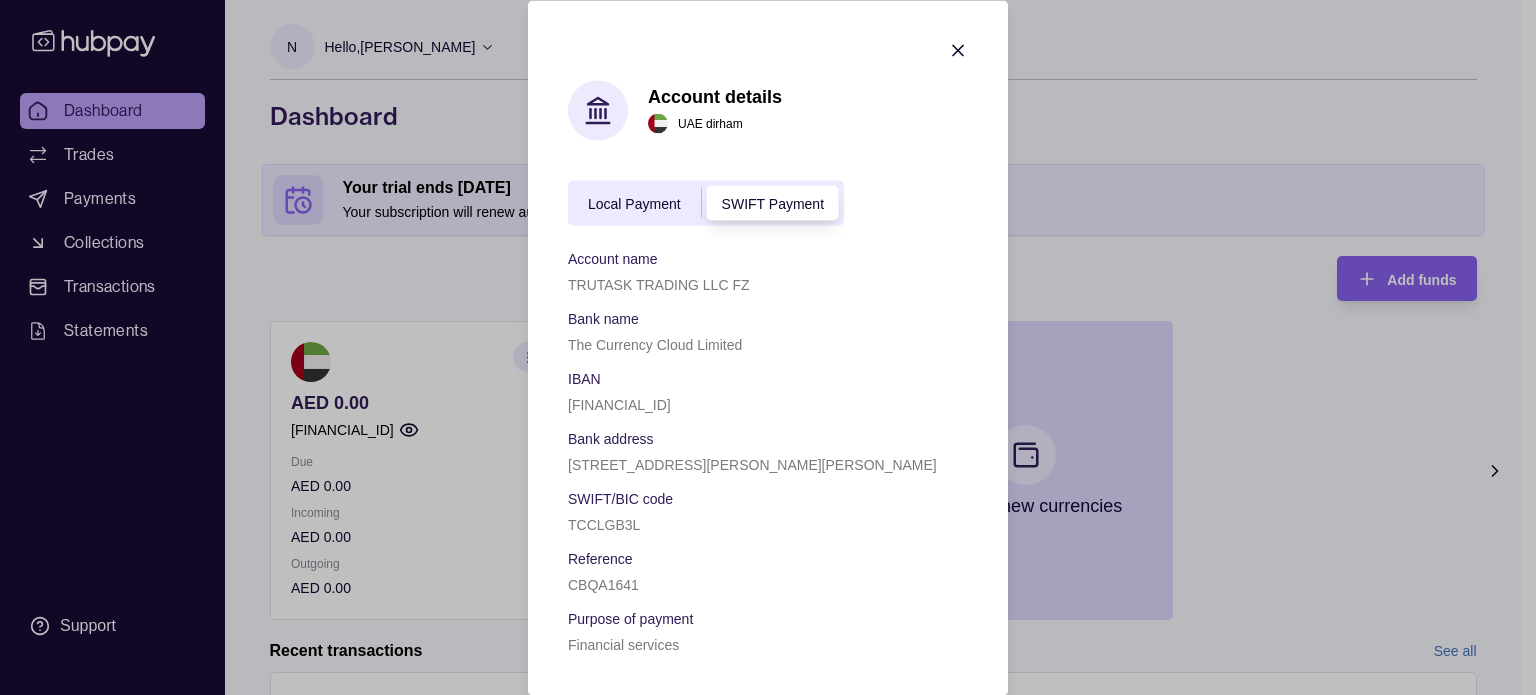 click on "SWIFT Payment" at bounding box center (773, 204) 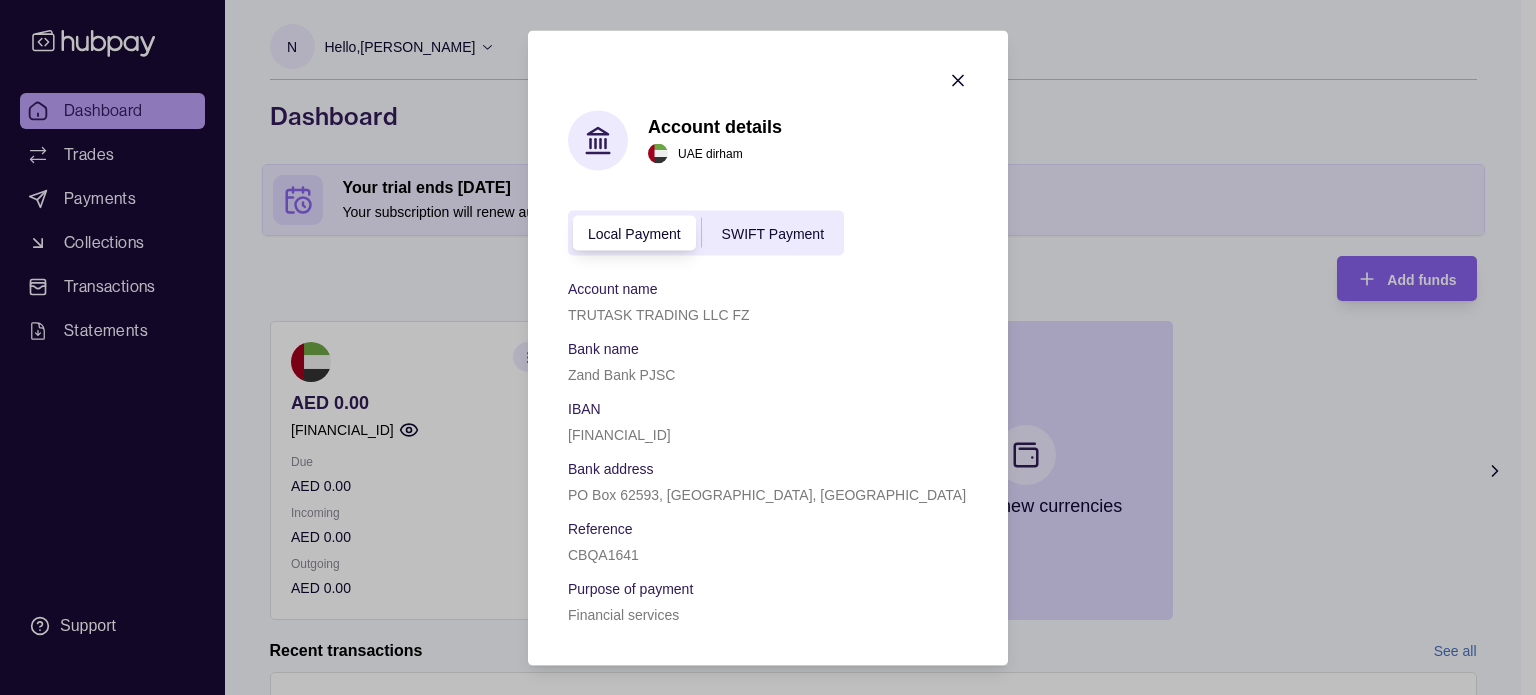 drag, startPoint x: 699, startPoint y: 435, endPoint x: 718, endPoint y: 435, distance: 19 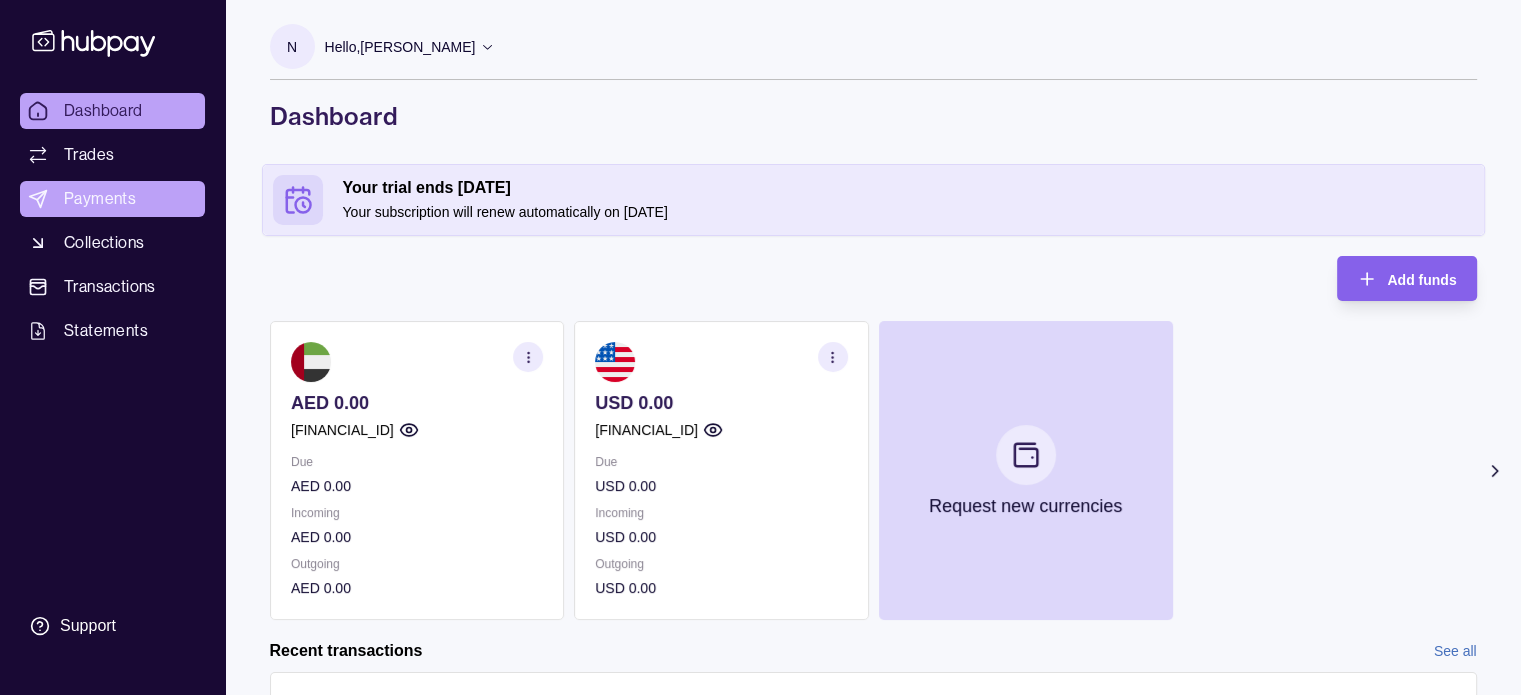 click on "Payments" at bounding box center (100, 199) 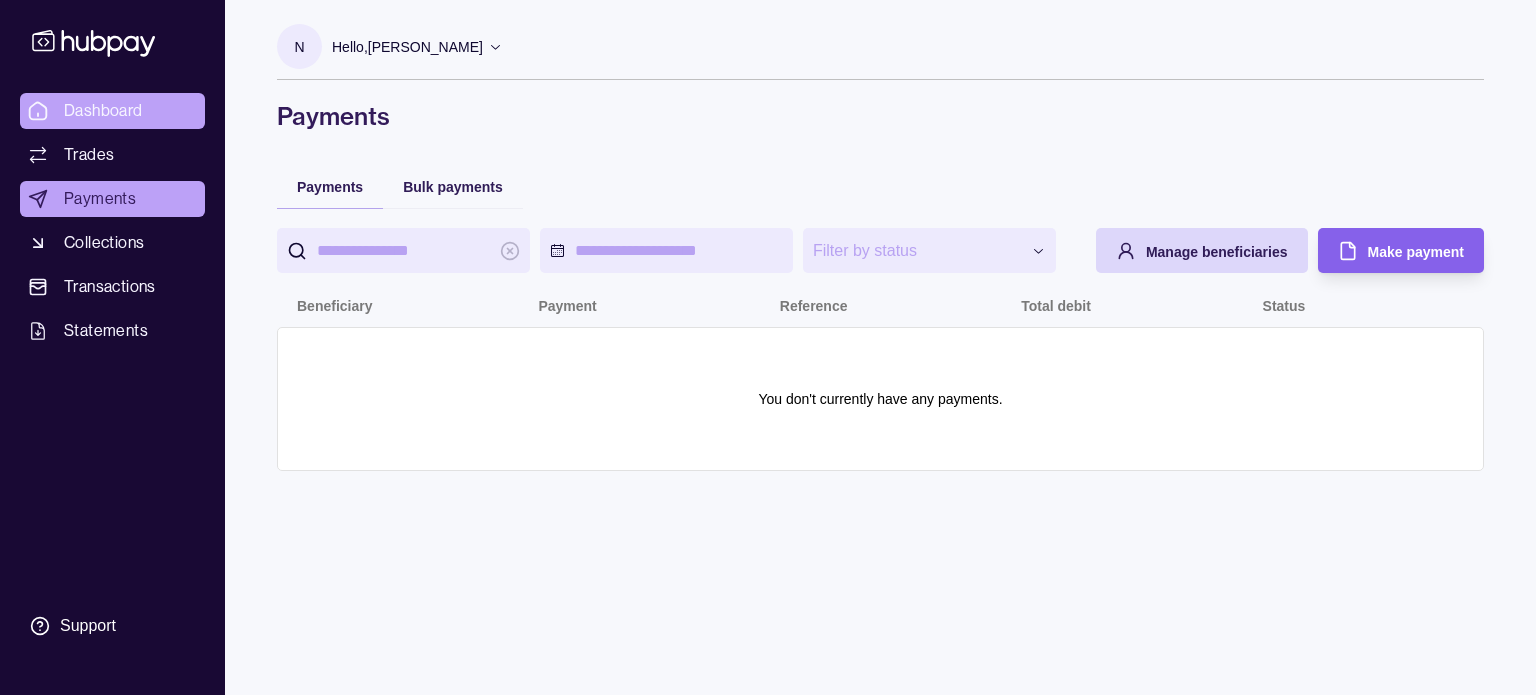 click on "Dashboard" at bounding box center (103, 111) 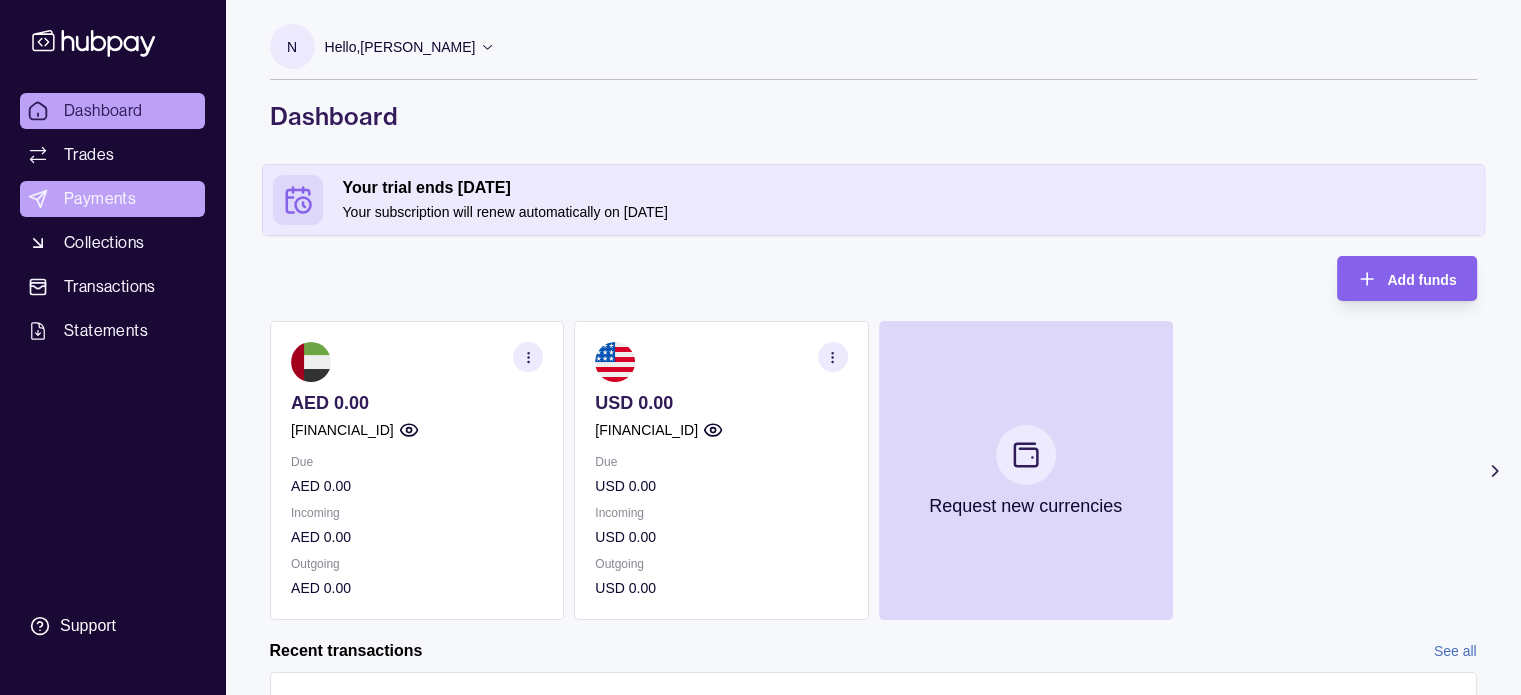 click on "Payments" at bounding box center (112, 199) 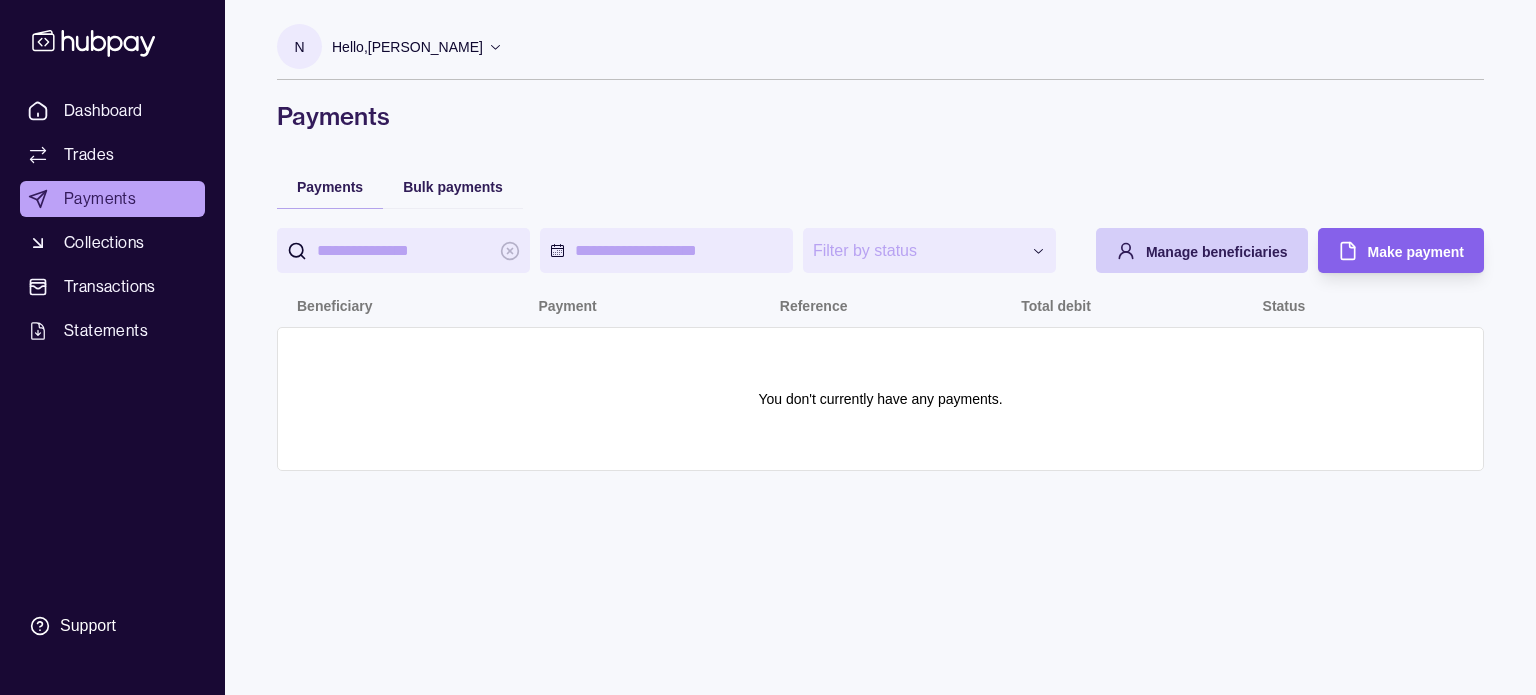 click on "Manage beneficiaries" at bounding box center (1217, 252) 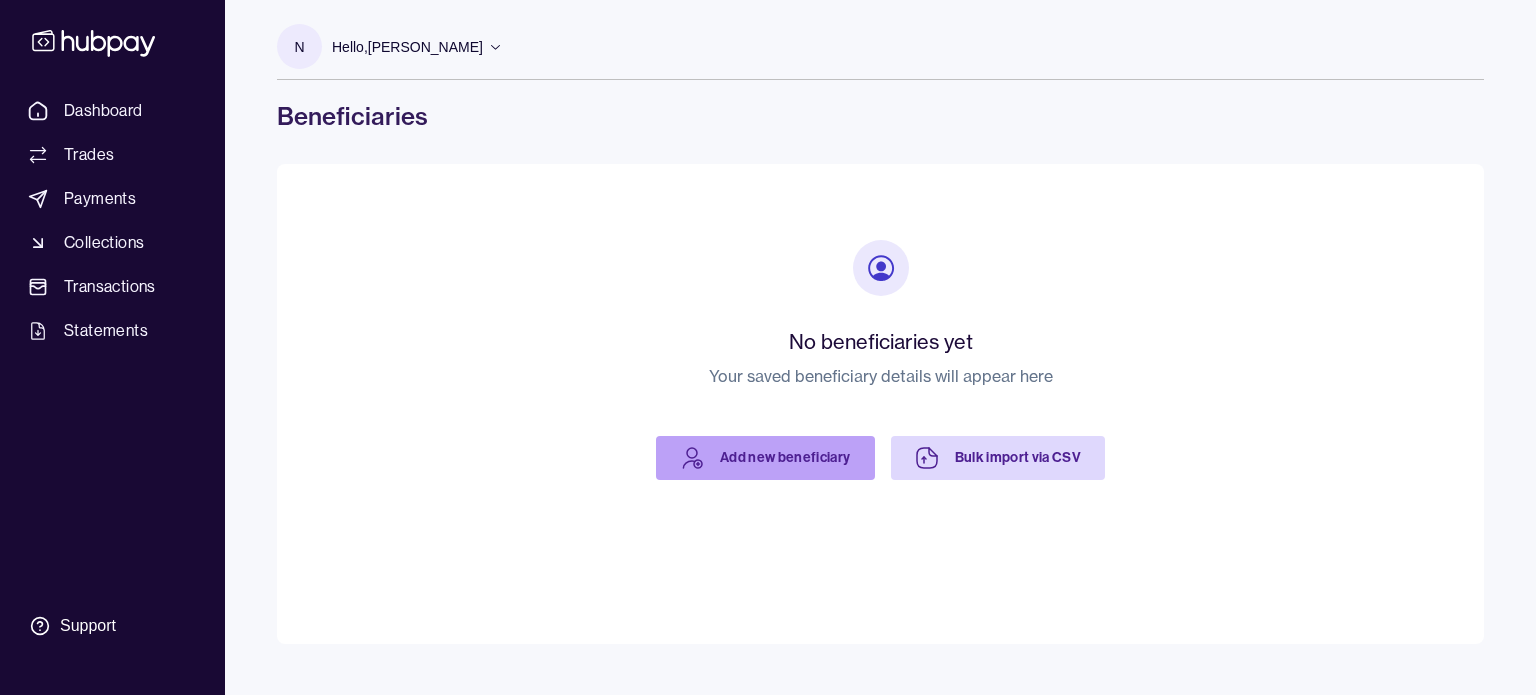 click on "Add new beneficiary" at bounding box center [765, 458] 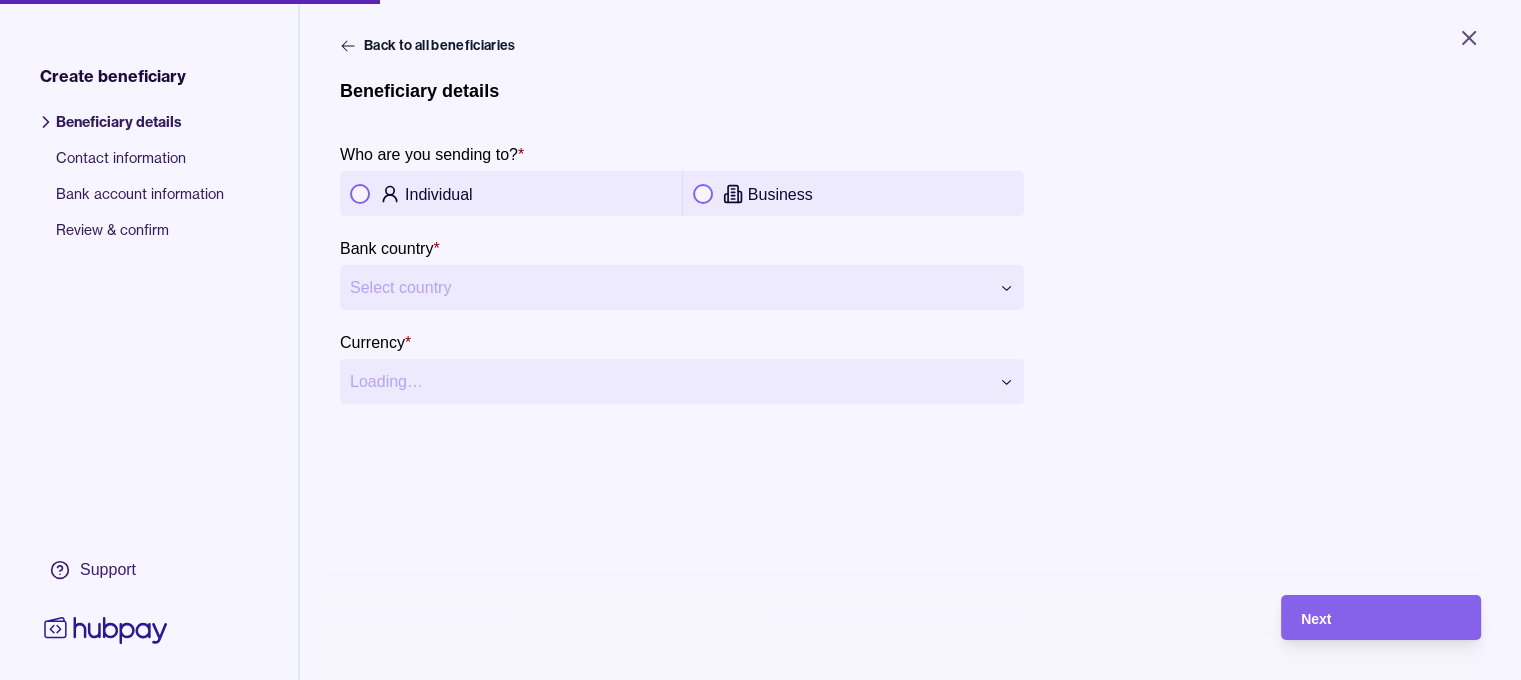 click on "Business" at bounding box center [881, 194] 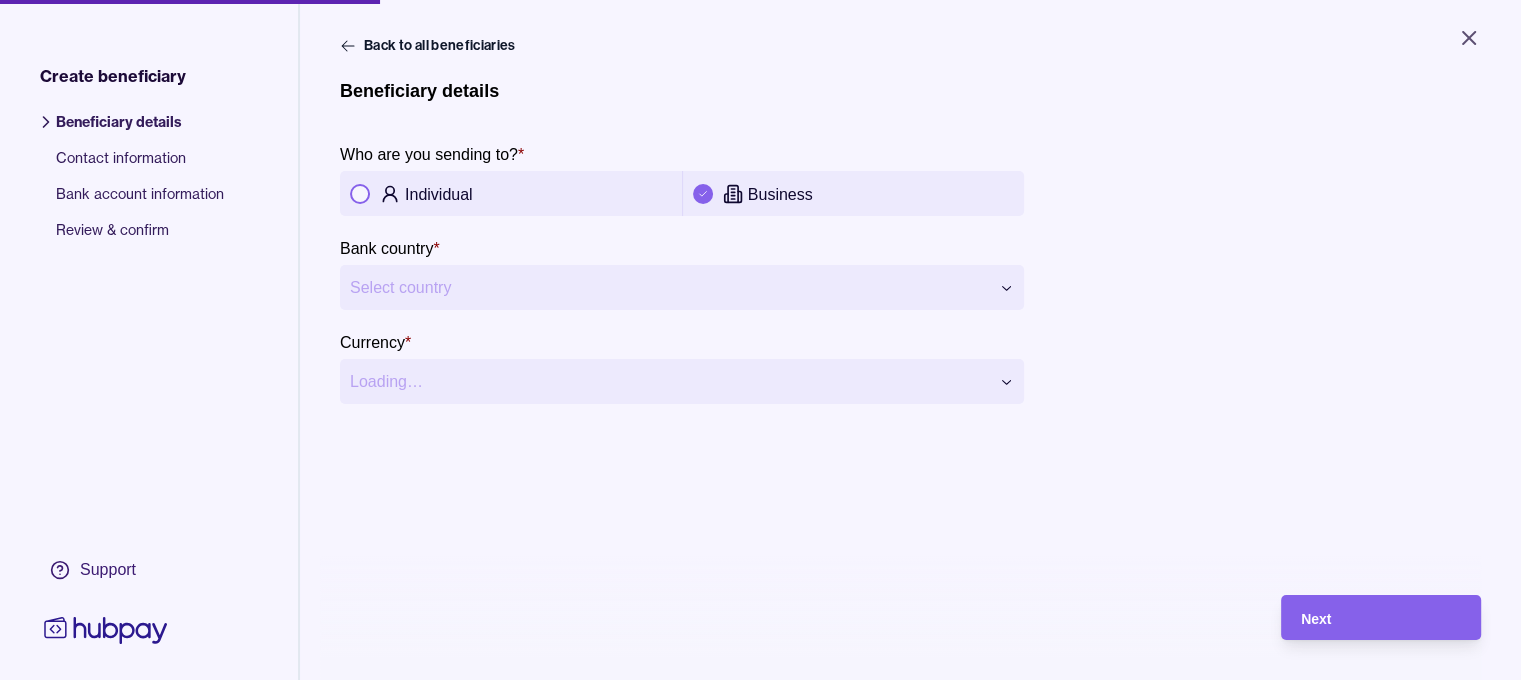 click on "**********" at bounding box center [760, 340] 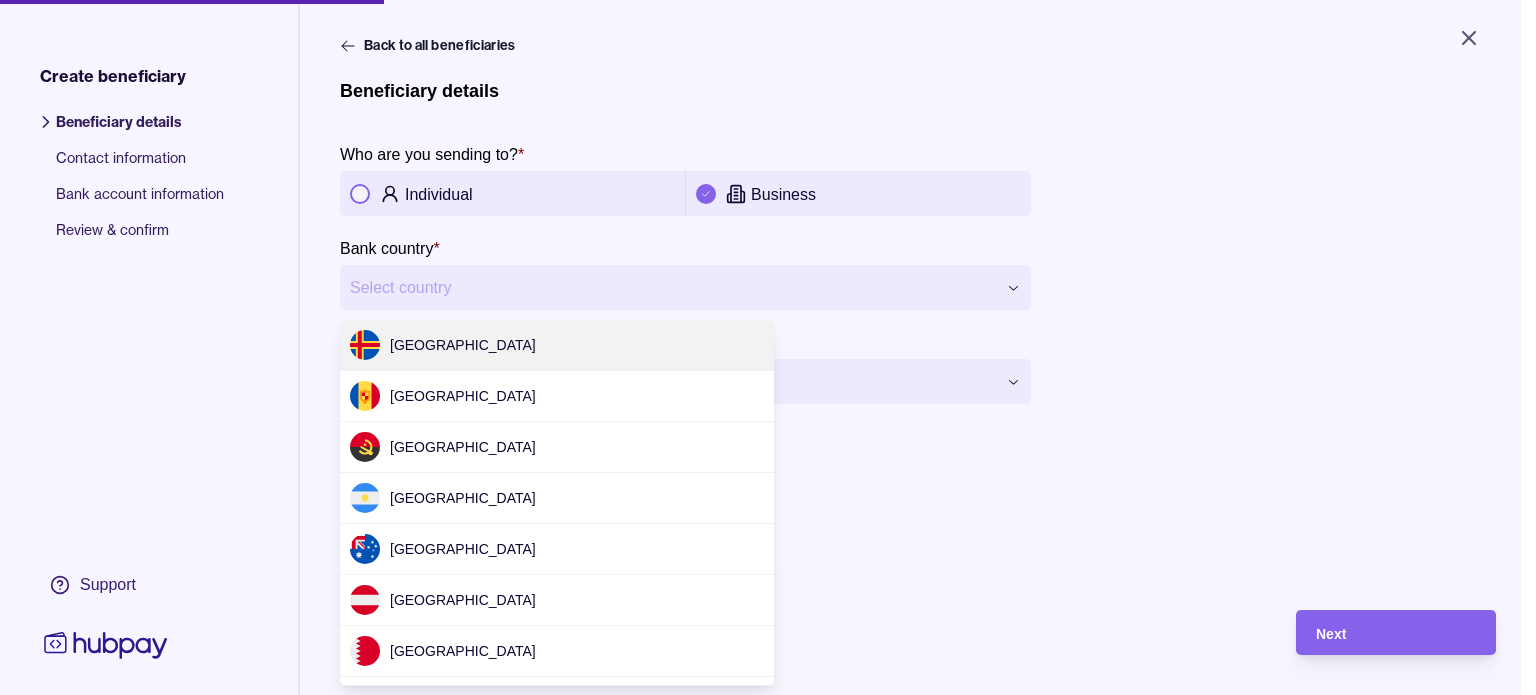 scroll, scrollTop: 2332, scrollLeft: 0, axis: vertical 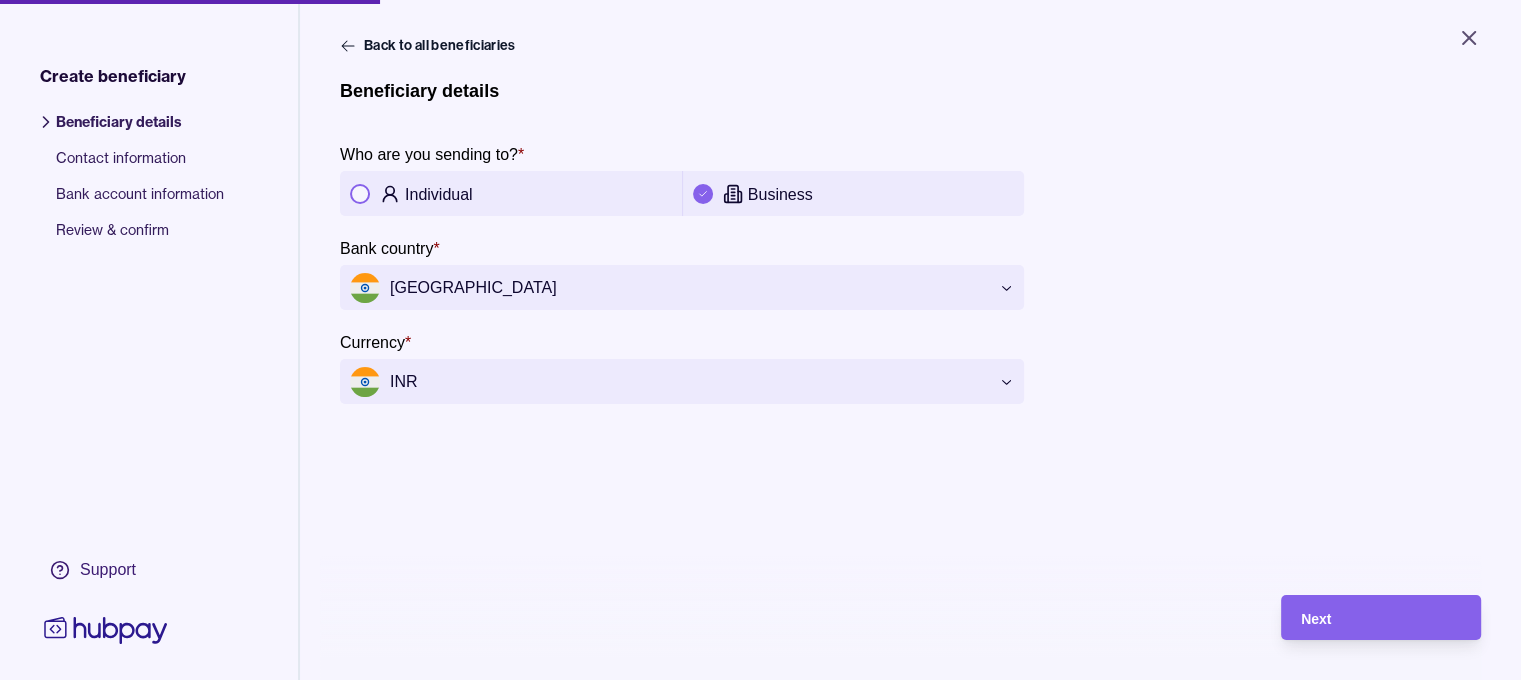 click on "**********" at bounding box center [760, 340] 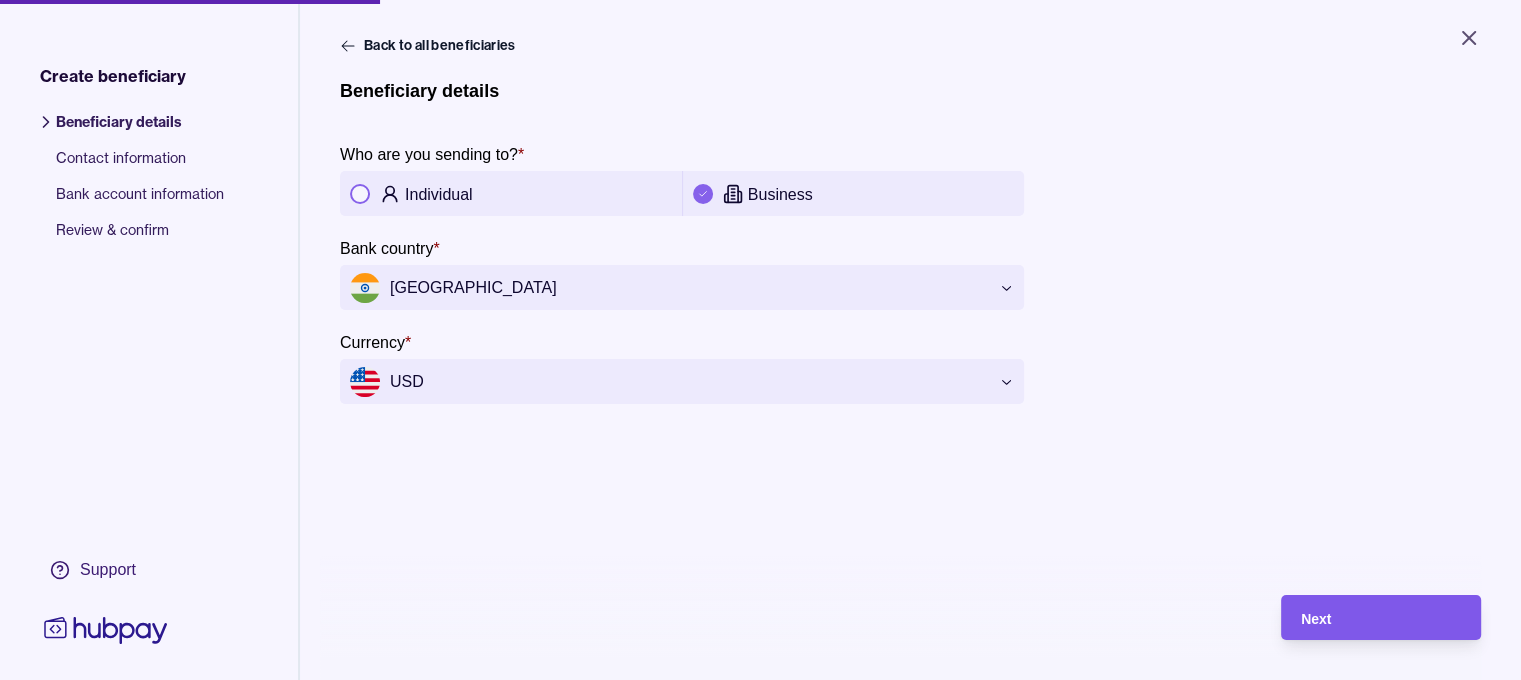click on "Next" at bounding box center (1381, 618) 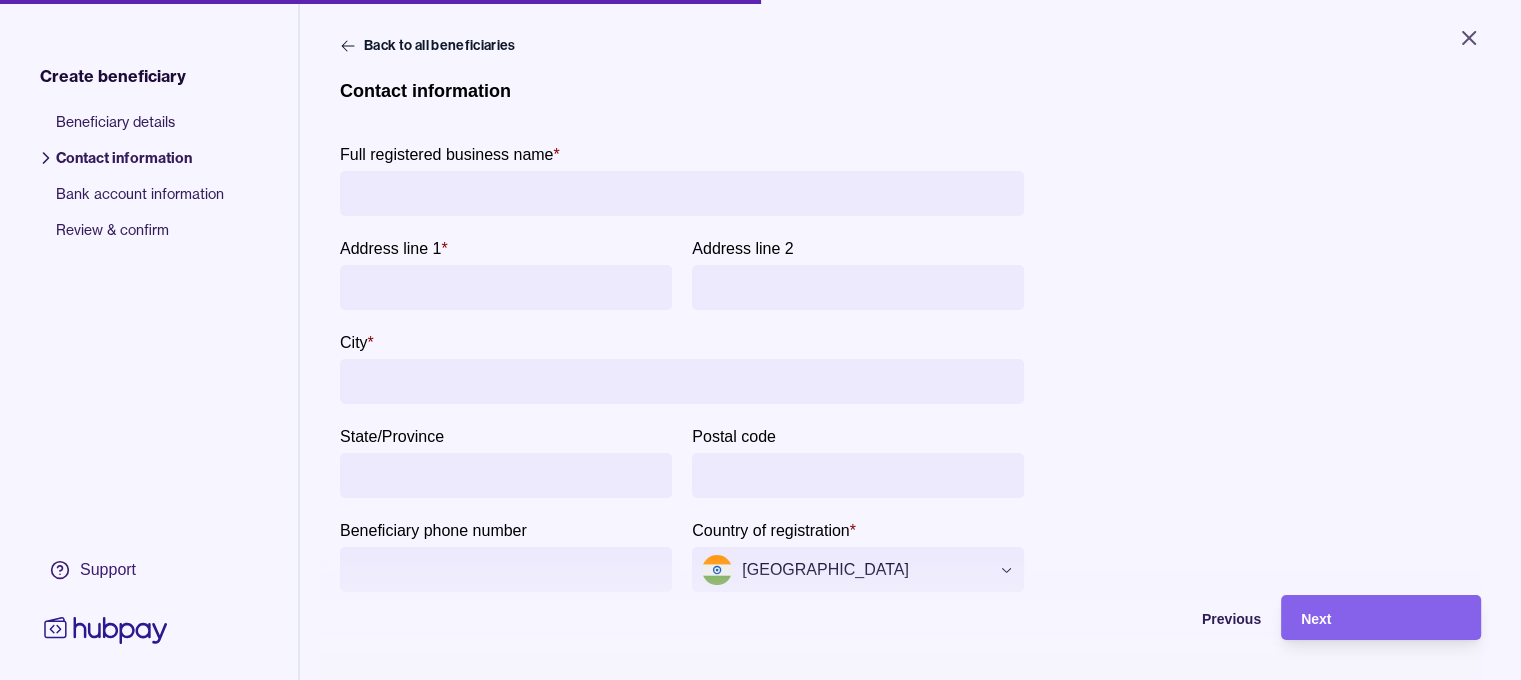 click on "Full registered business name  *" at bounding box center [682, 193] 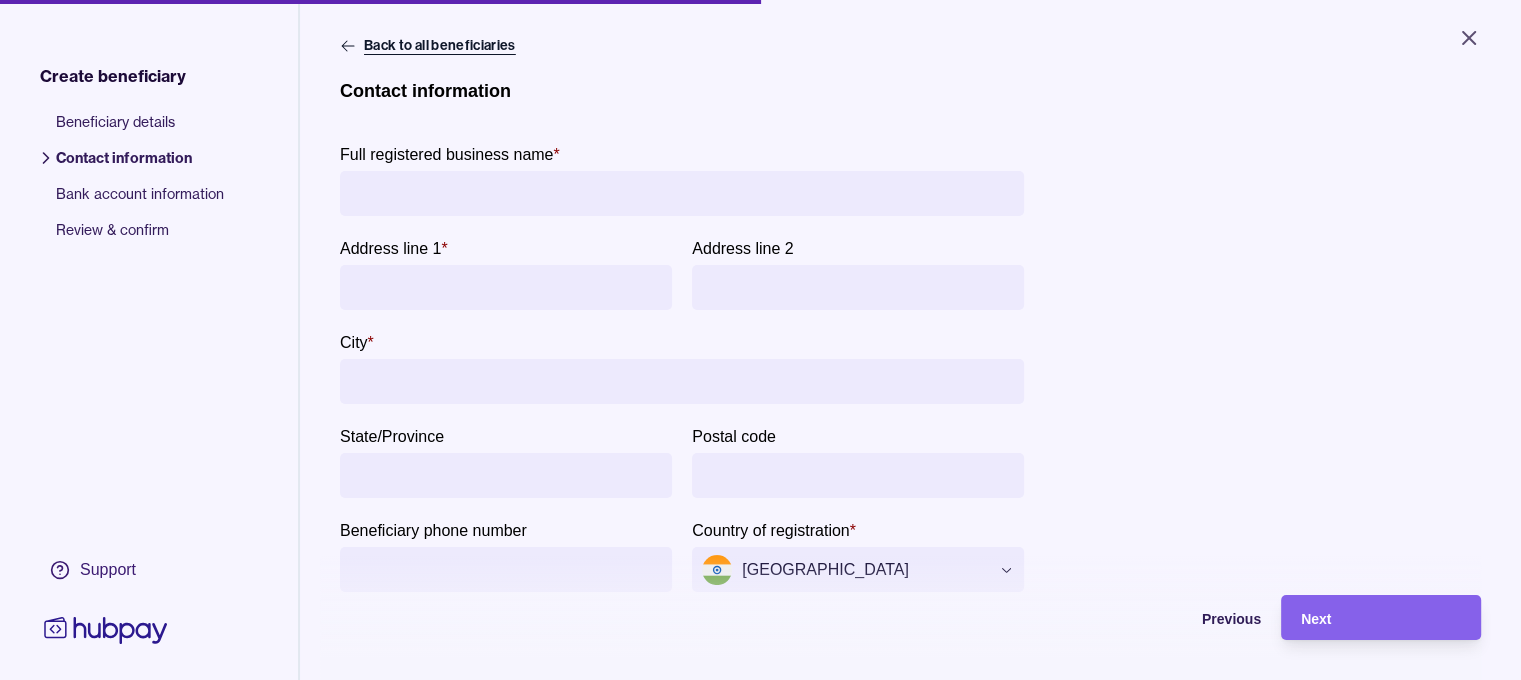 click 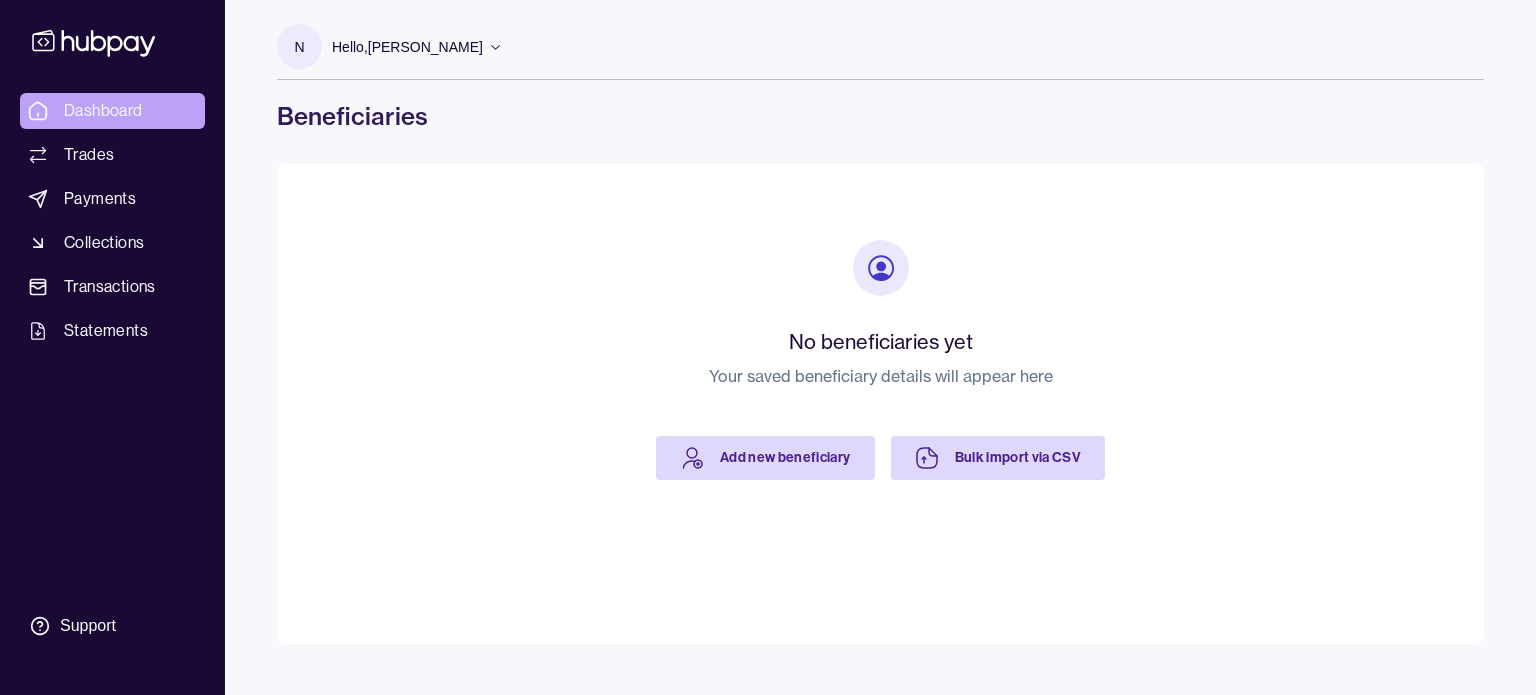 click on "Dashboard" at bounding box center (103, 111) 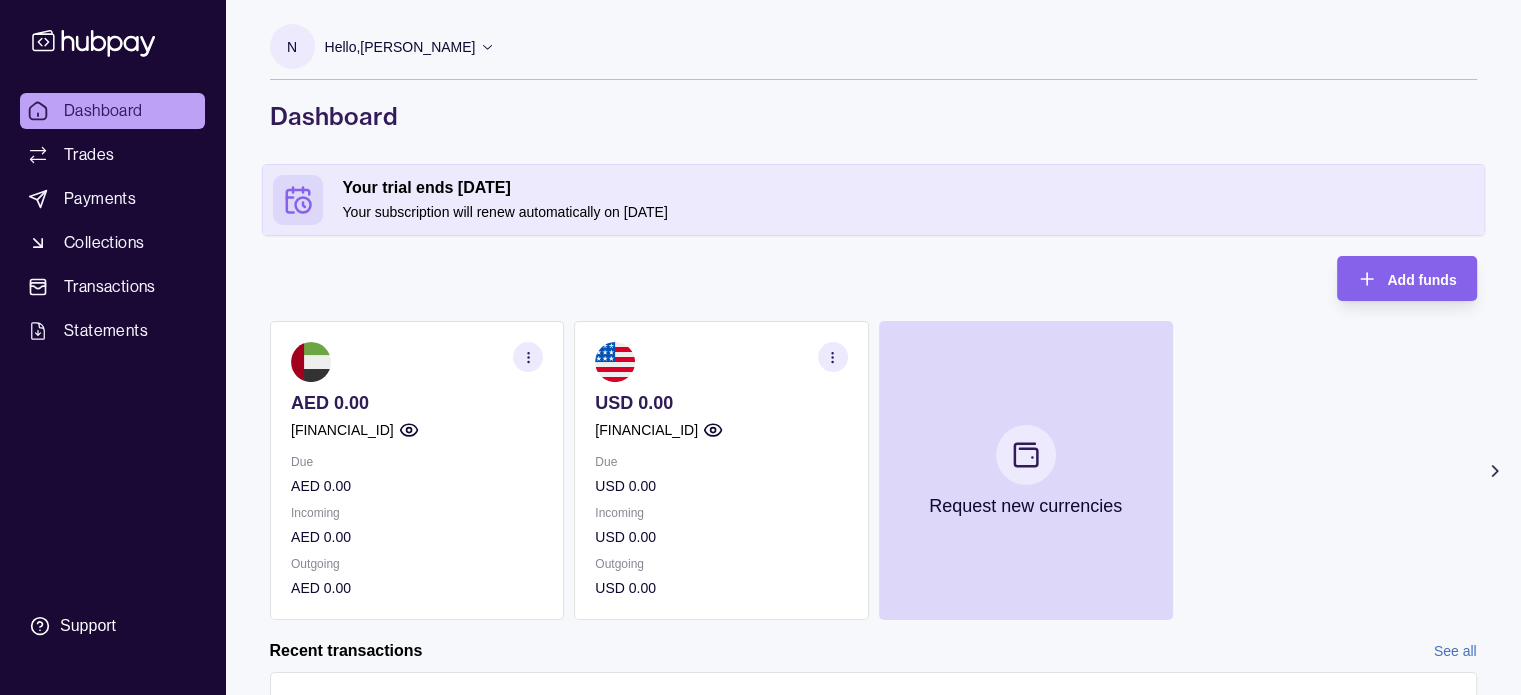 click on "Dashboard" at bounding box center (103, 111) 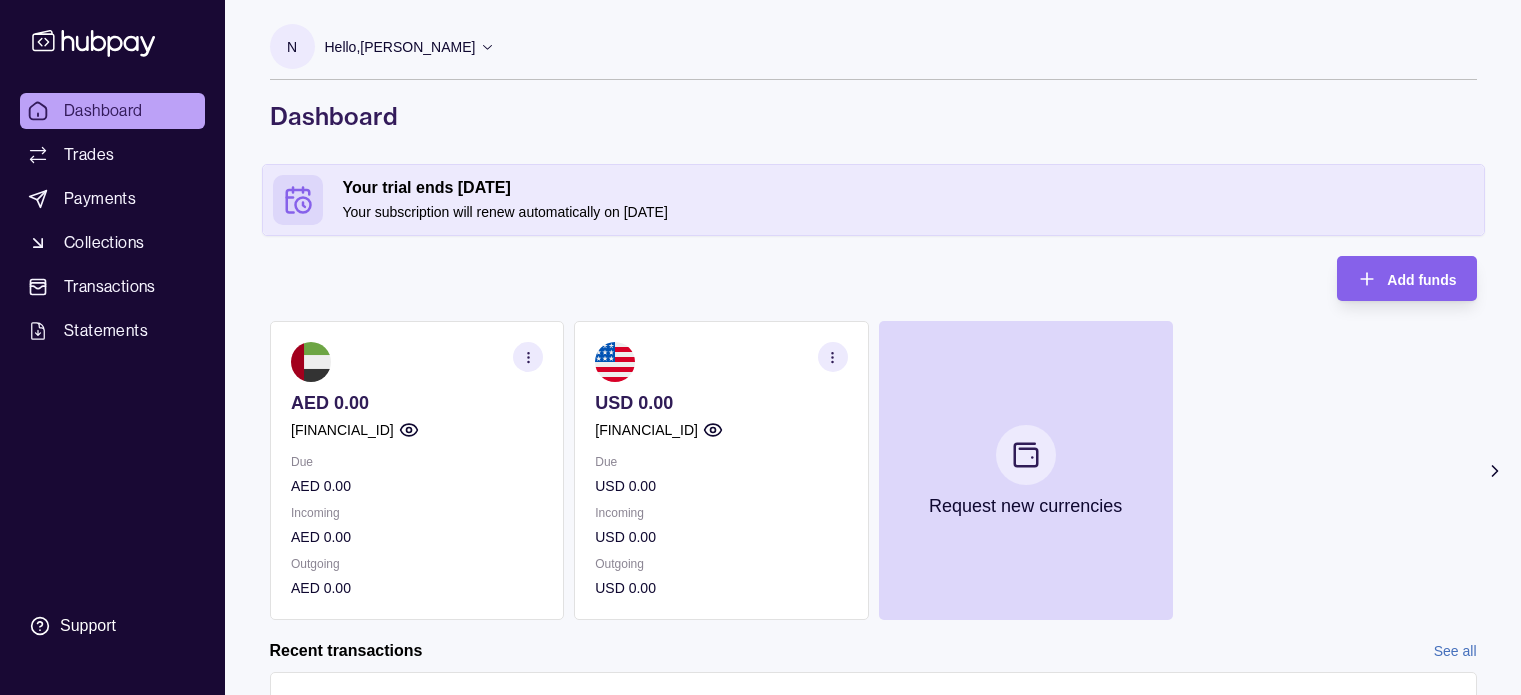 scroll, scrollTop: 0, scrollLeft: 0, axis: both 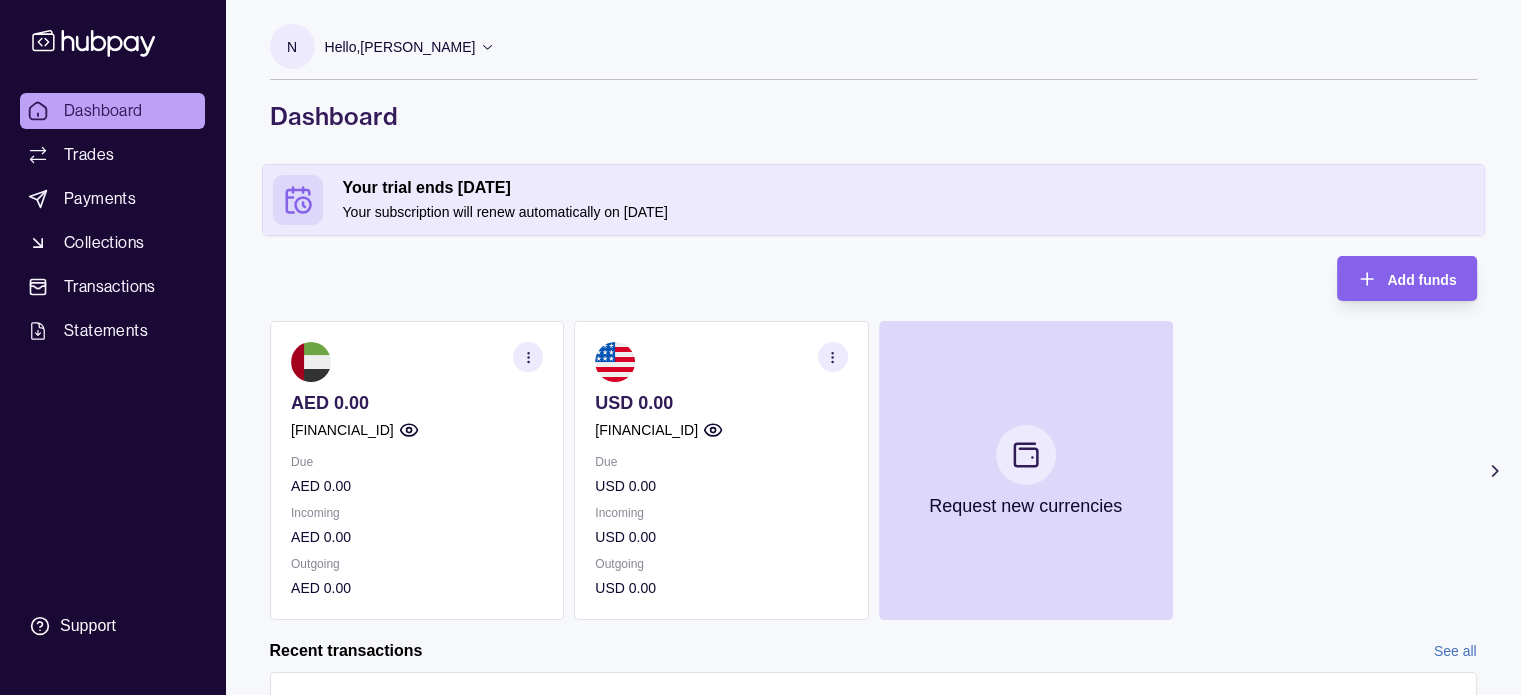 click on "Dashboard" at bounding box center (103, 111) 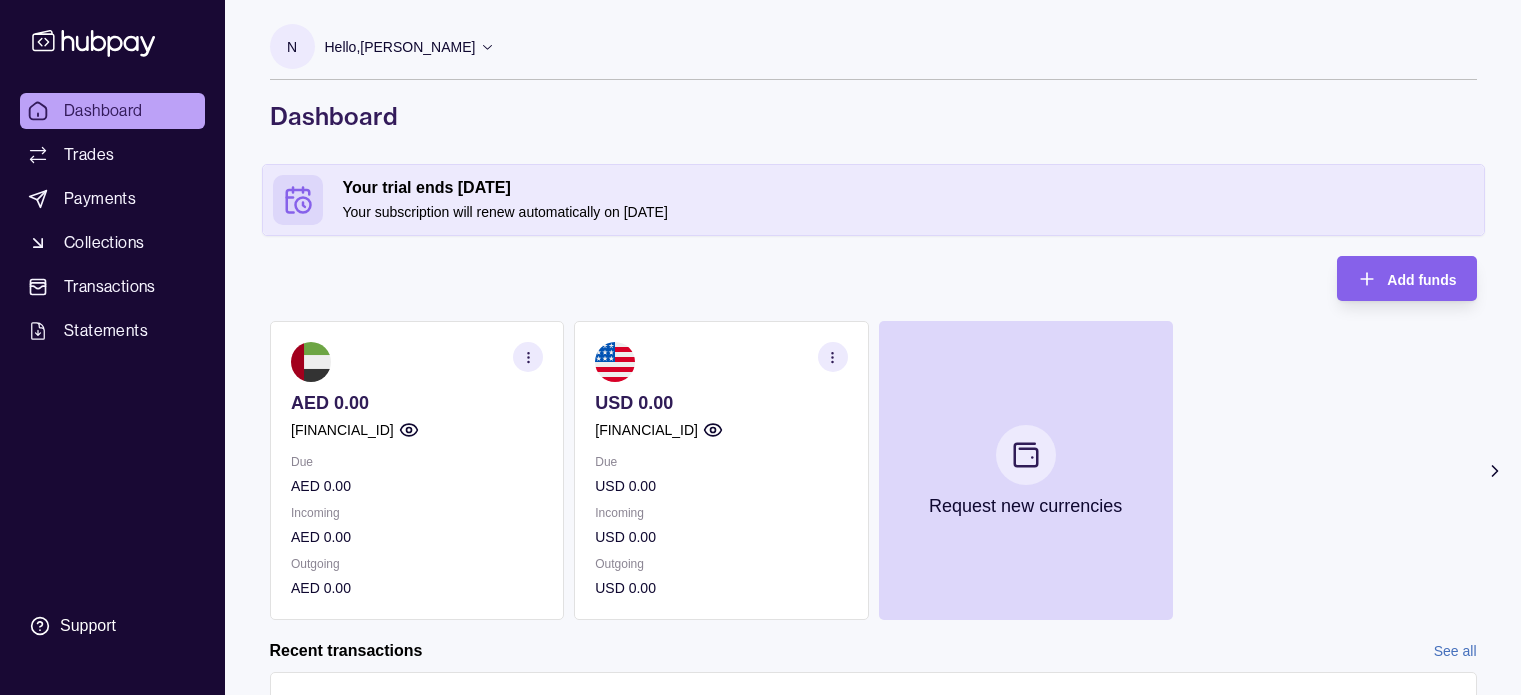 scroll, scrollTop: 0, scrollLeft: 0, axis: both 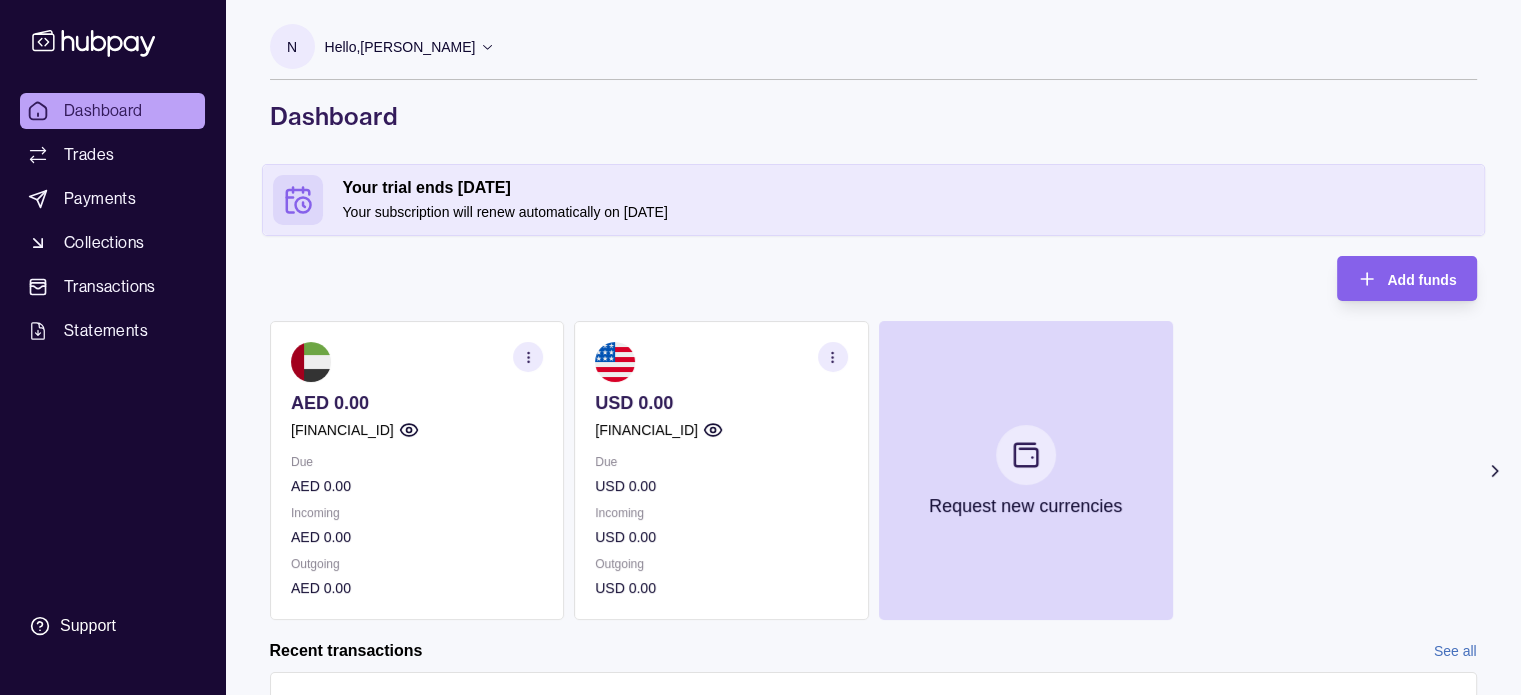 click 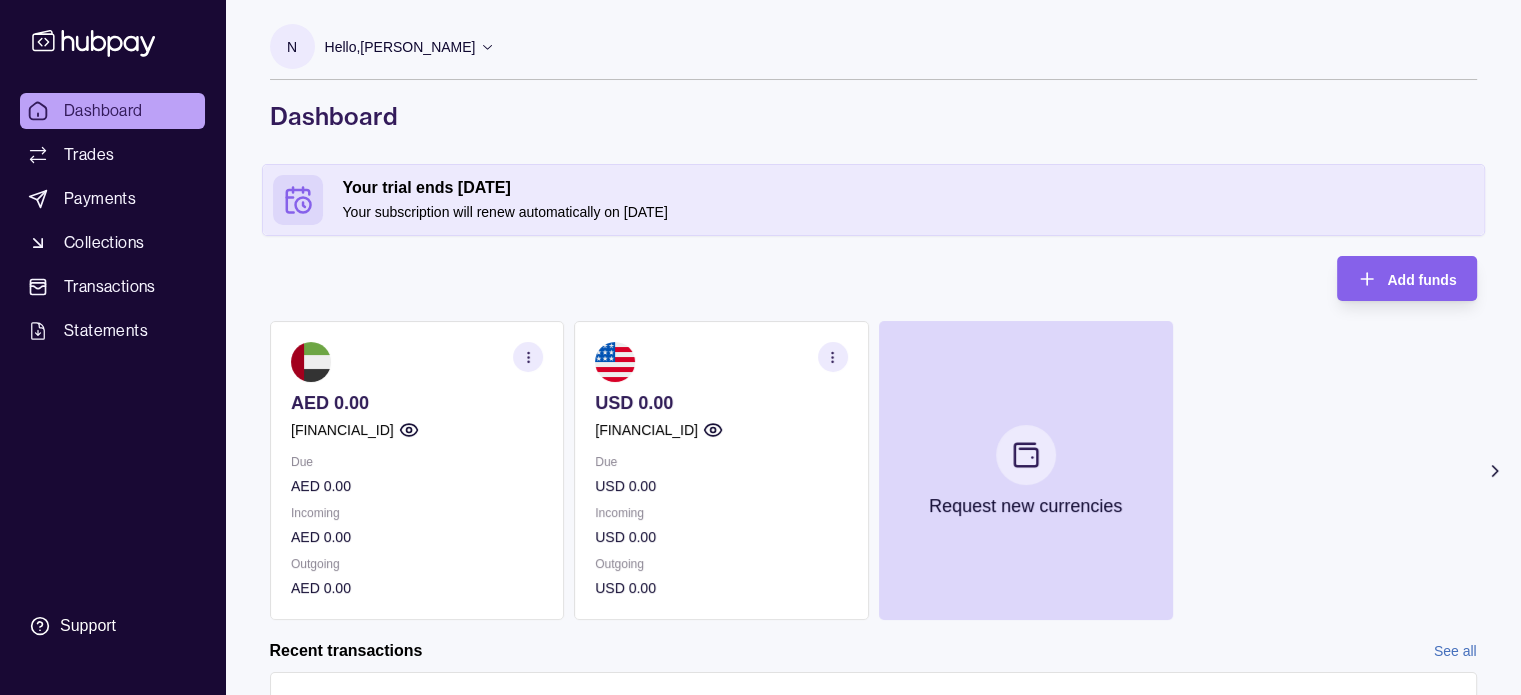 click at bounding box center (417, 362) 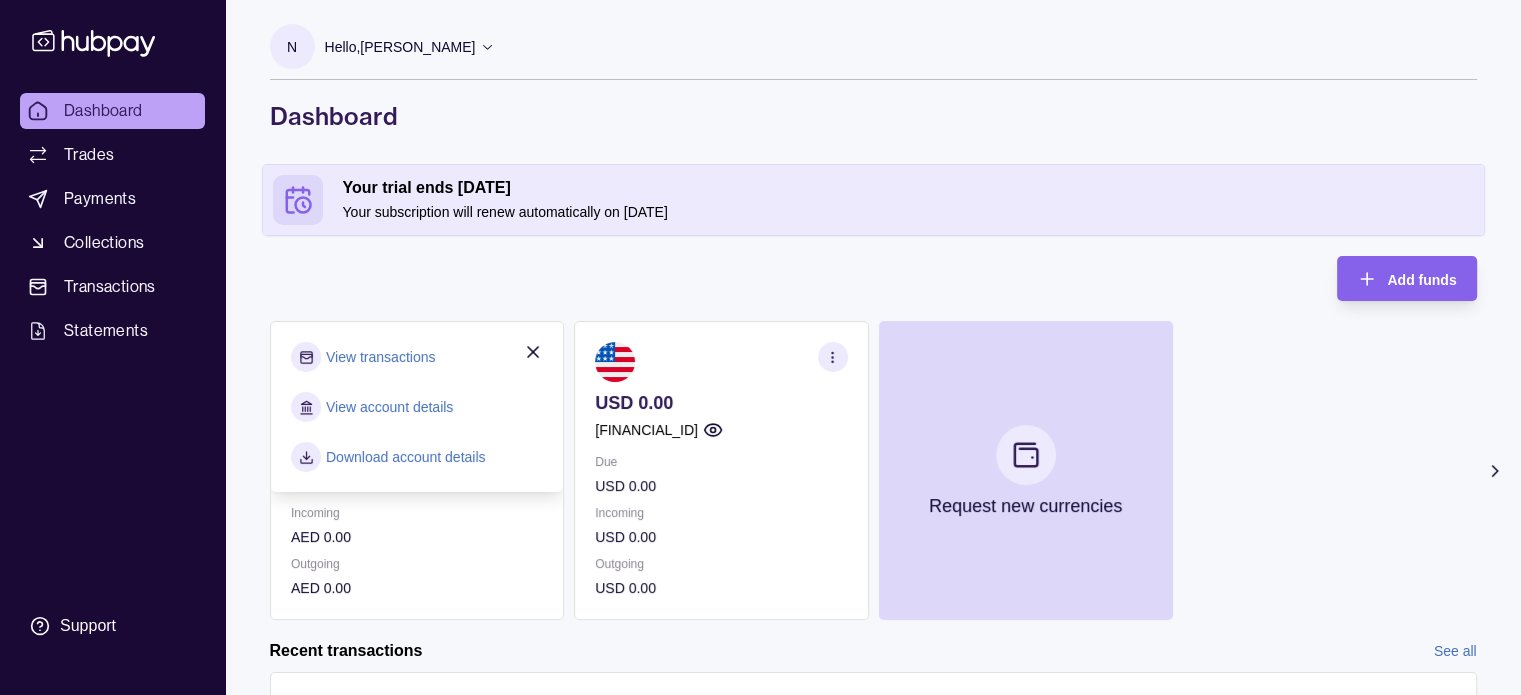 click on "View transactions" at bounding box center (380, 357) 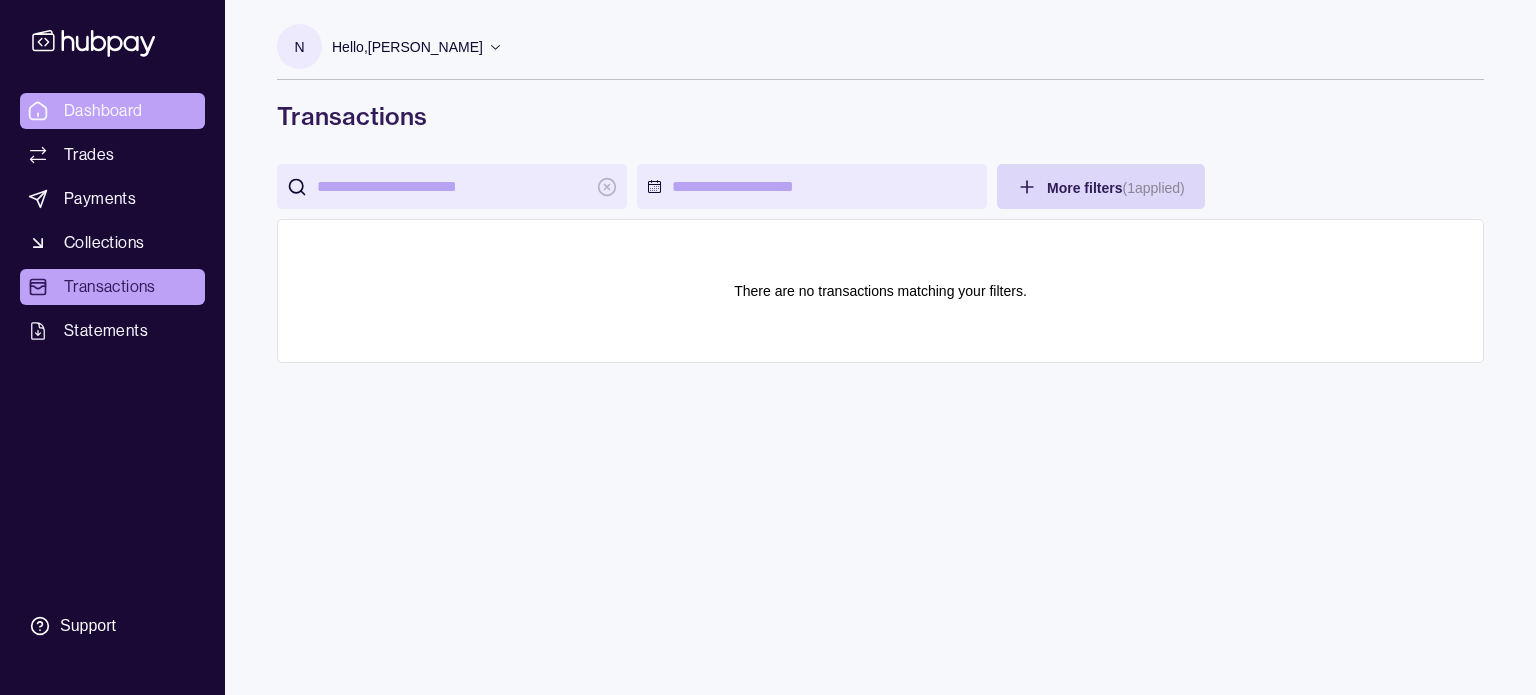click on "Dashboard" at bounding box center [103, 111] 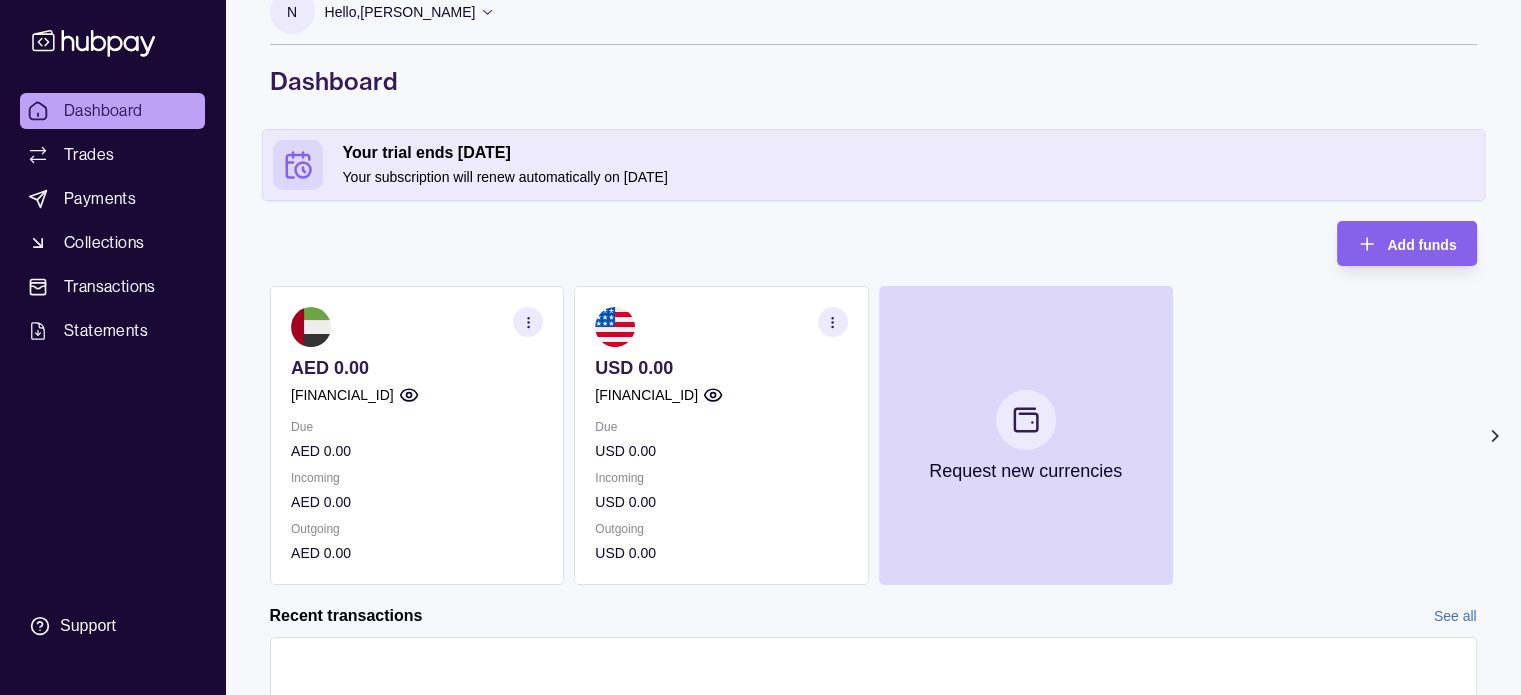 scroll, scrollTop: 0, scrollLeft: 0, axis: both 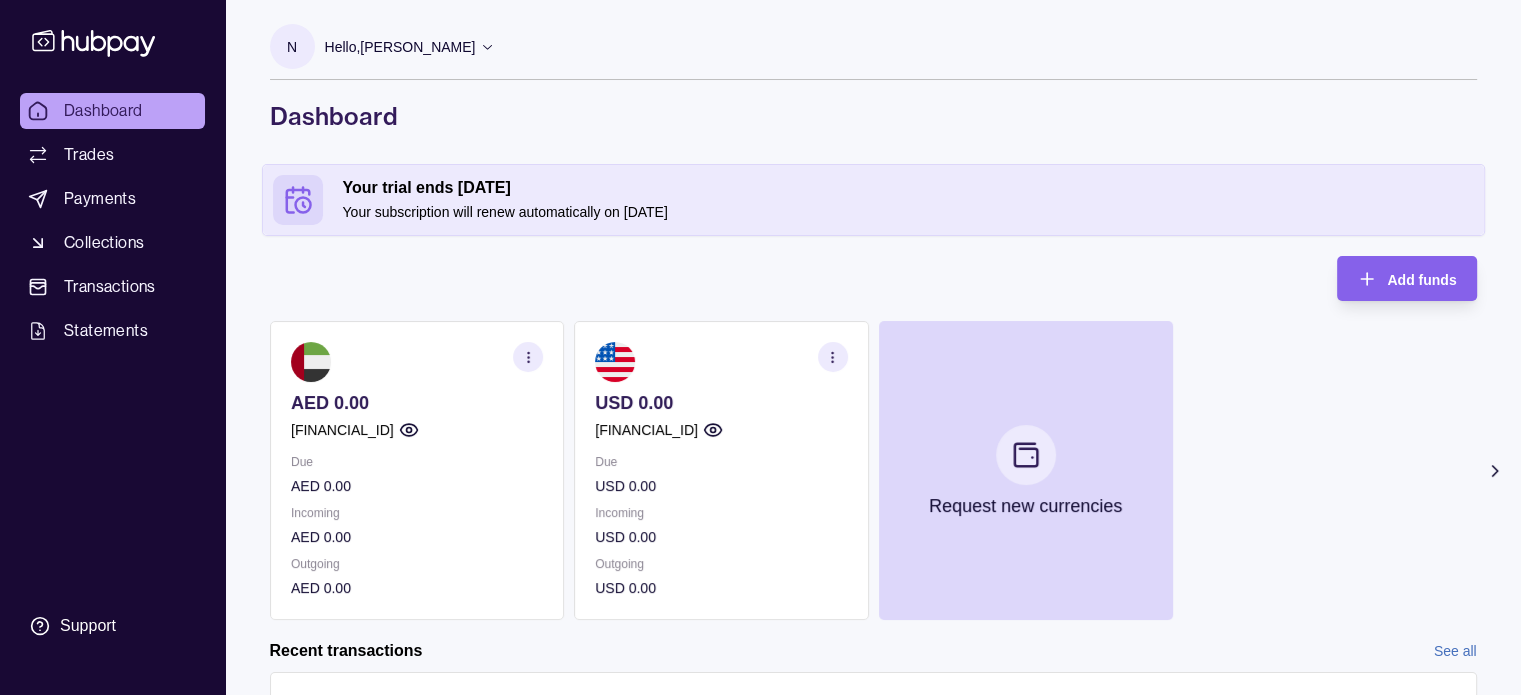 click on "Dashboard" at bounding box center [112, 111] 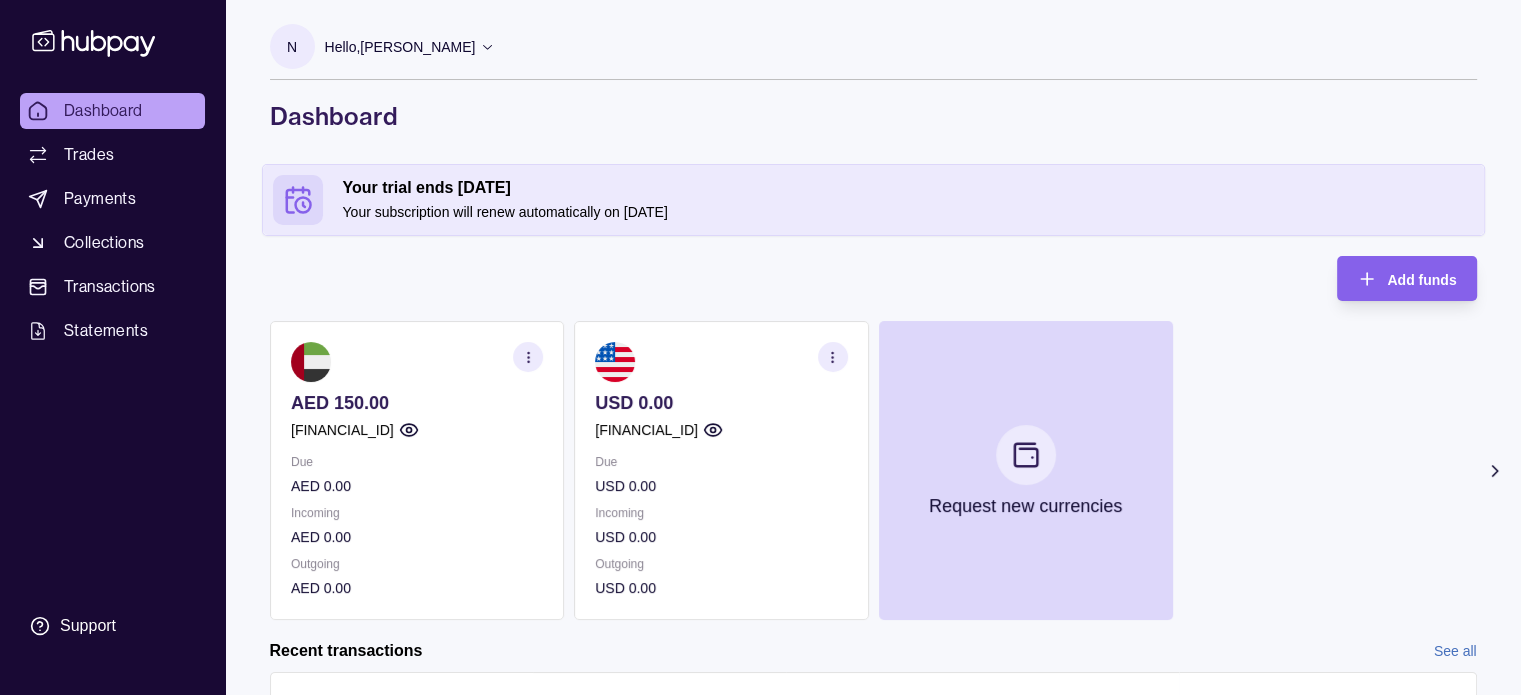 scroll, scrollTop: 132, scrollLeft: 0, axis: vertical 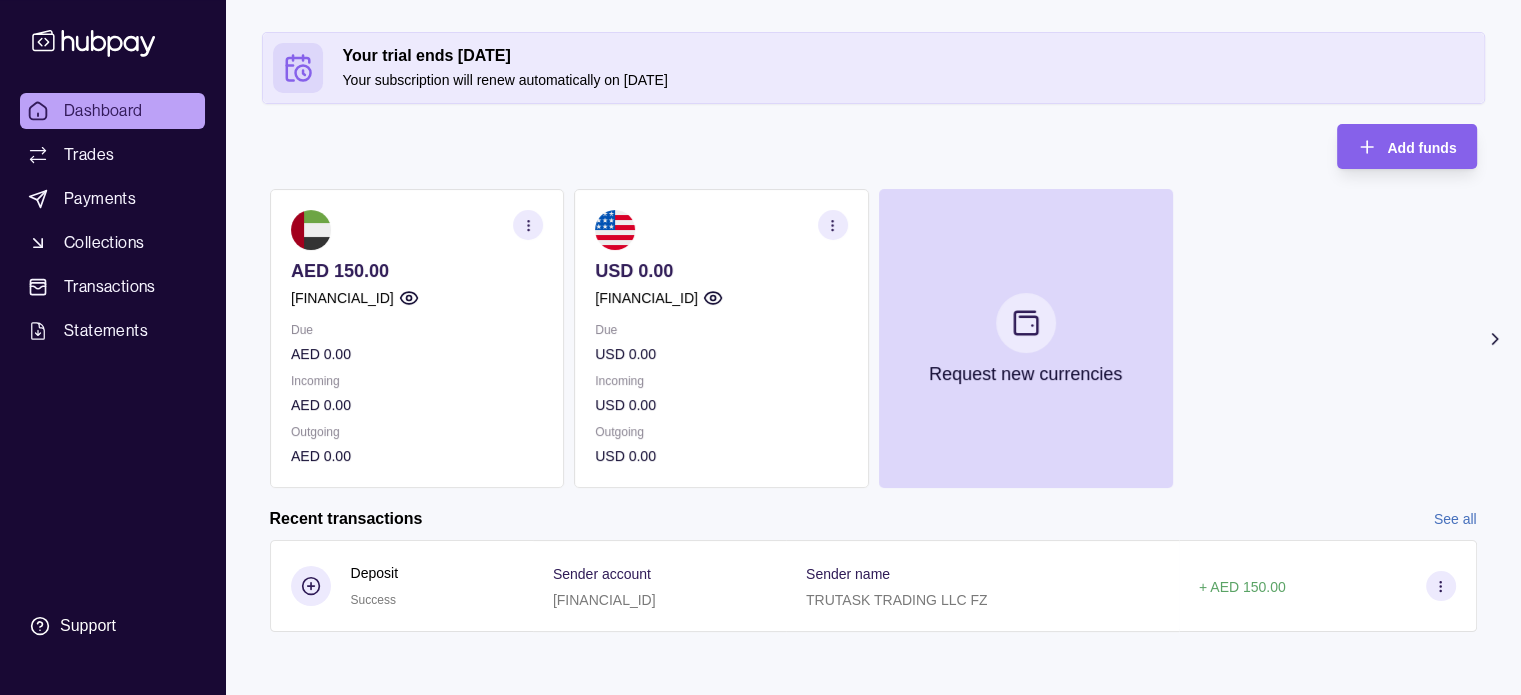 click at bounding box center (721, 230) 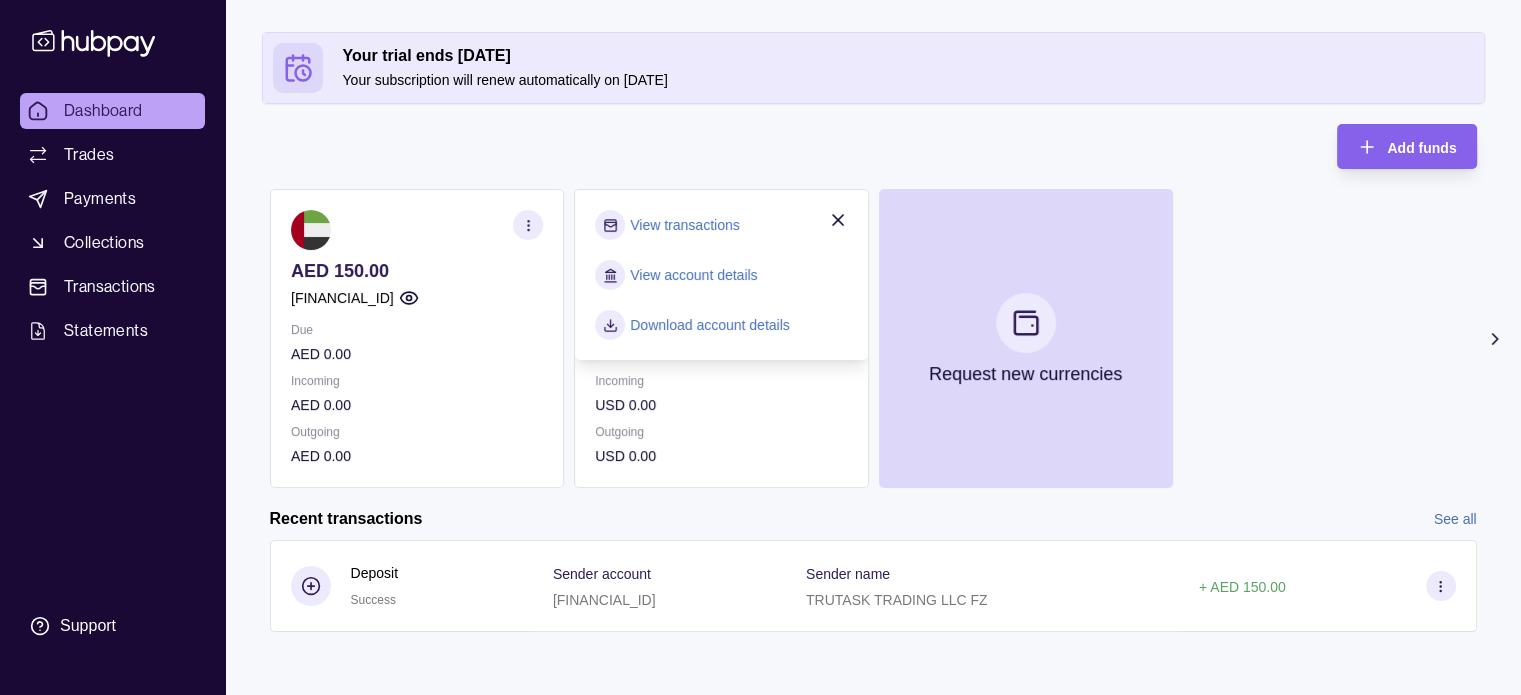 click at bounding box center [528, 225] 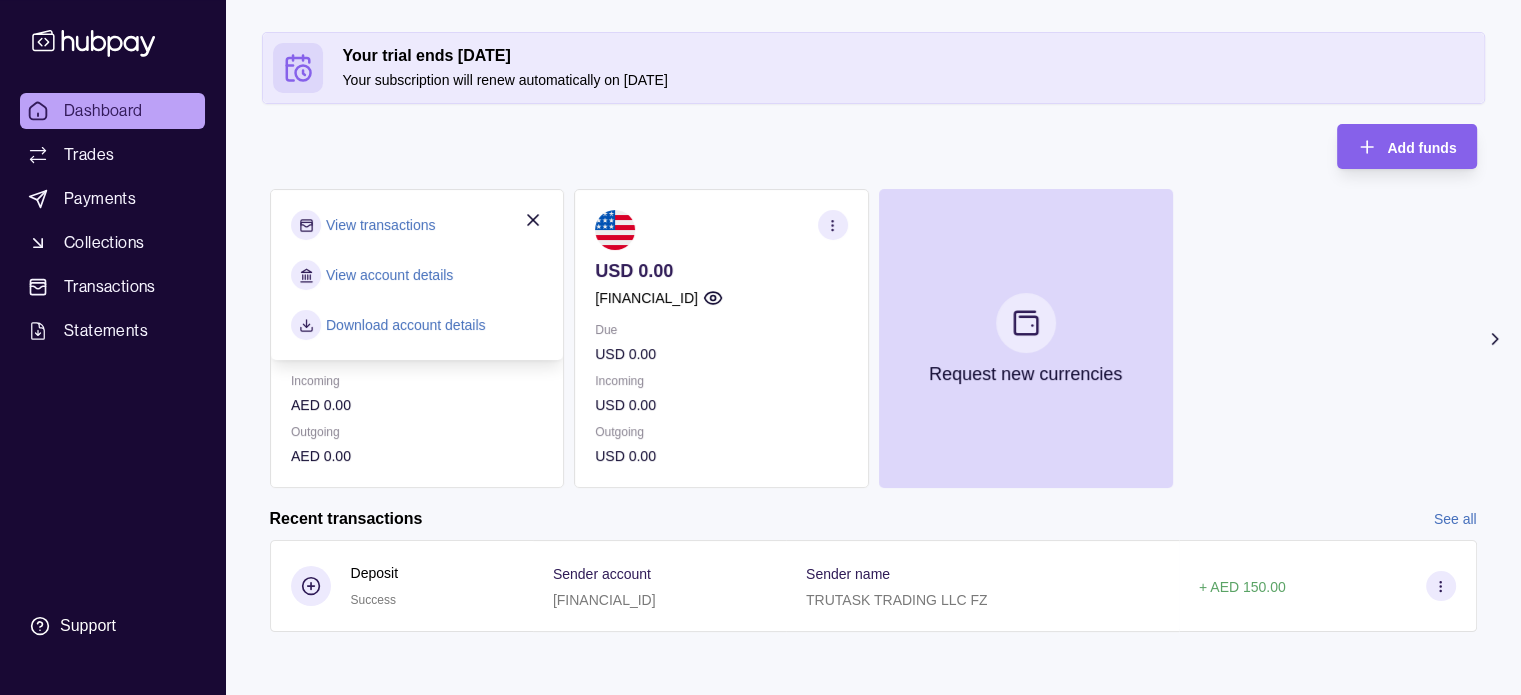click on "View transactions" at bounding box center (417, 225) 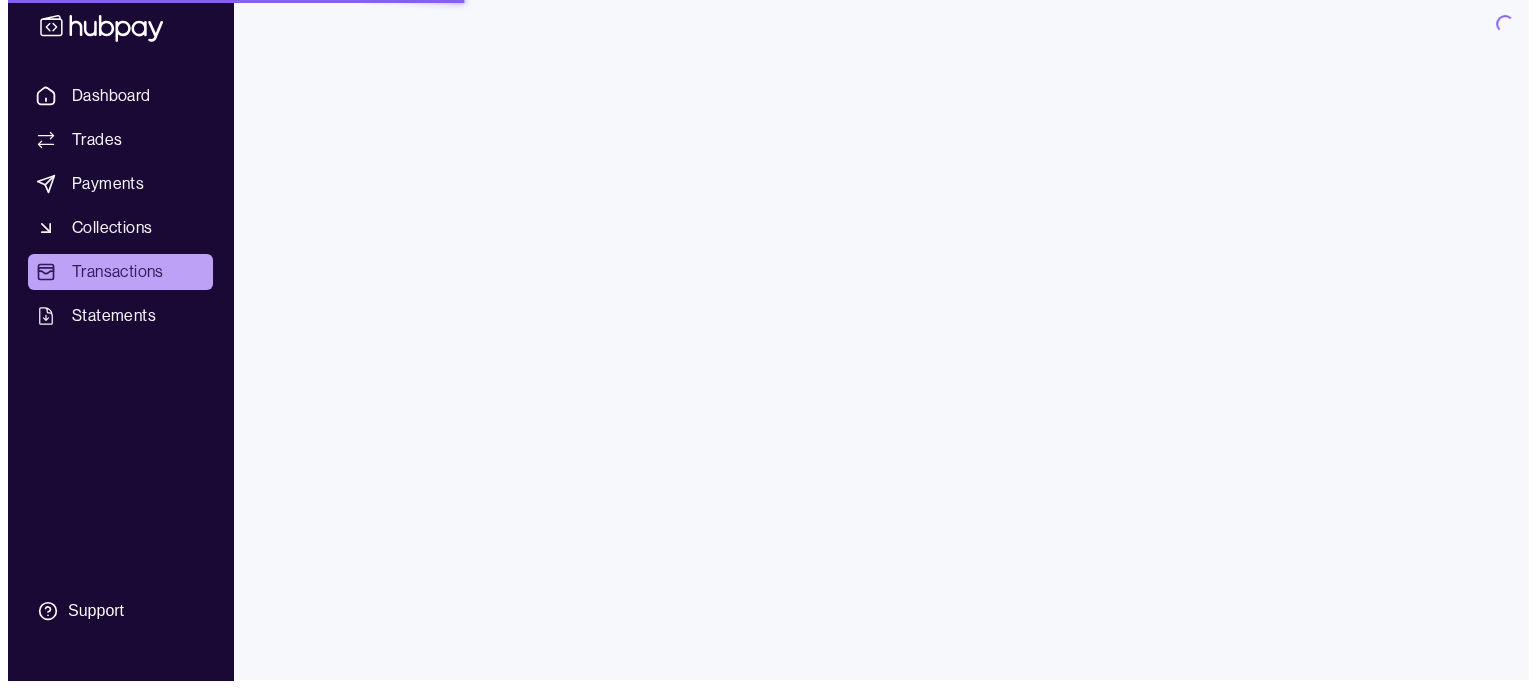 scroll, scrollTop: 0, scrollLeft: 0, axis: both 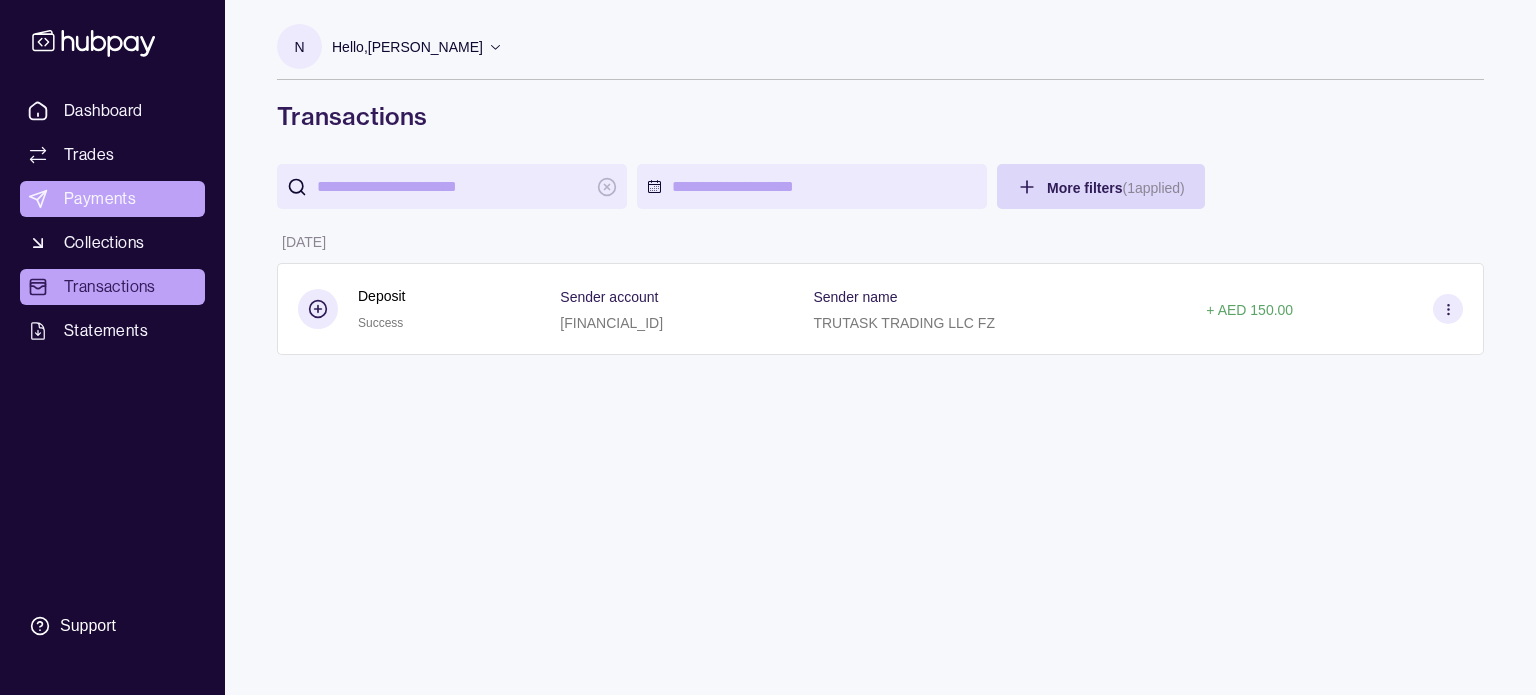 click on "Payments" at bounding box center [100, 199] 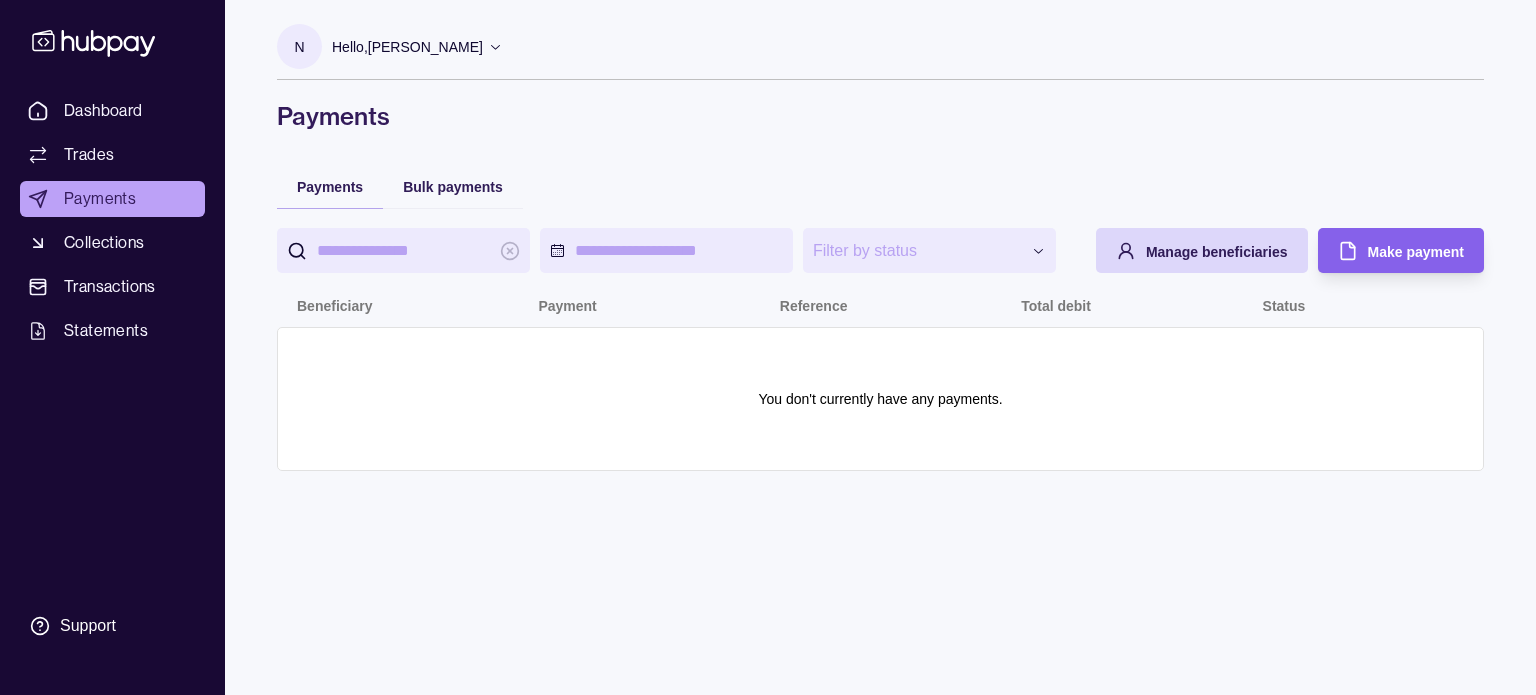 click at bounding box center [403, 250] 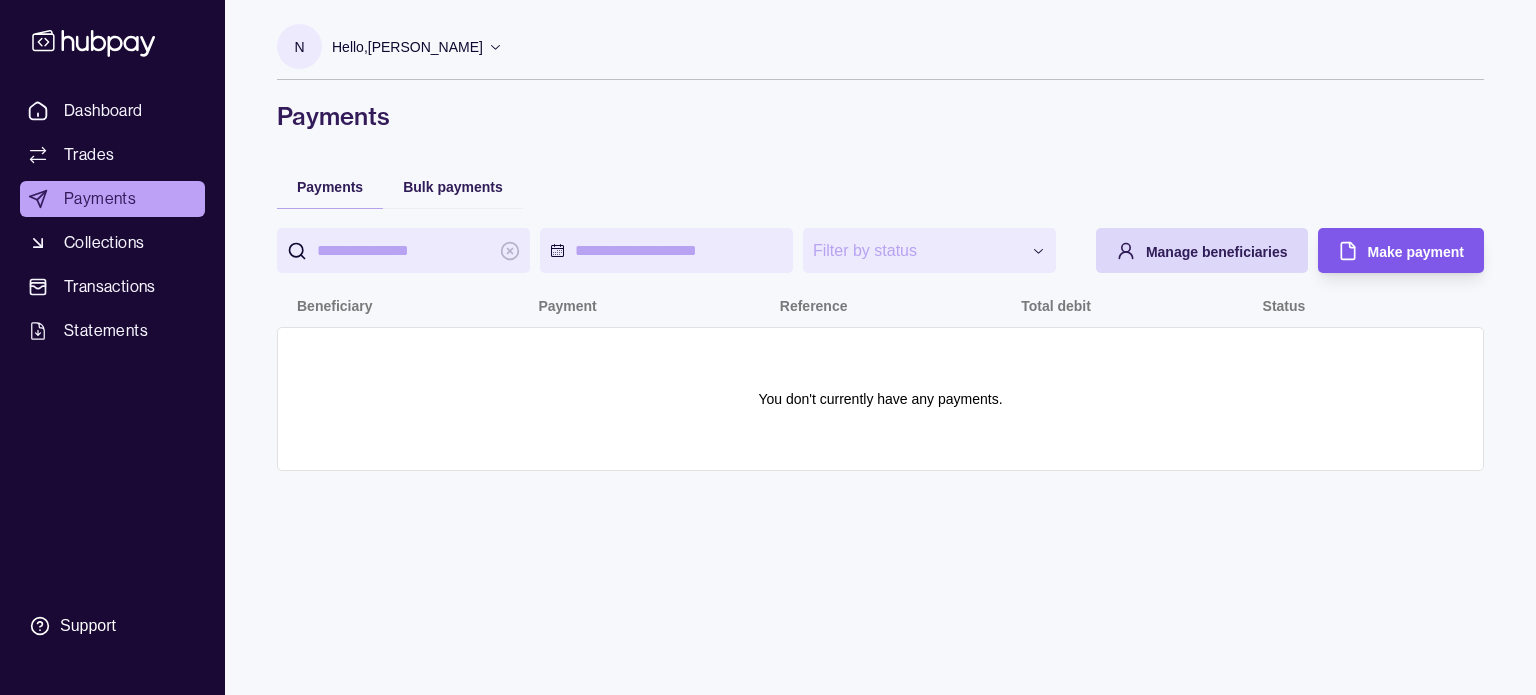 click on "Make payment" at bounding box center (1416, 252) 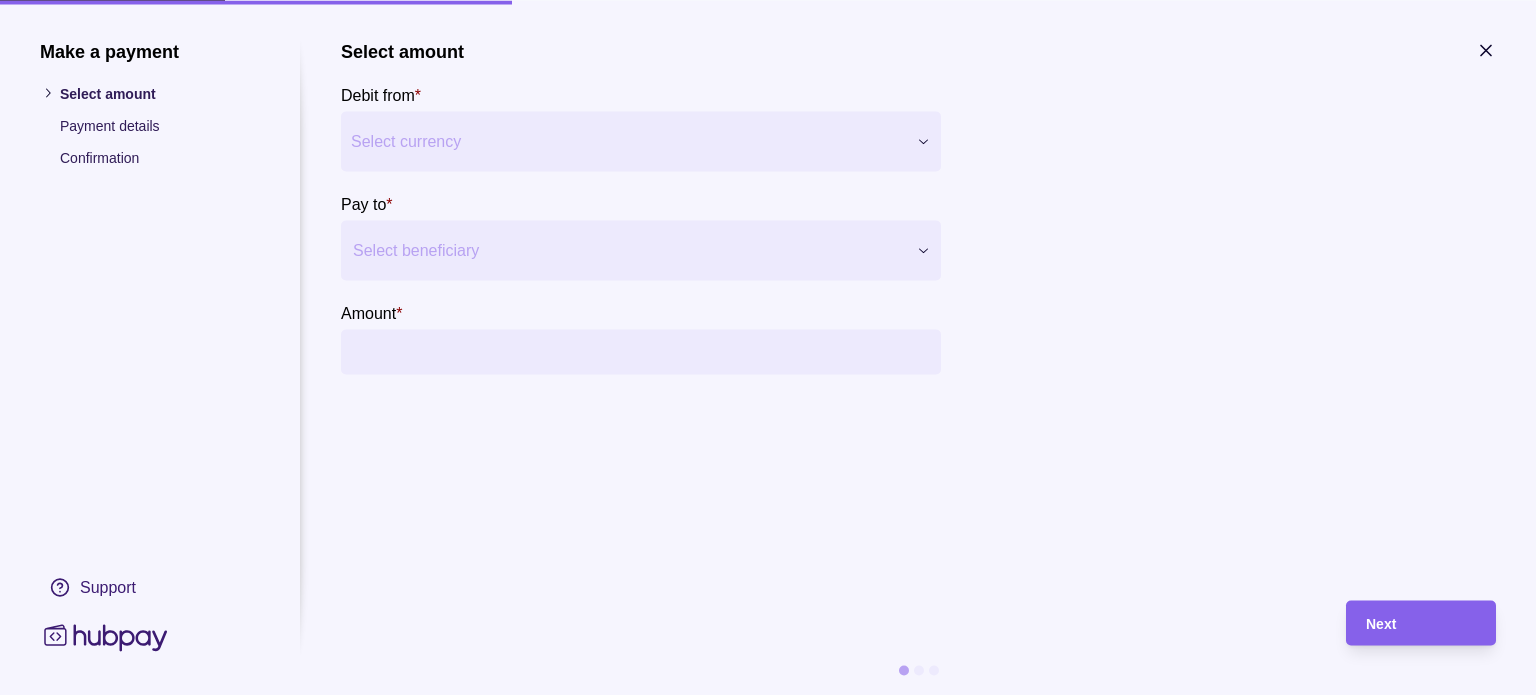 click on "**********" at bounding box center (768, 347) 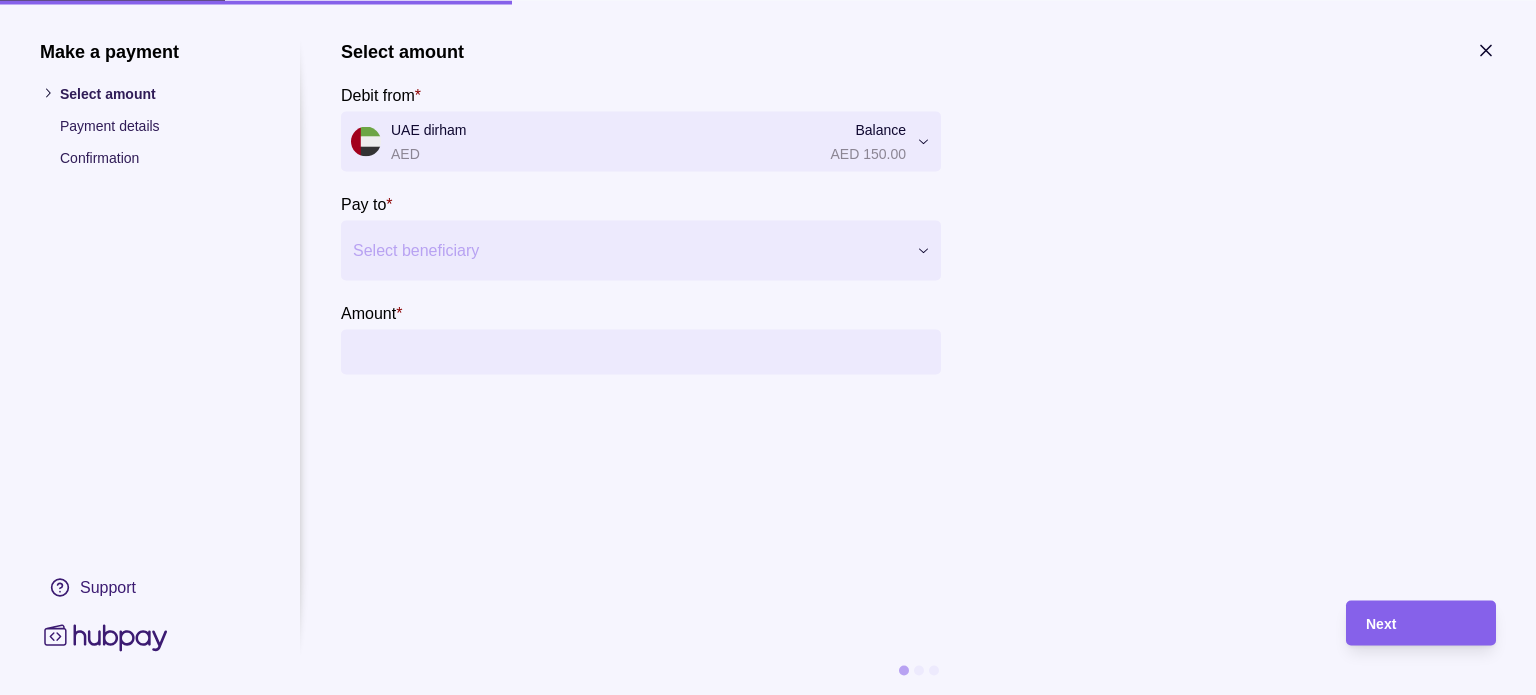 click at bounding box center [628, 250] 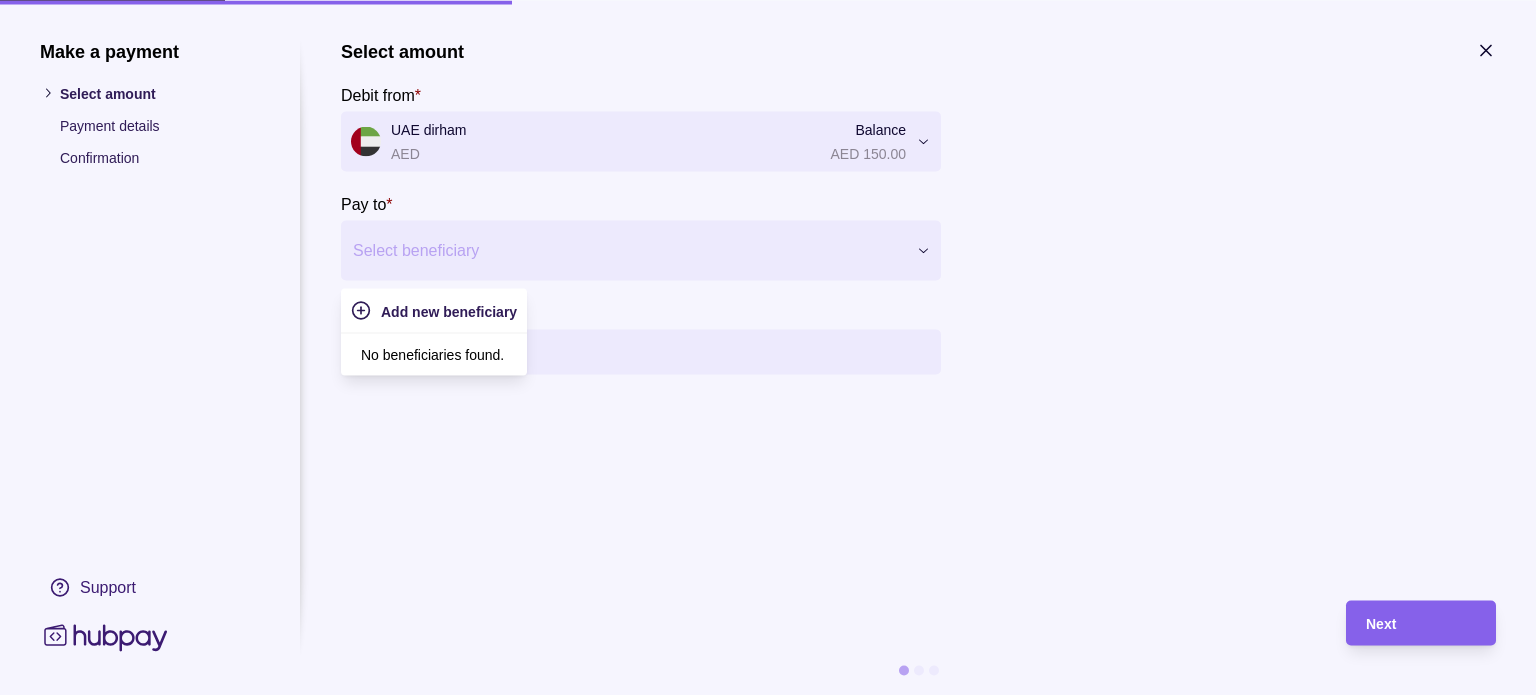 click at bounding box center (923, 250) 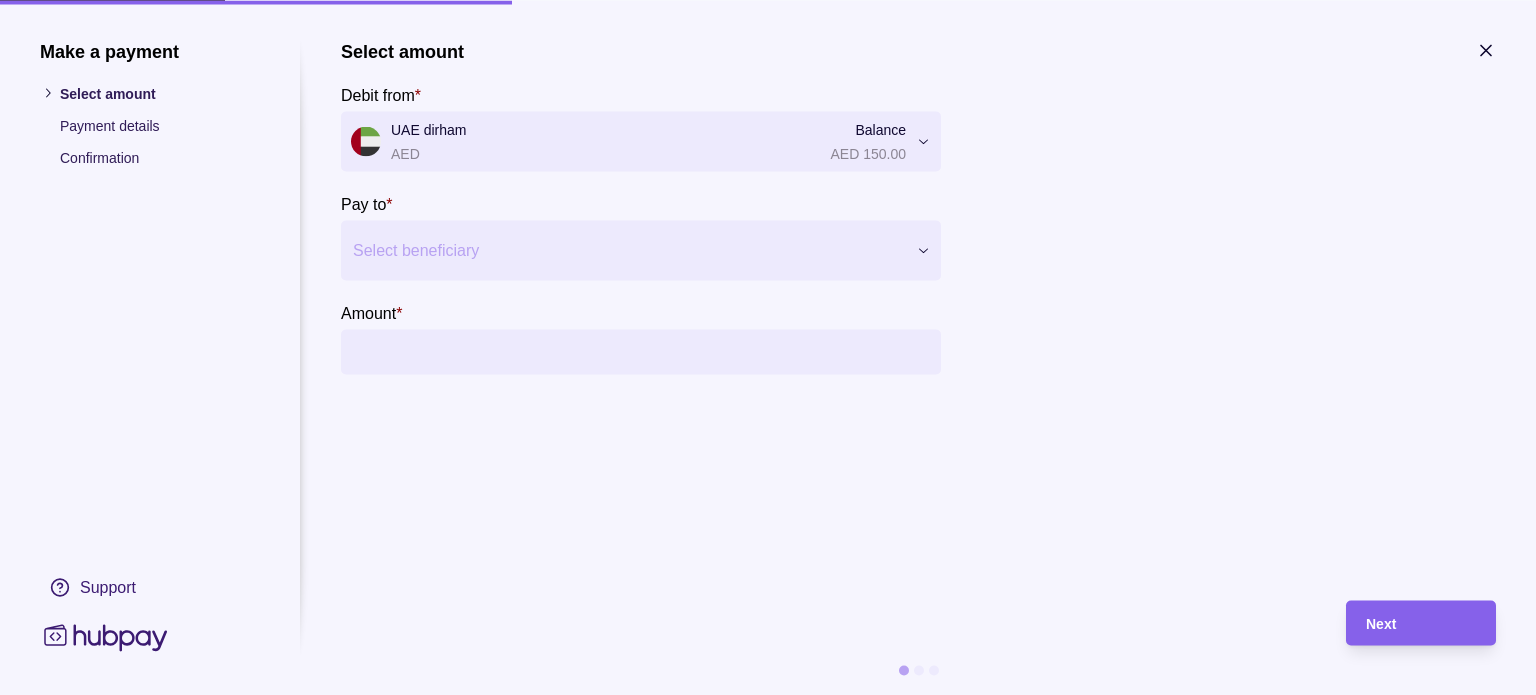 click at bounding box center (923, 250) 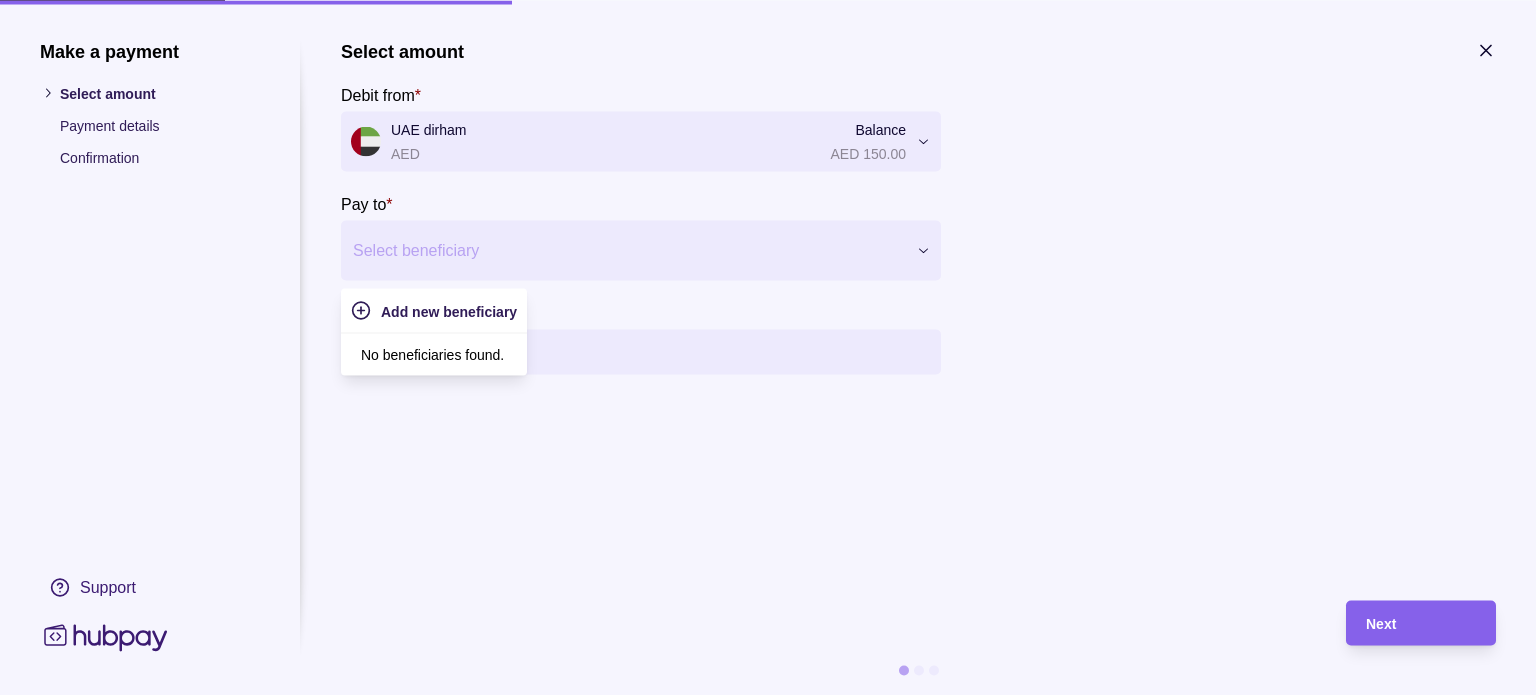 click on "Payment details" at bounding box center (160, 125) 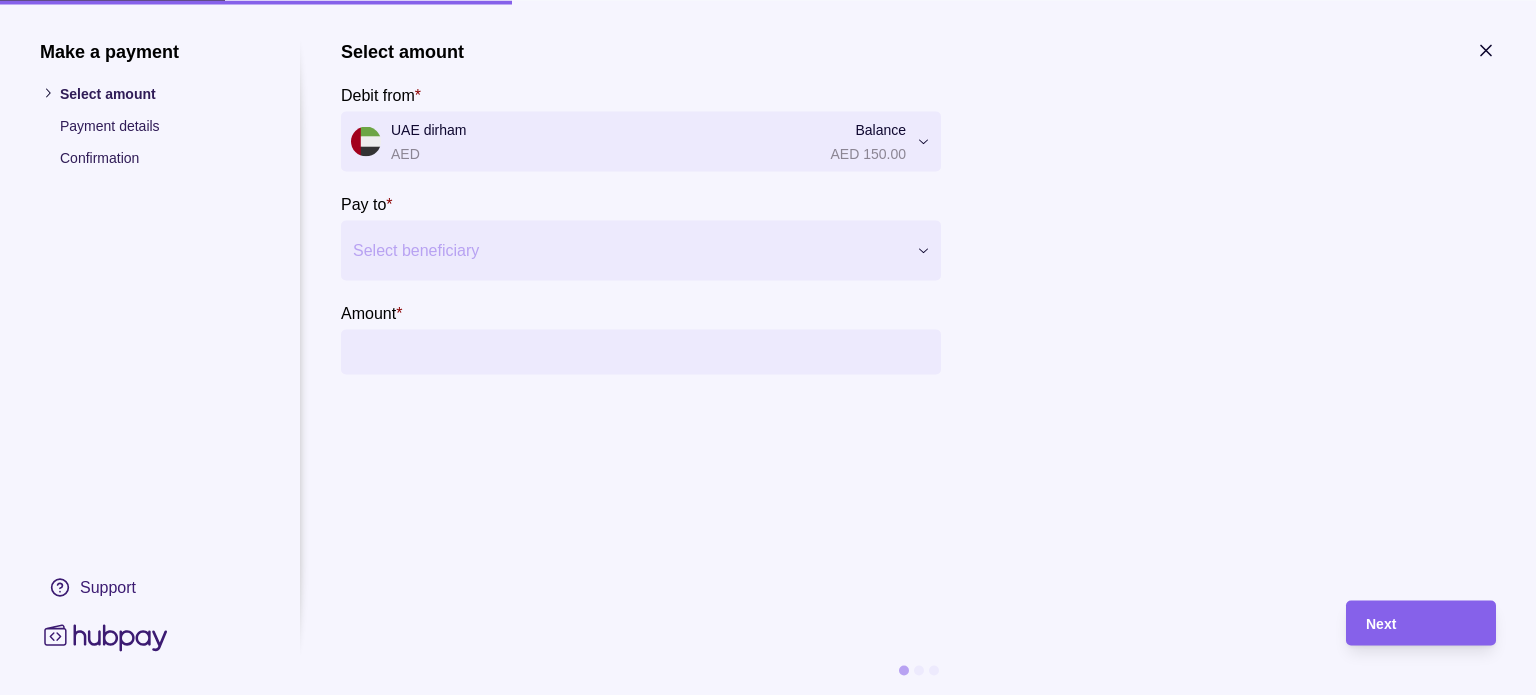 click on "Confirmation" at bounding box center (160, 157) 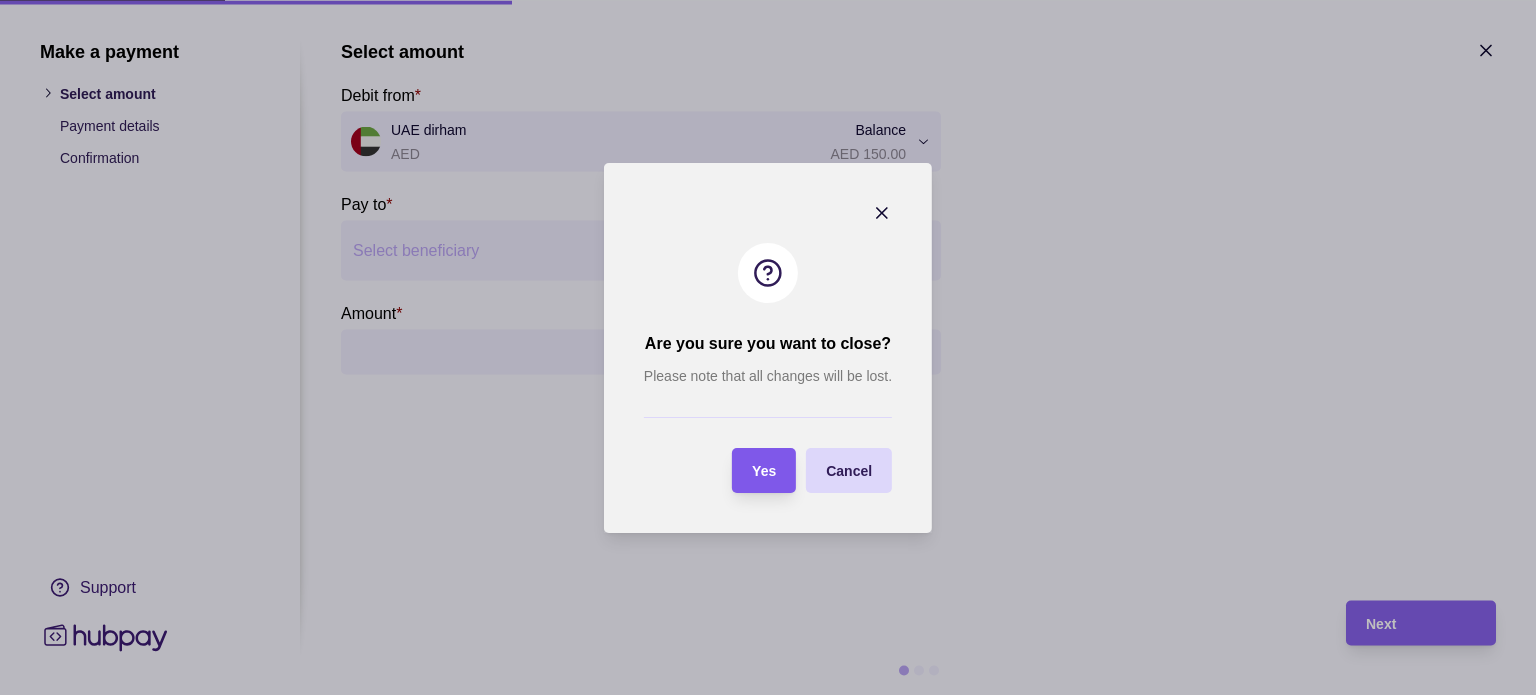click on "Yes" at bounding box center (764, 470) 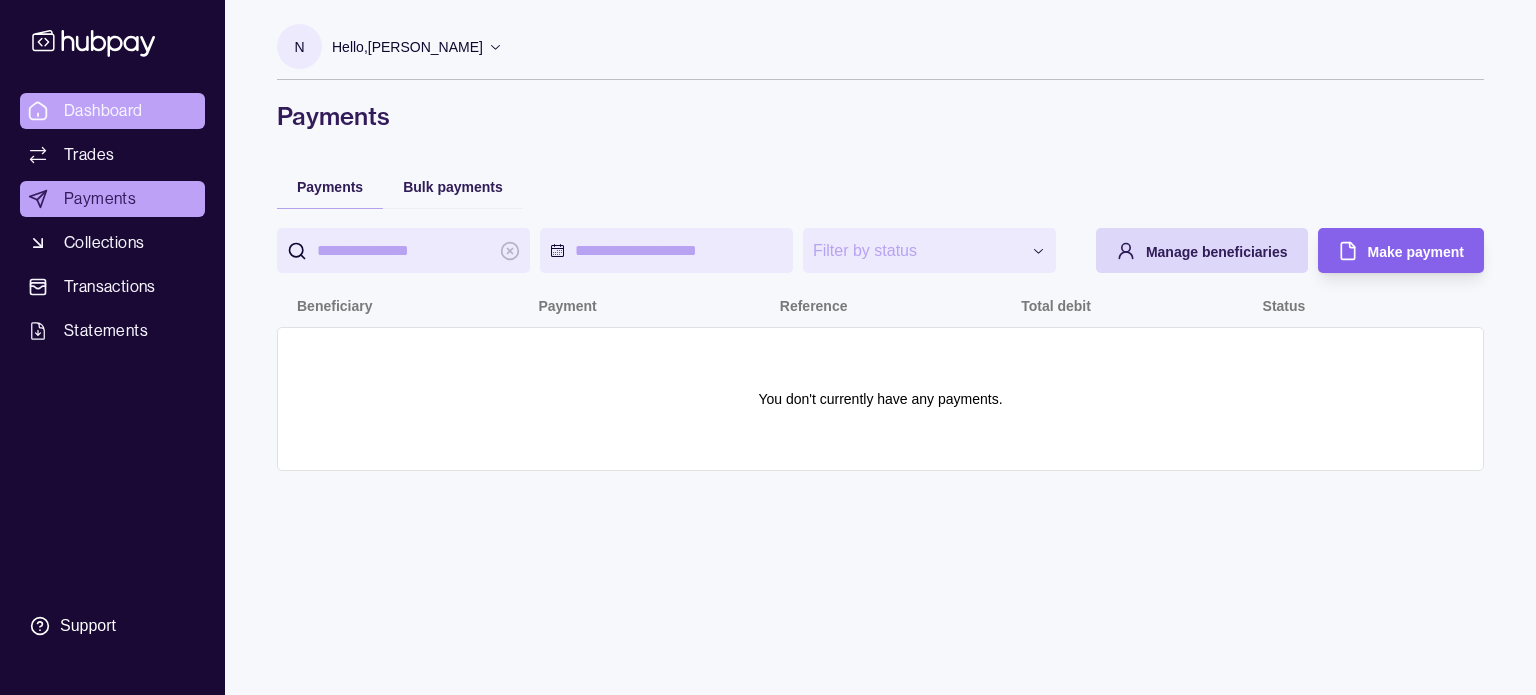 click on "Dashboard" at bounding box center (112, 111) 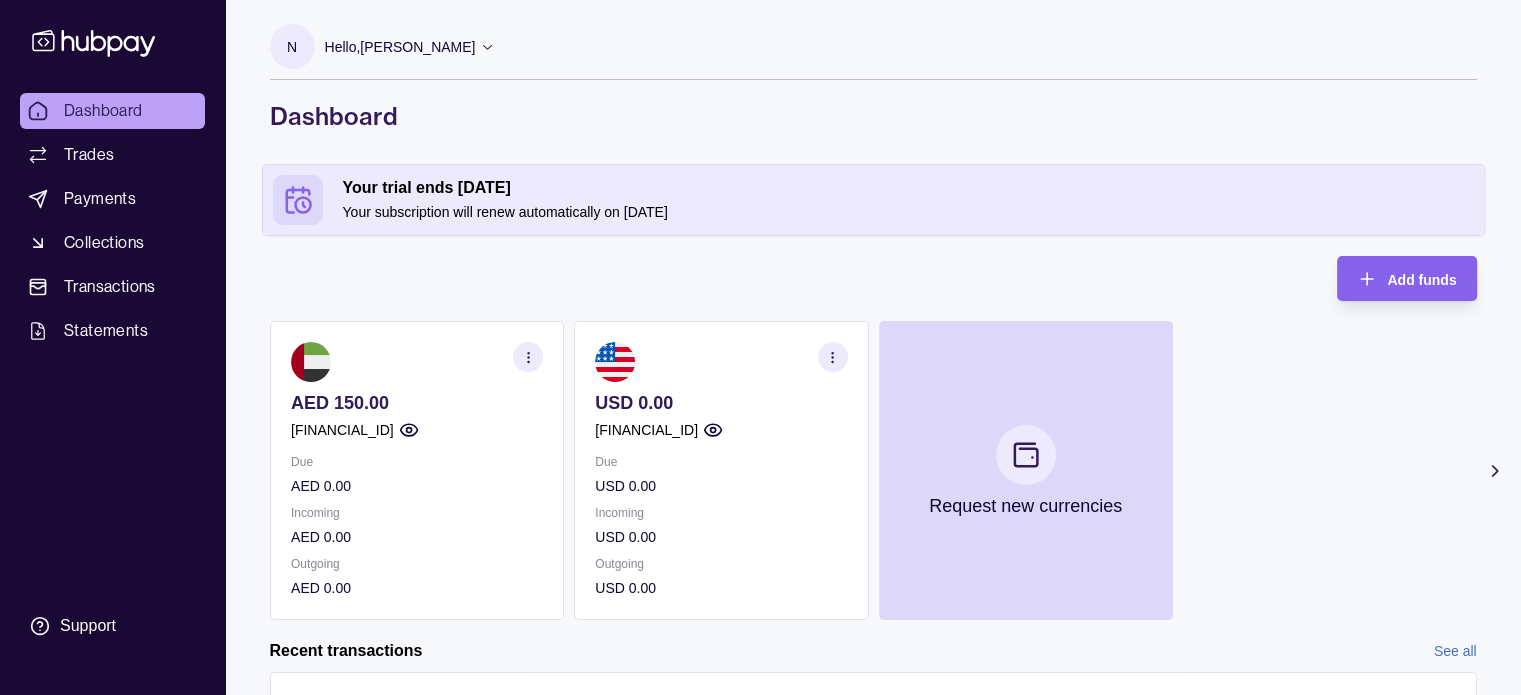 click on "USD 0.00" at bounding box center [721, 403] 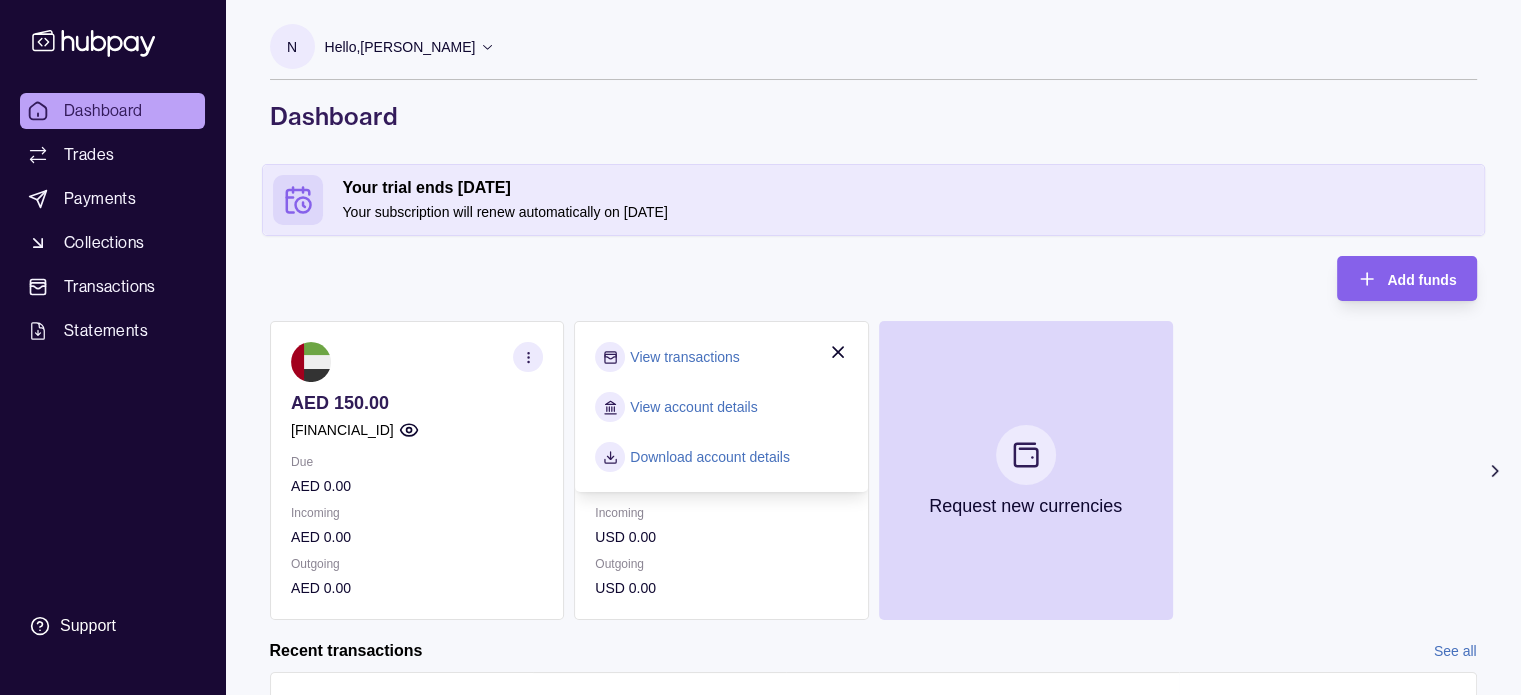 click on "View transactions" at bounding box center [684, 357] 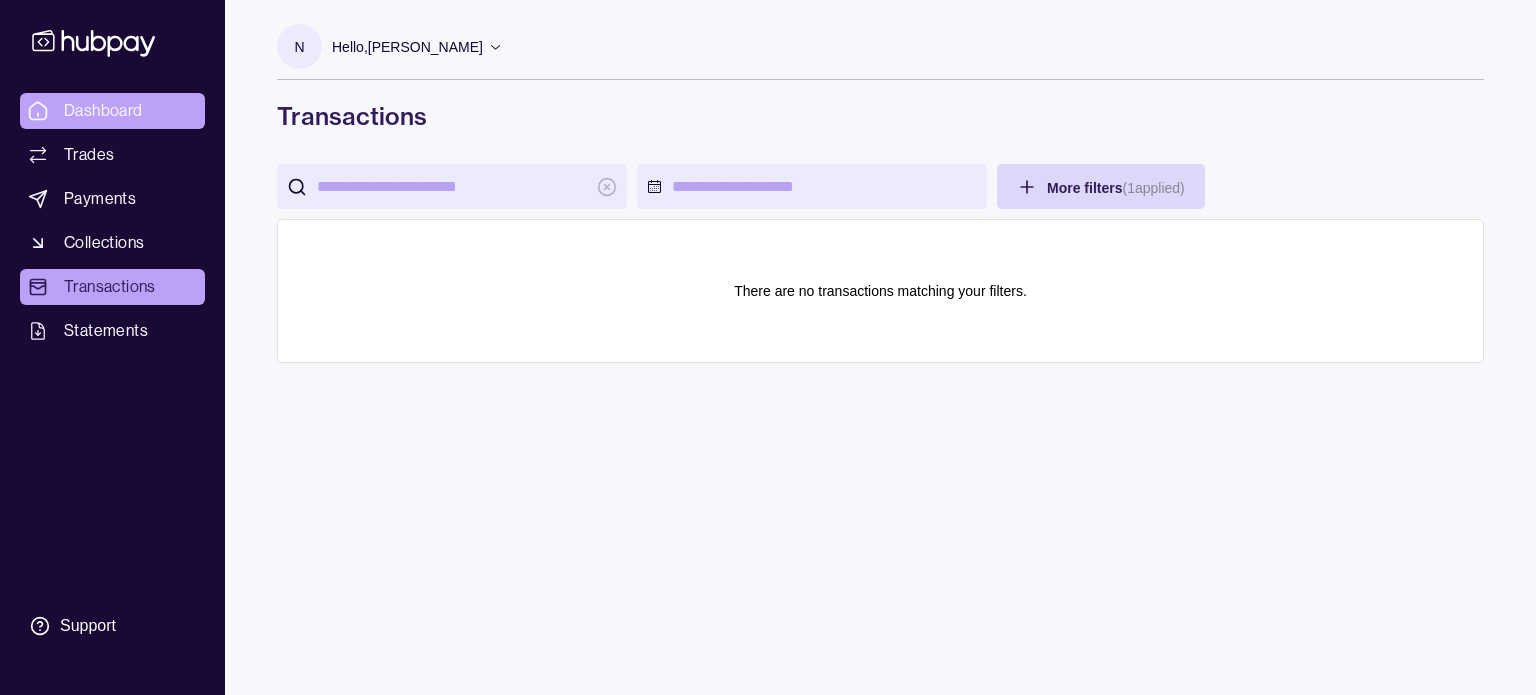 click on "Dashboard" at bounding box center [103, 111] 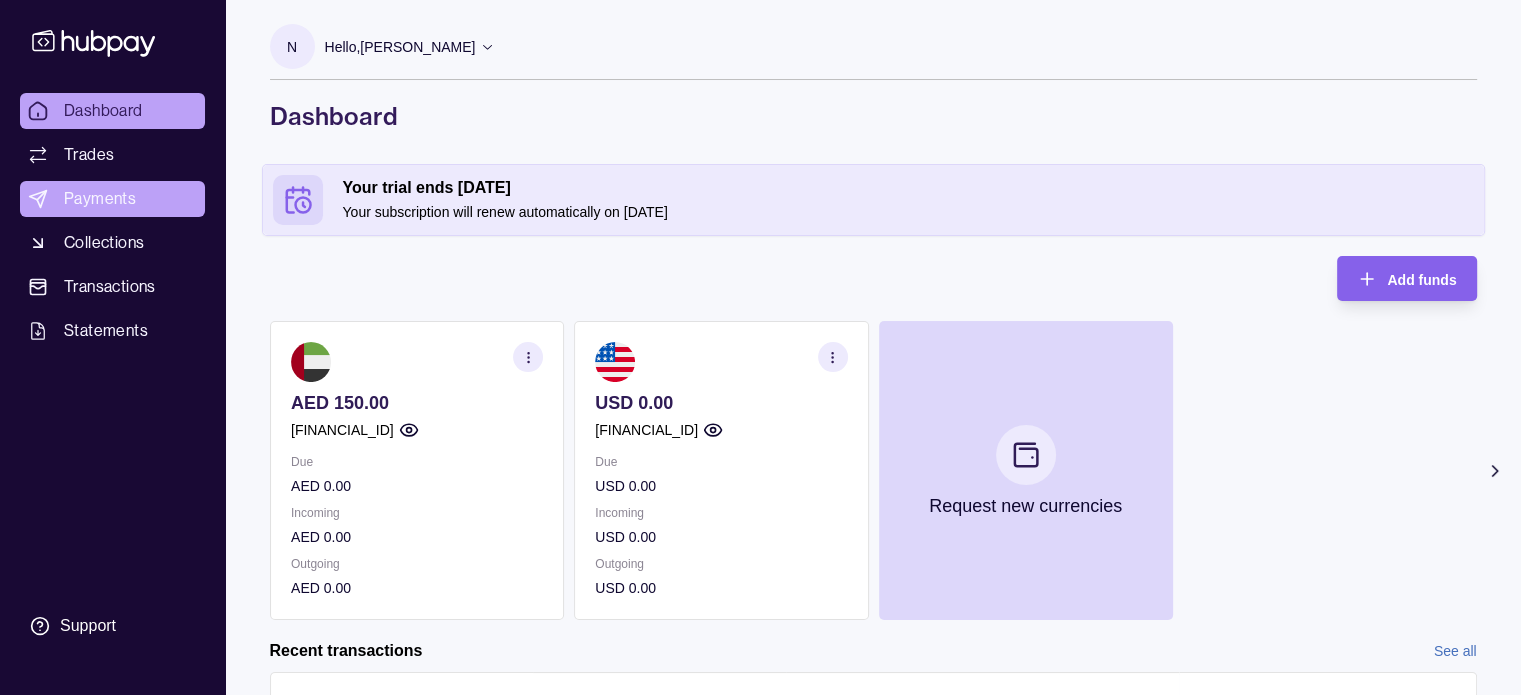 click on "Payments" at bounding box center (112, 199) 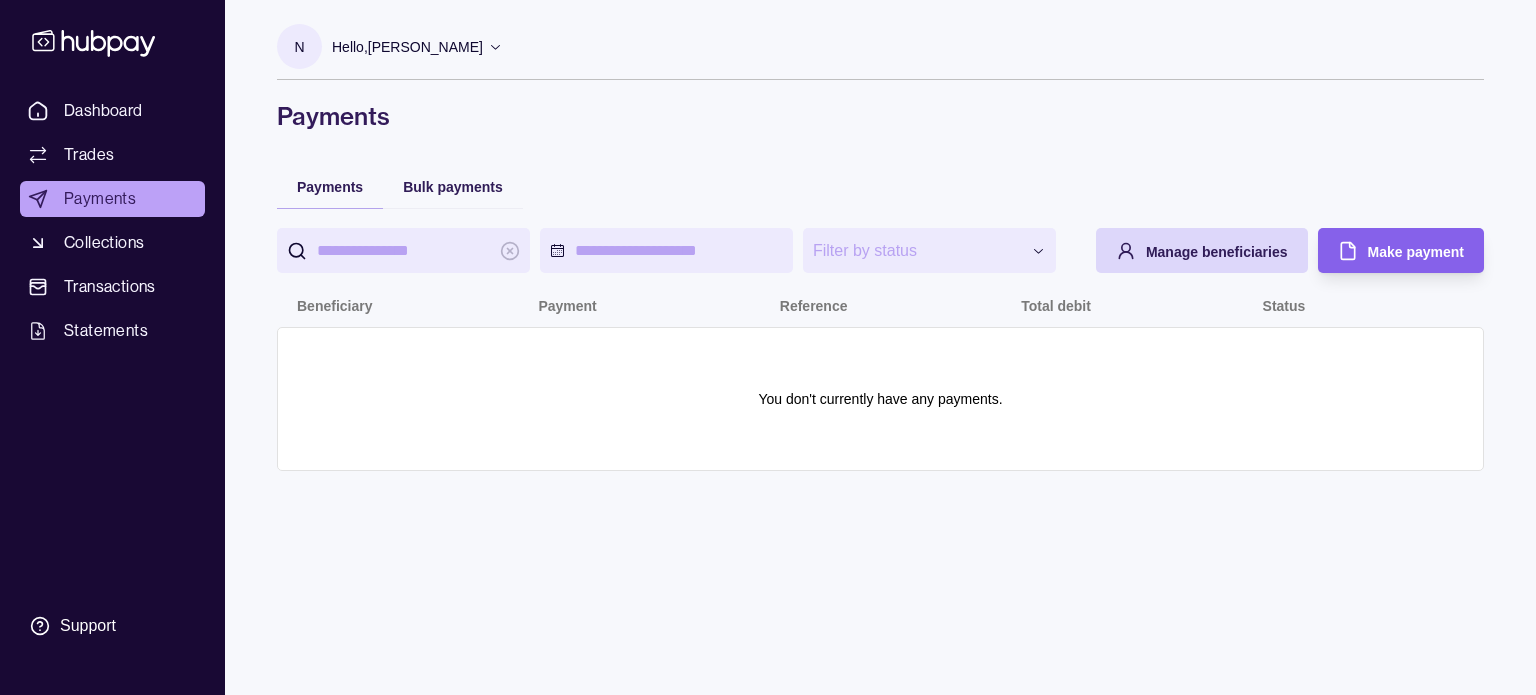 click on "Make payment" at bounding box center [1386, 250] 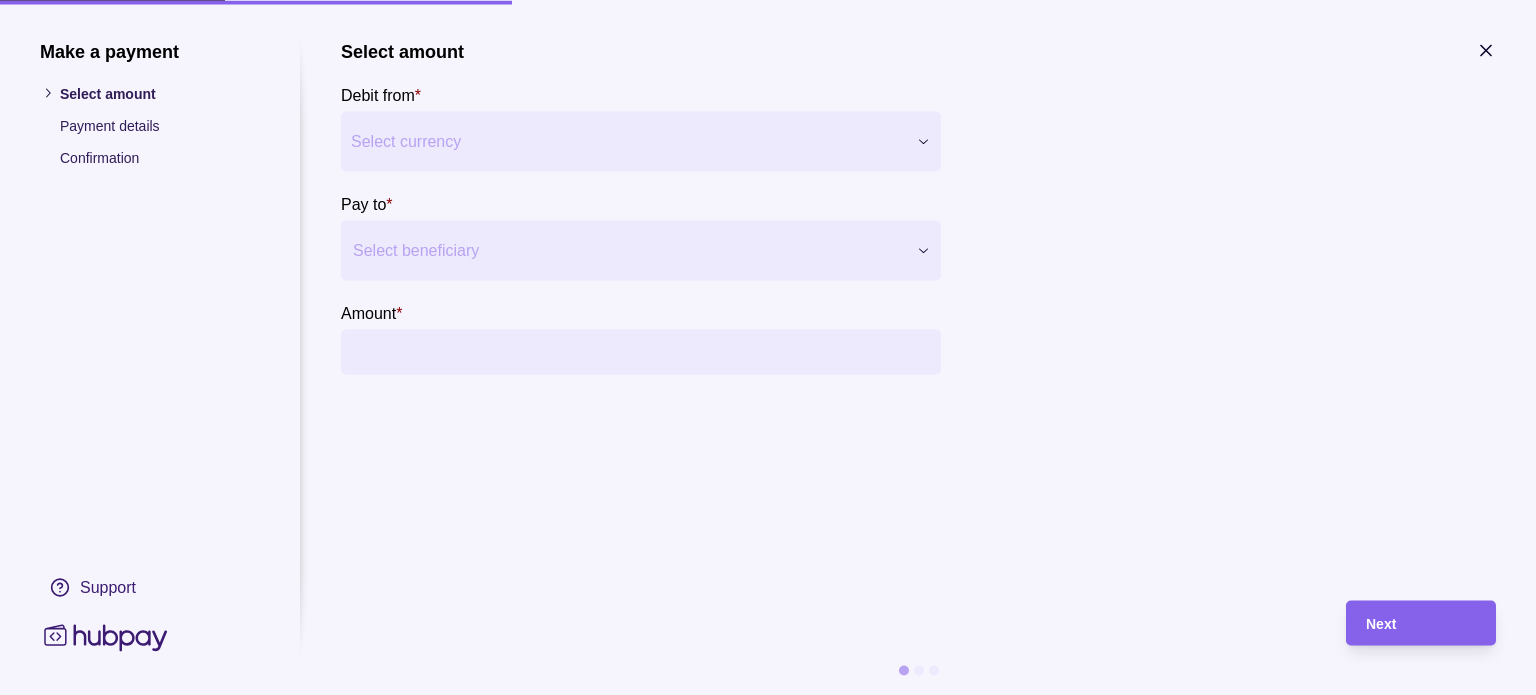 click on "**********" at bounding box center [768, 347] 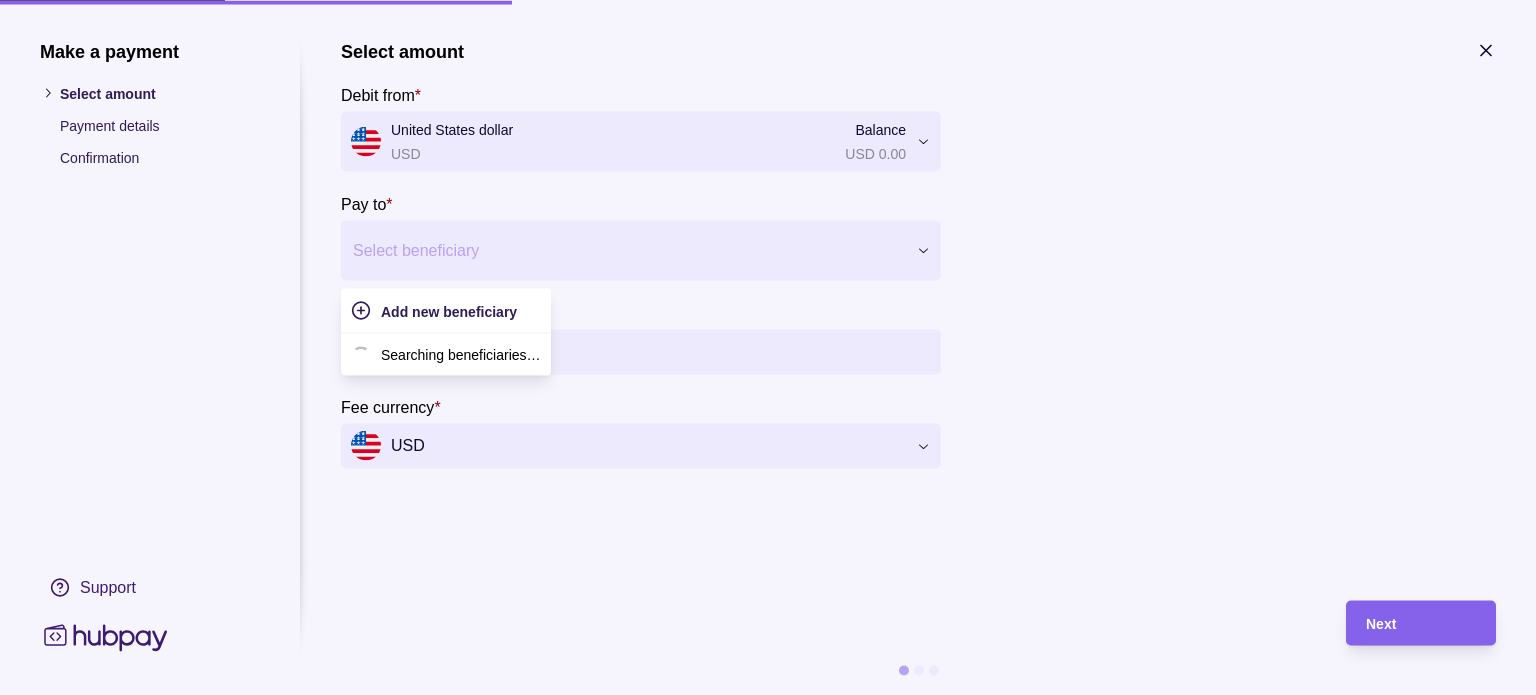 click 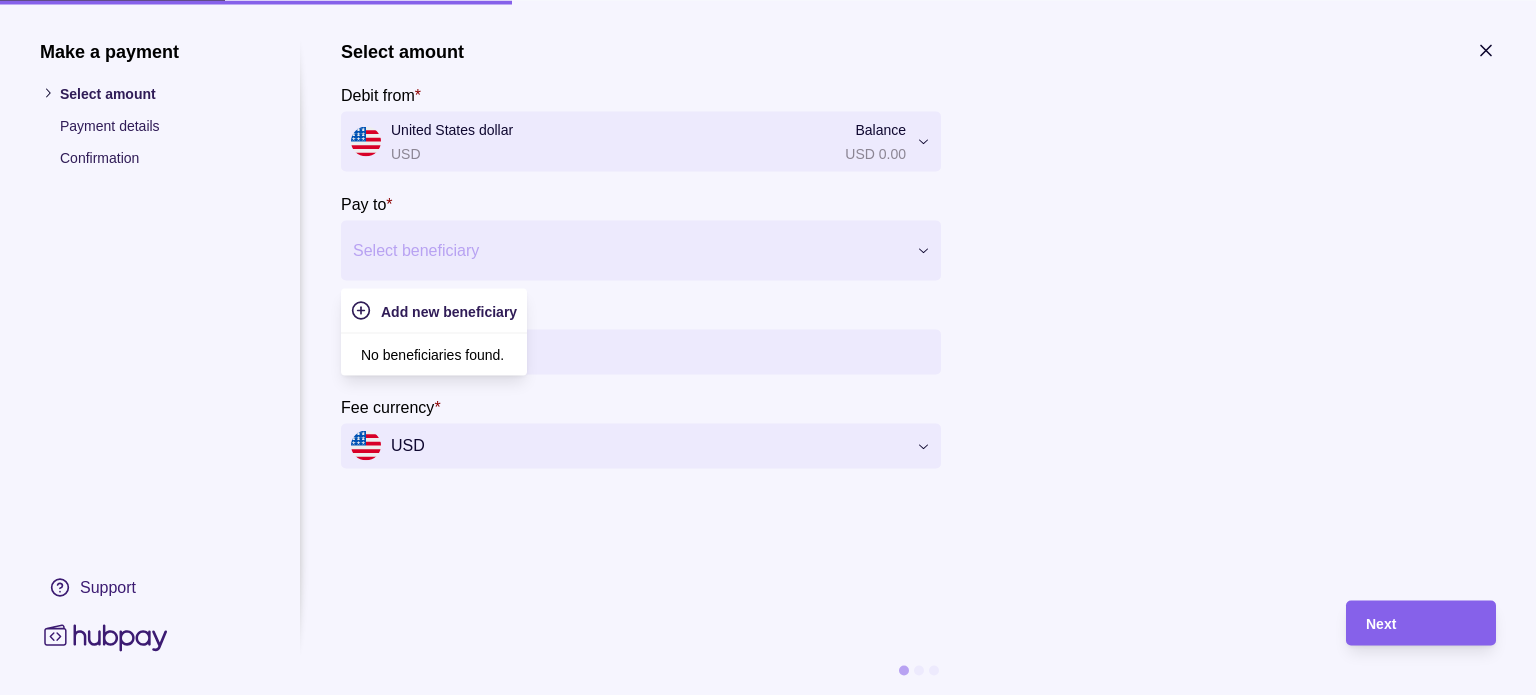 click on "Amount  *" at bounding box center [641, 337] 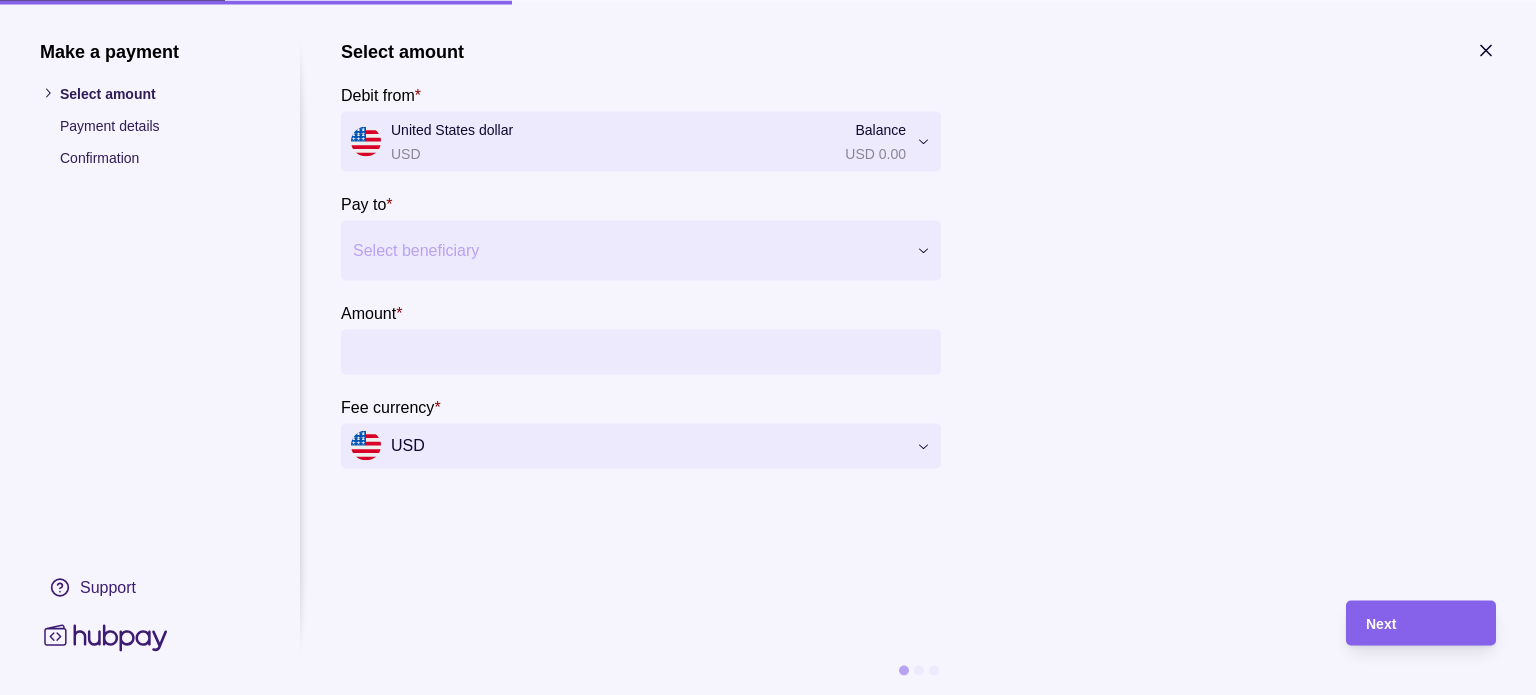 click on "Amount  *" at bounding box center (661, 351) 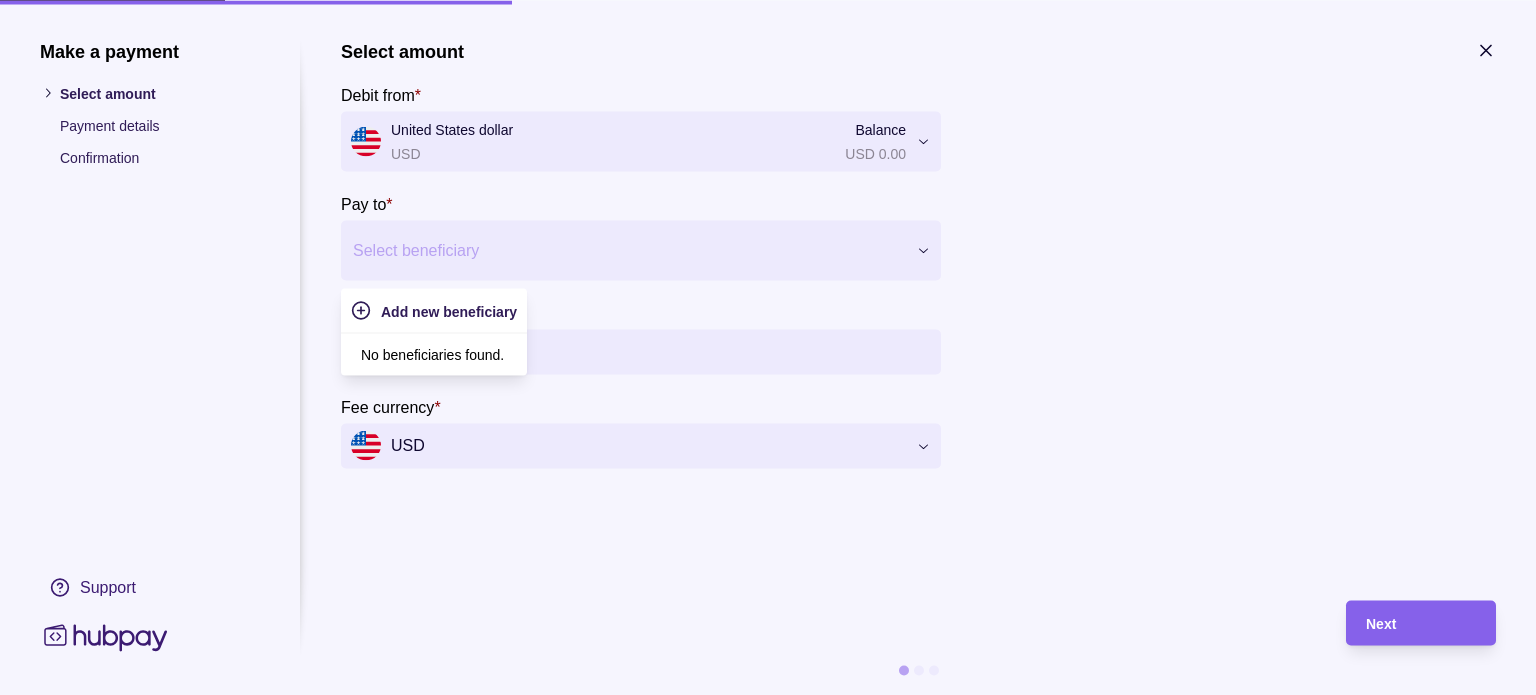 click at bounding box center [628, 250] 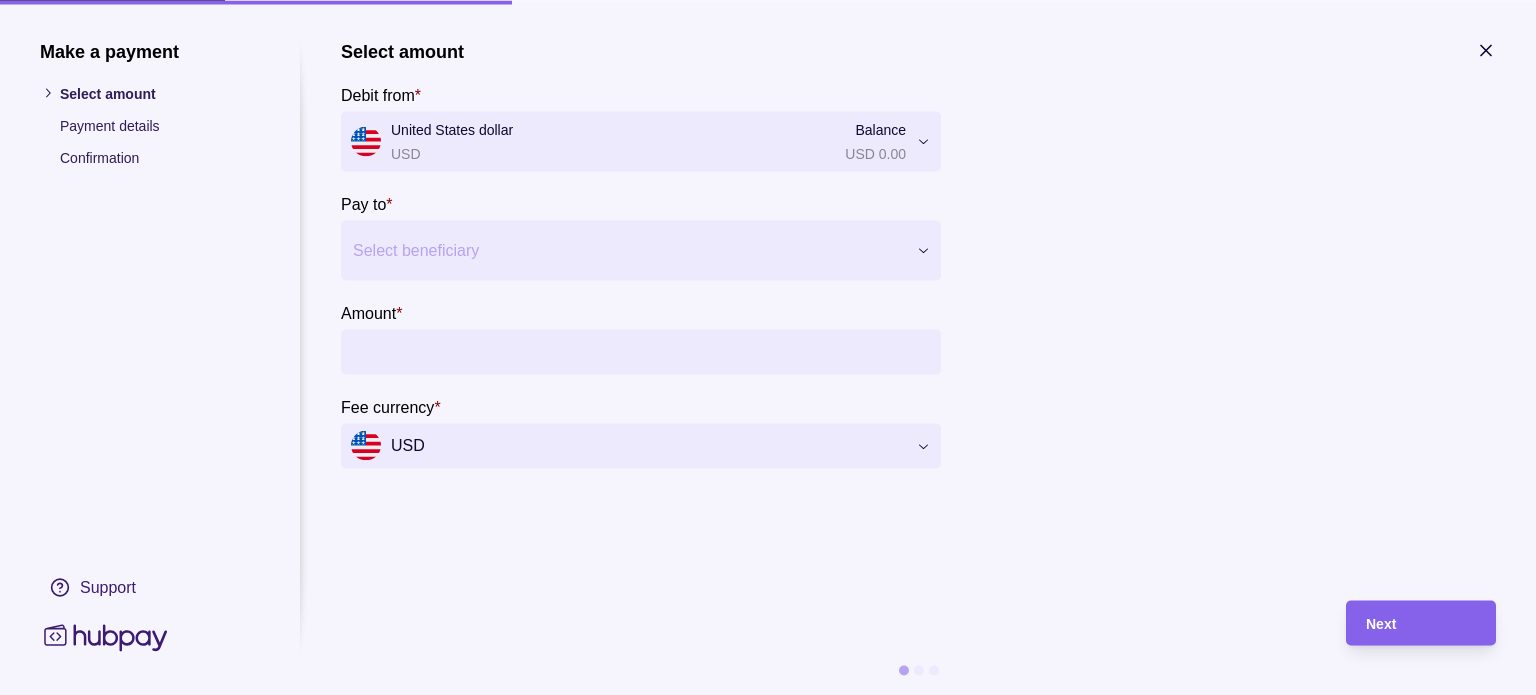 click 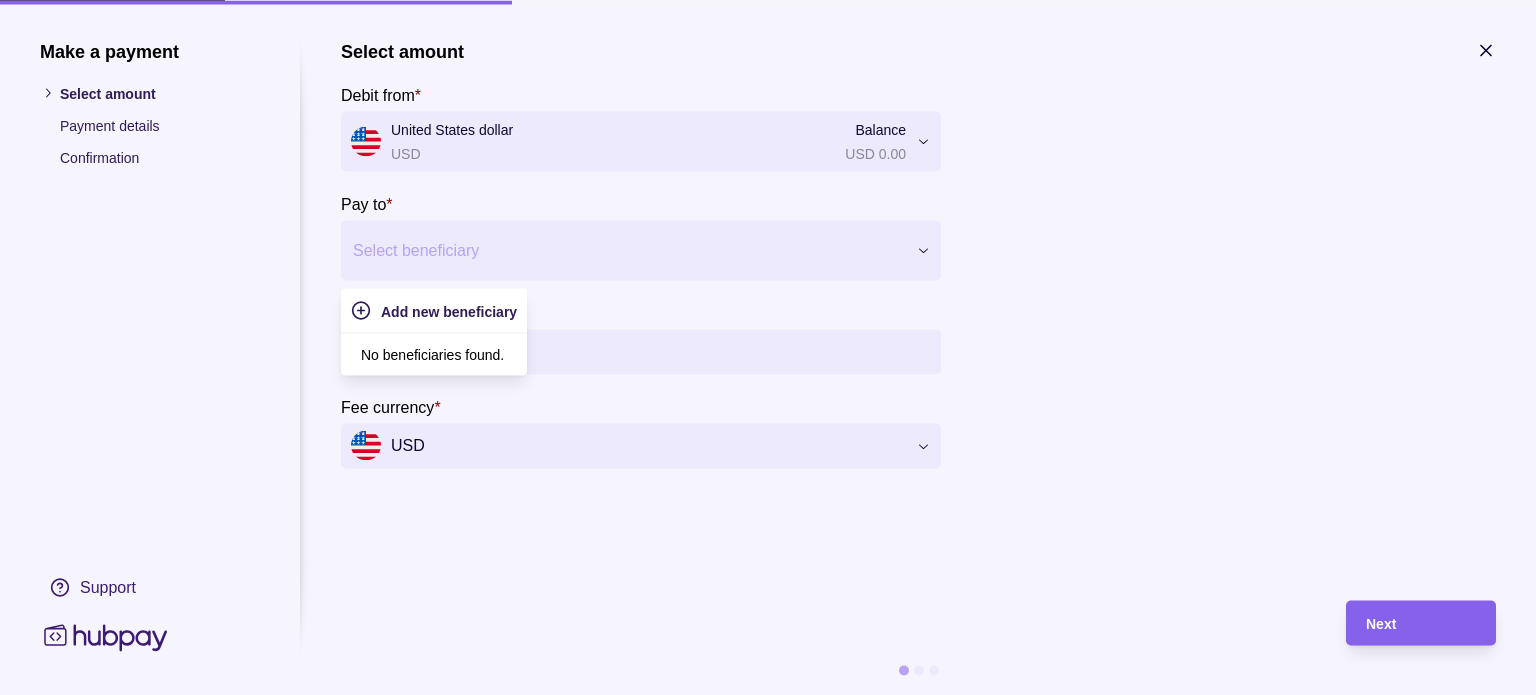 click on "**********" at bounding box center (918, 254) 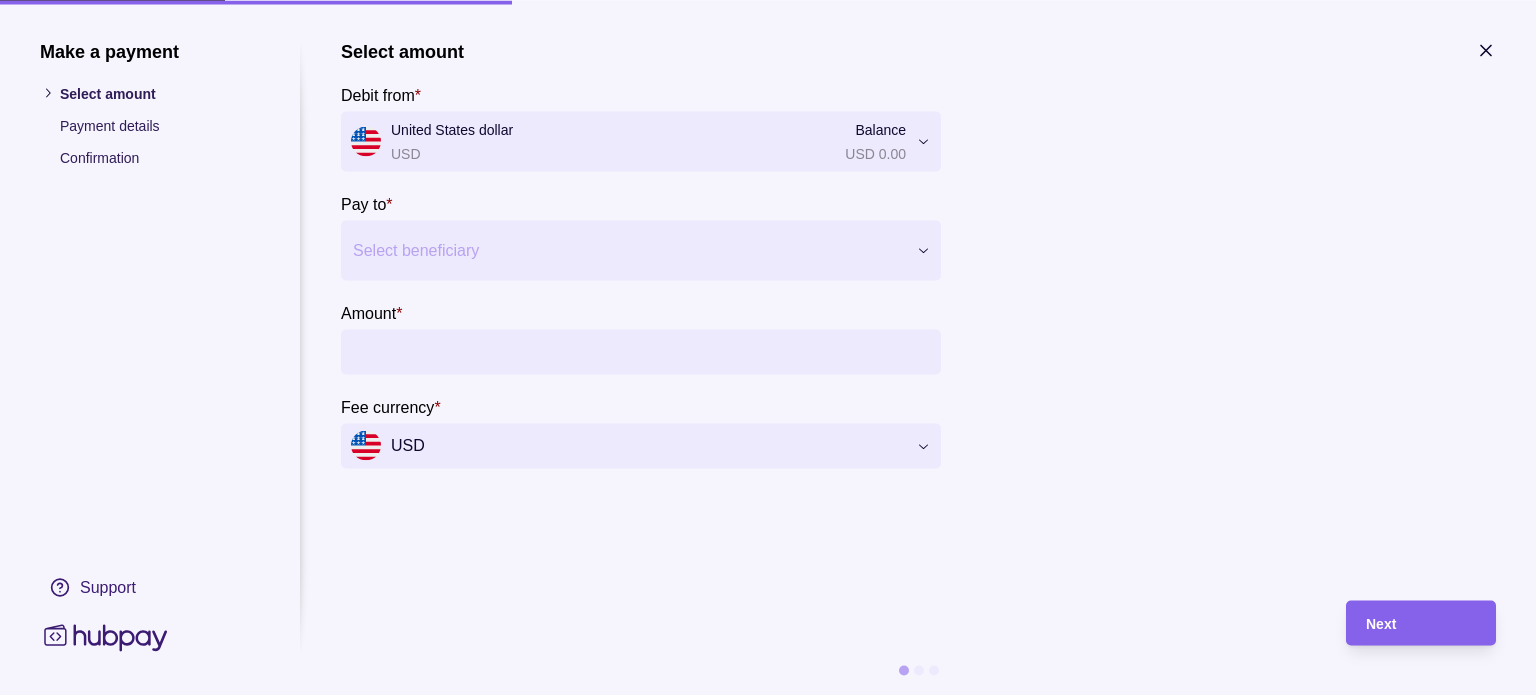 click on "Select amount" at bounding box center [160, 93] 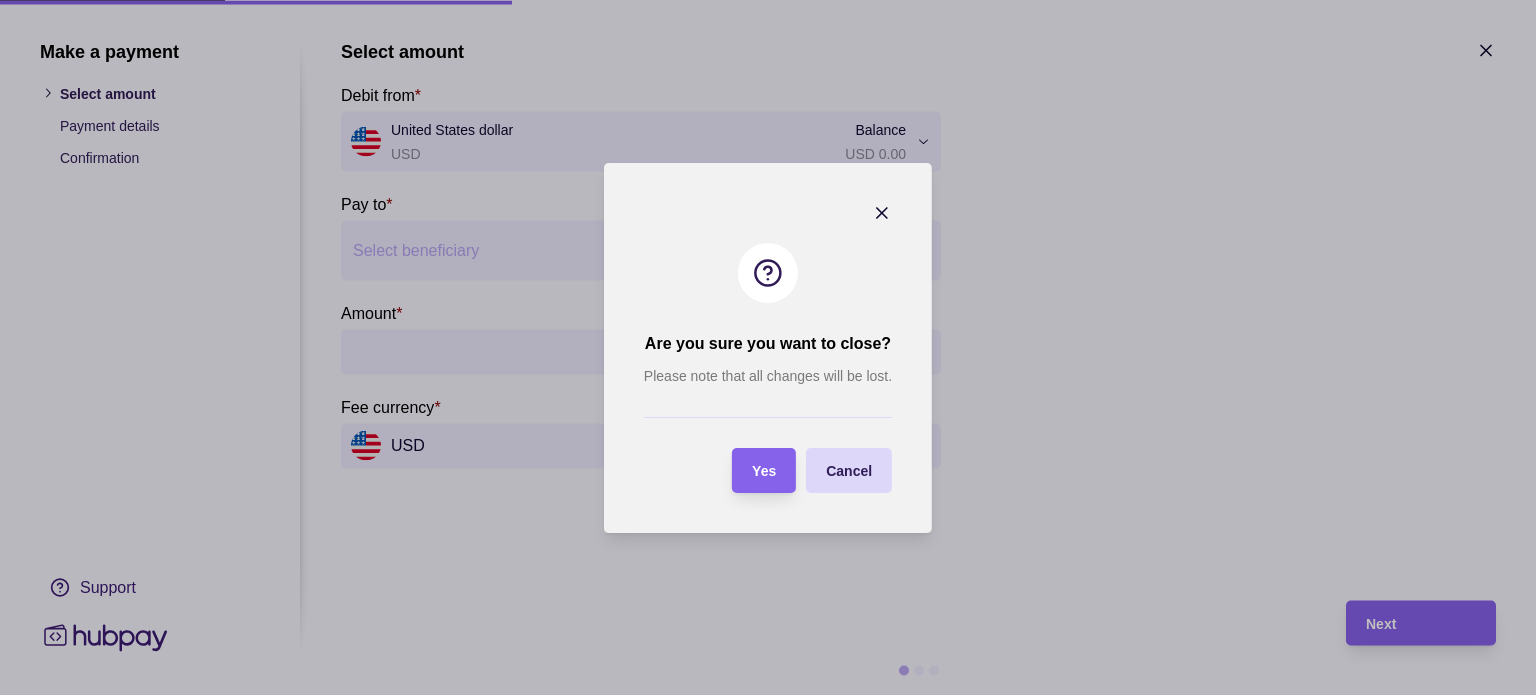 click on "Yes" at bounding box center (764, 471) 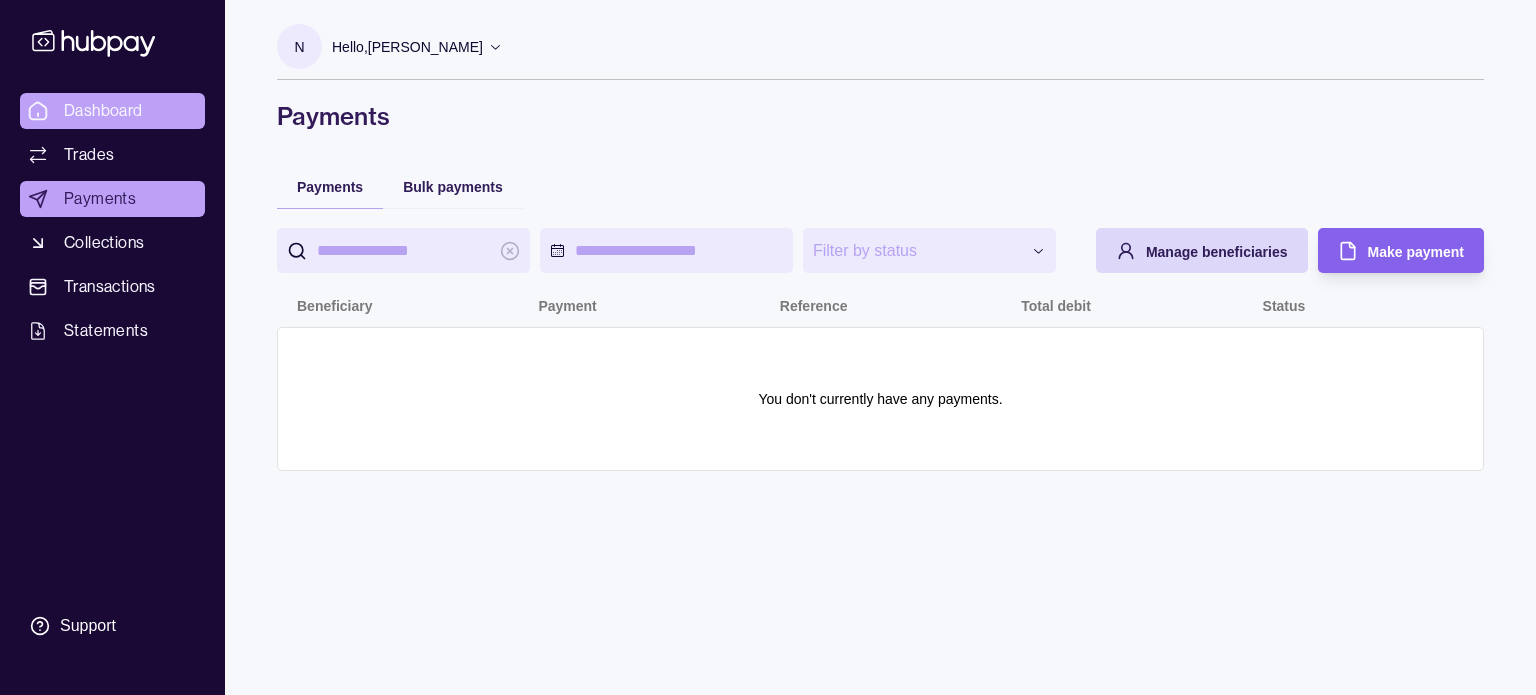 click on "Dashboard" at bounding box center [112, 111] 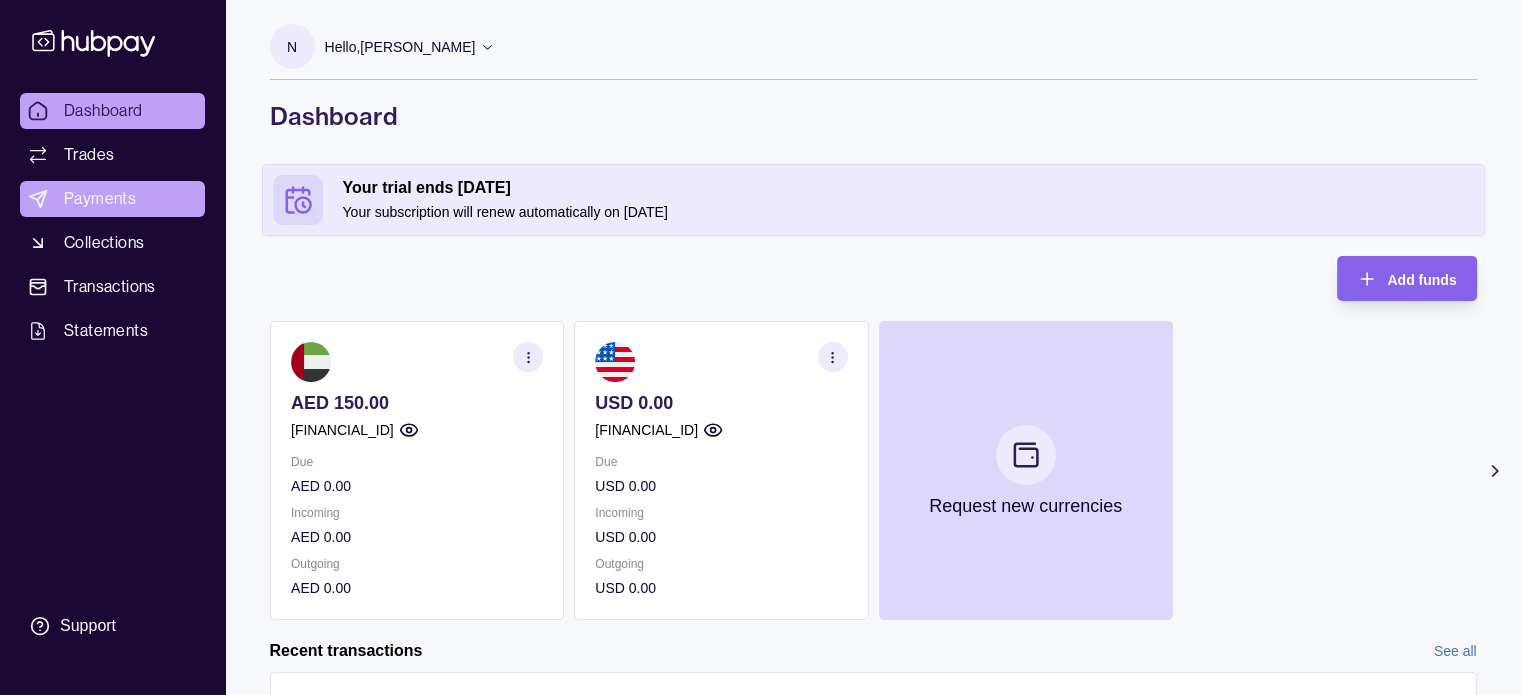 click on "Payments" at bounding box center (100, 199) 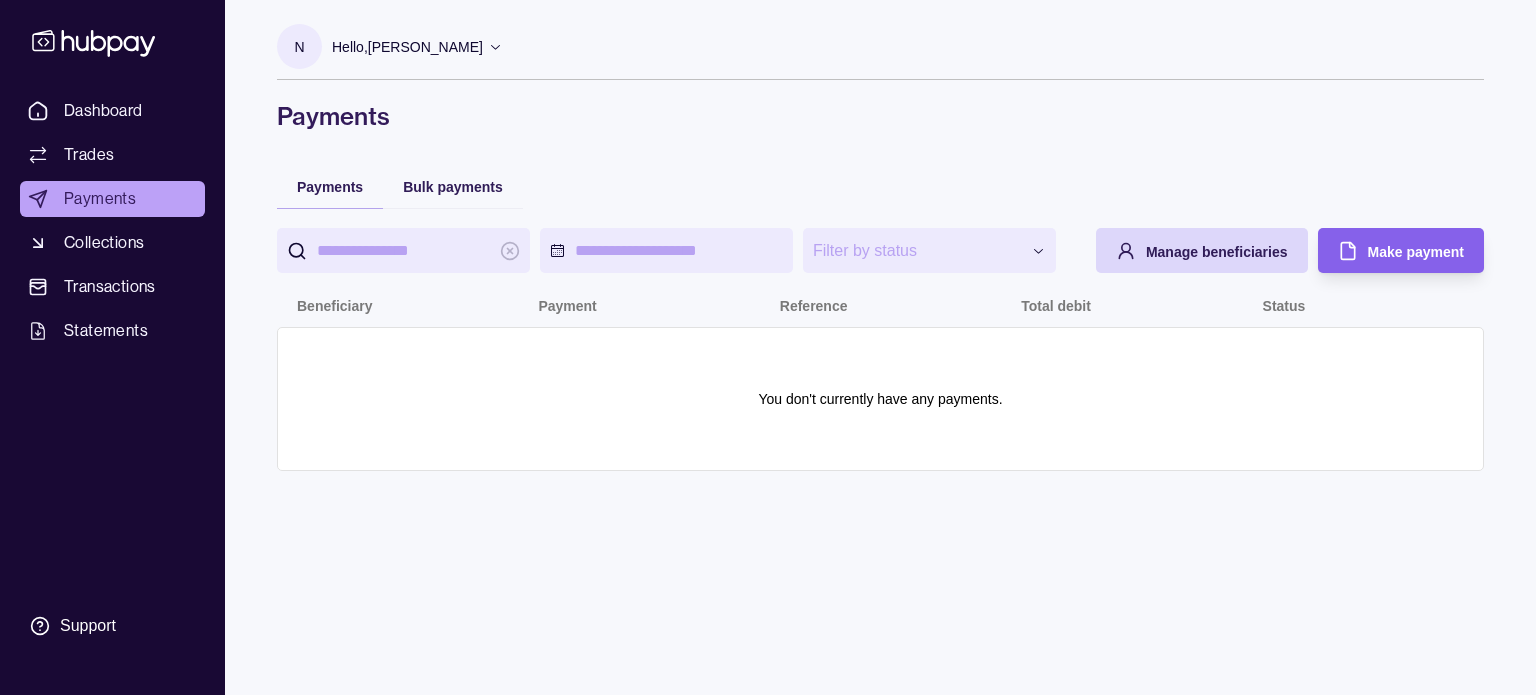 drag, startPoint x: 1352, startPoint y: 249, endPoint x: 1240, endPoint y: 279, distance: 115.948265 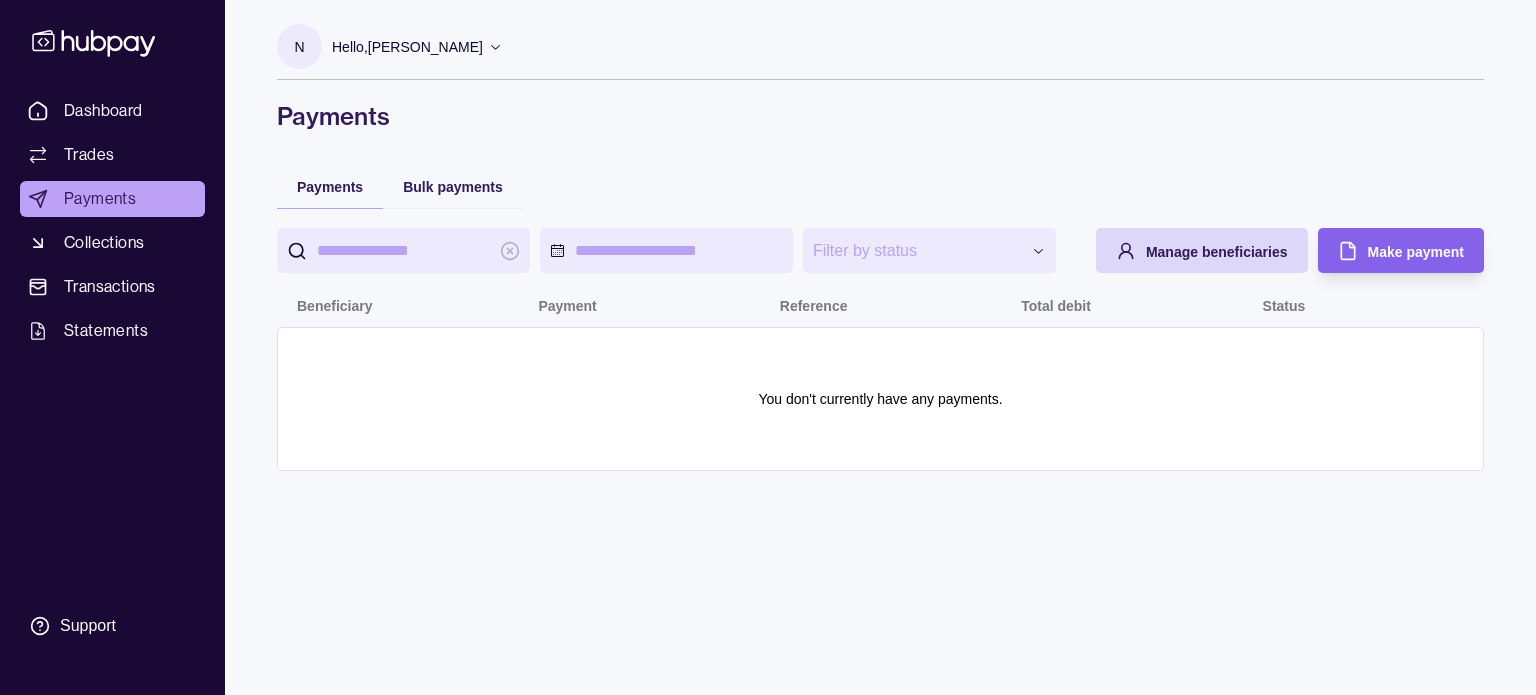 click on "**********" at bounding box center (880, 349) 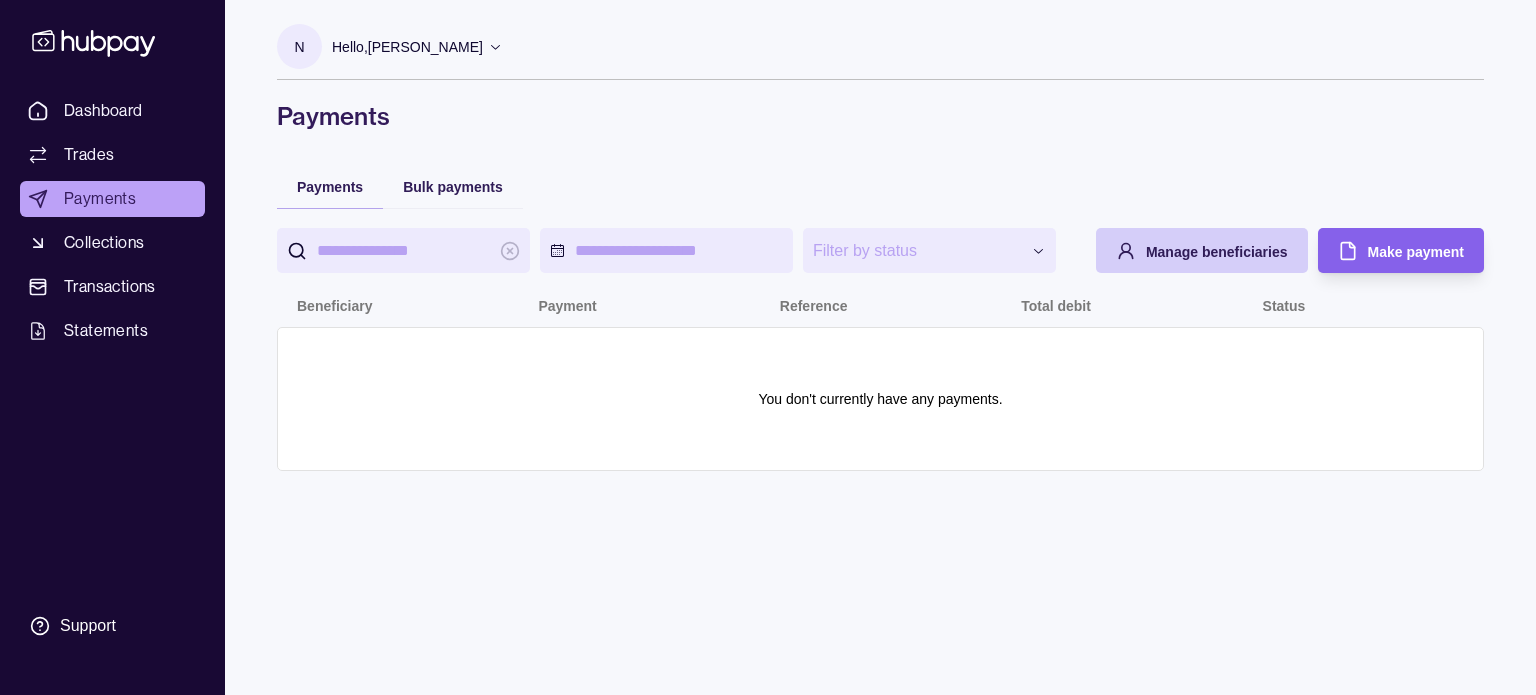 click on "Manage beneficiaries" at bounding box center (1217, 252) 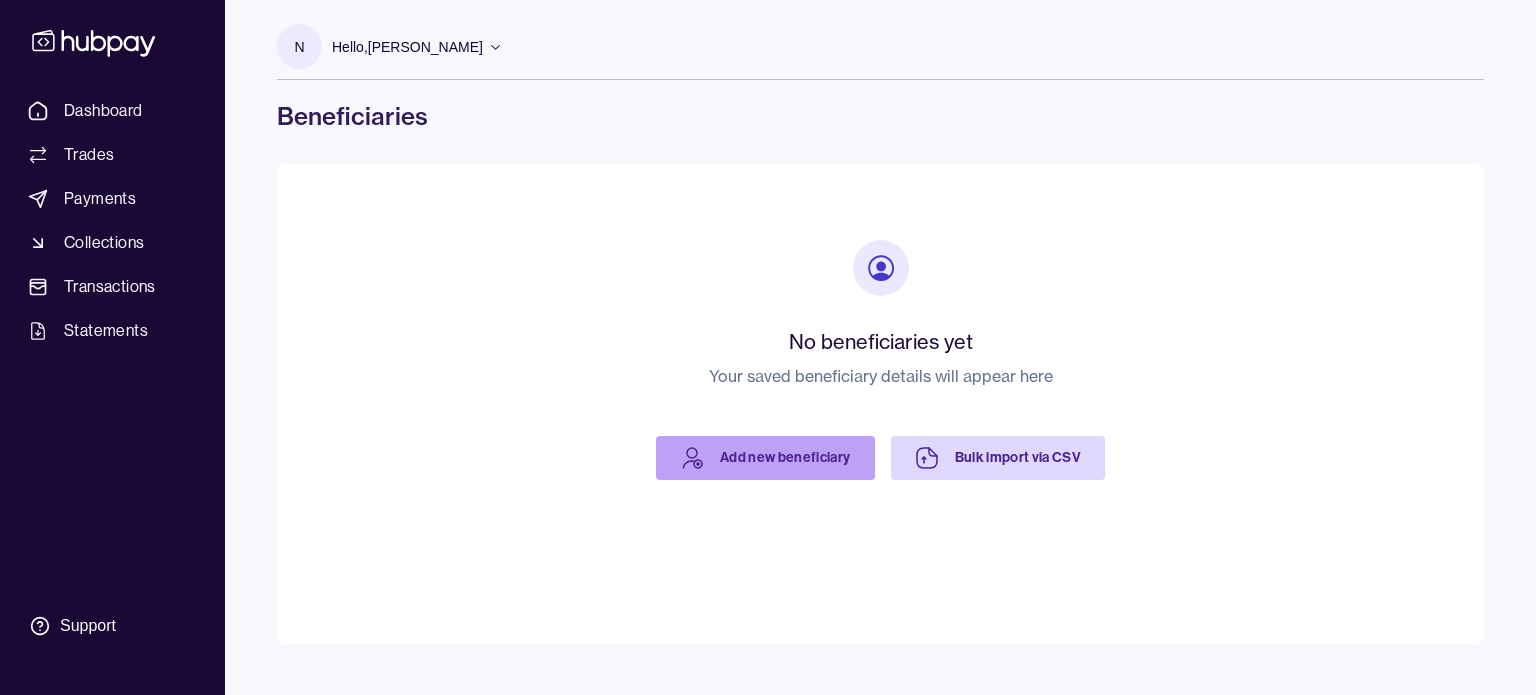 click on "Add new beneficiary" at bounding box center (765, 458) 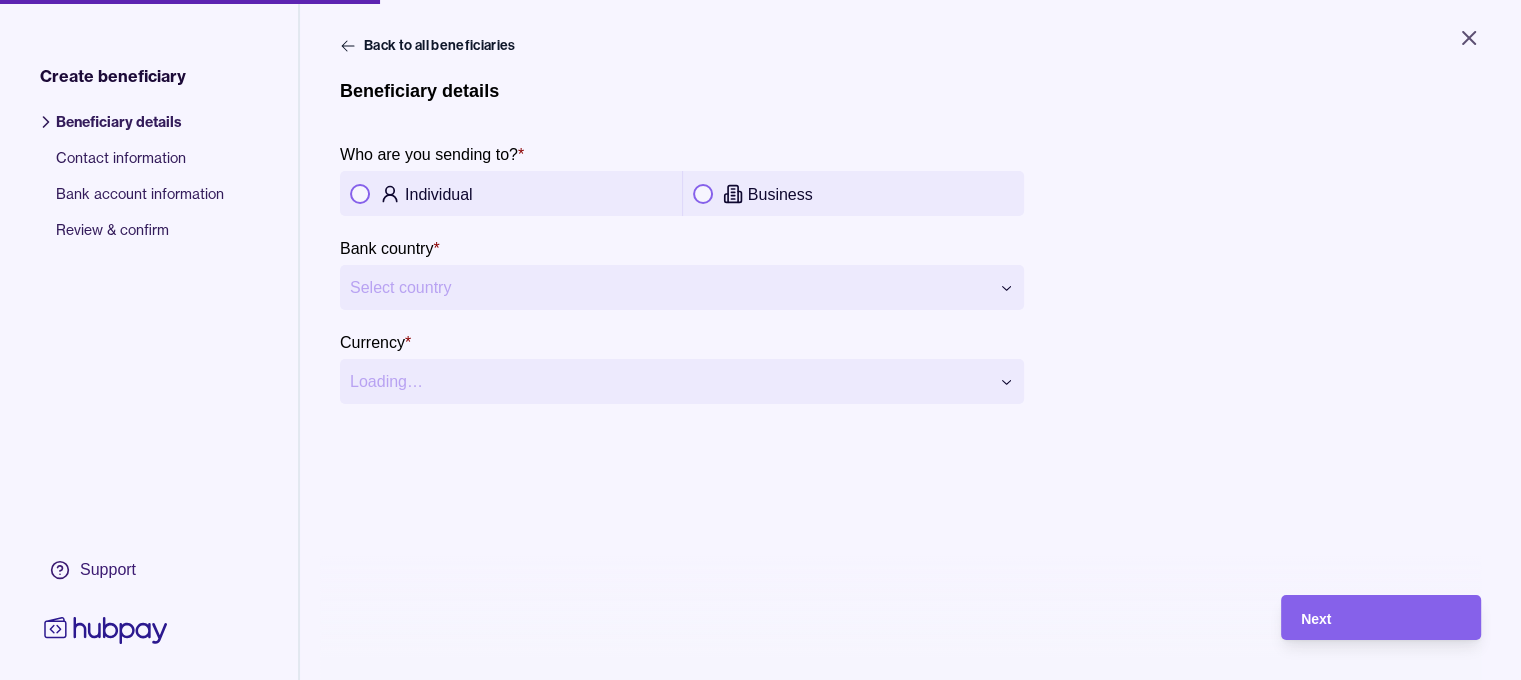 click at bounding box center [703, 194] 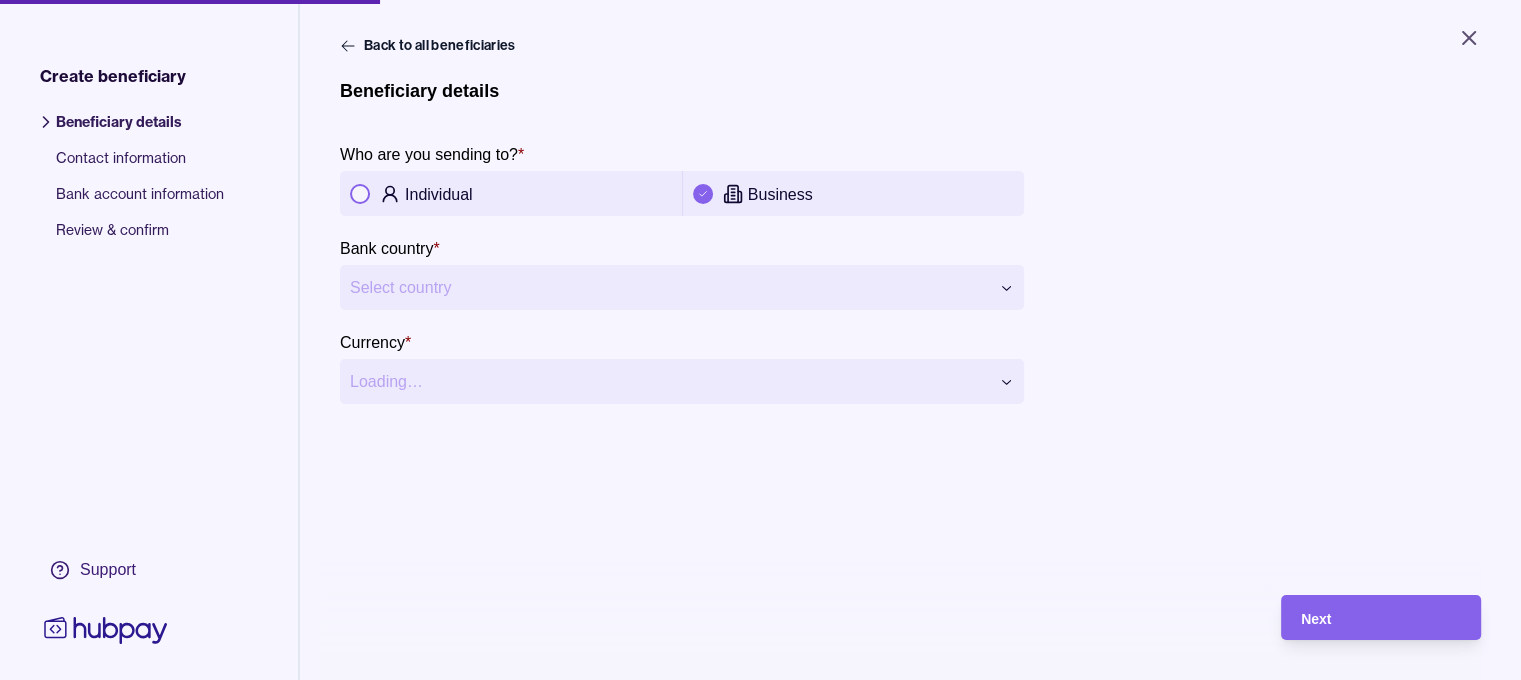 click on "**********" at bounding box center (760, 340) 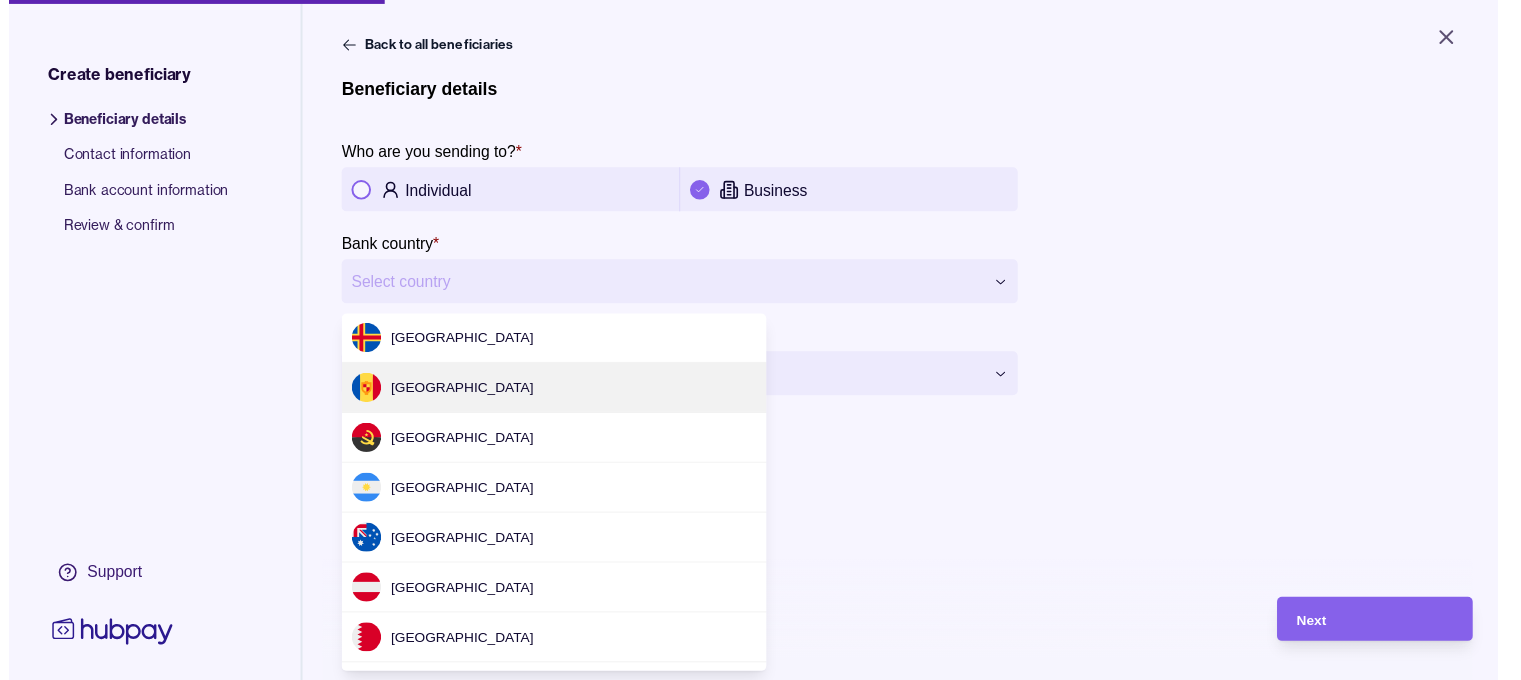 scroll, scrollTop: 2332, scrollLeft: 0, axis: vertical 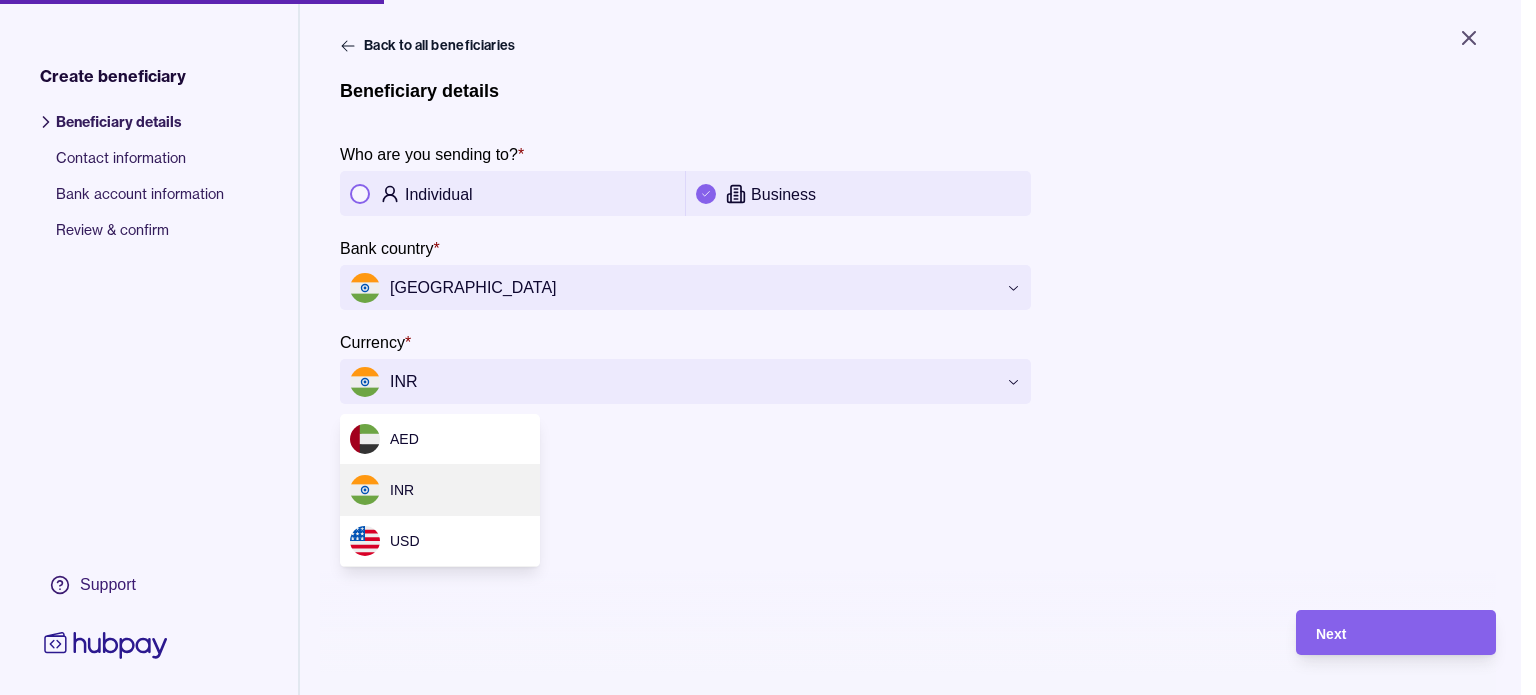 click on "**********" at bounding box center (768, 347) 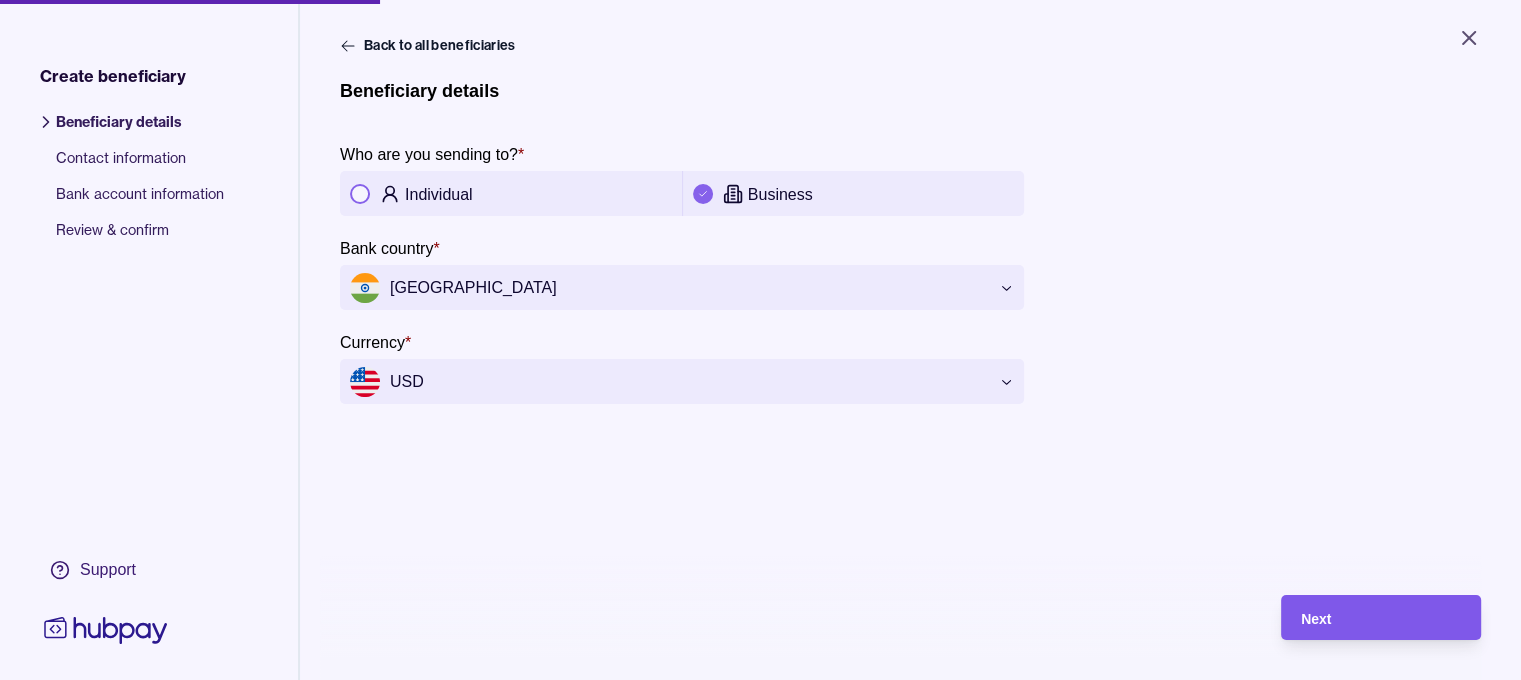 click on "Next" at bounding box center (1381, 618) 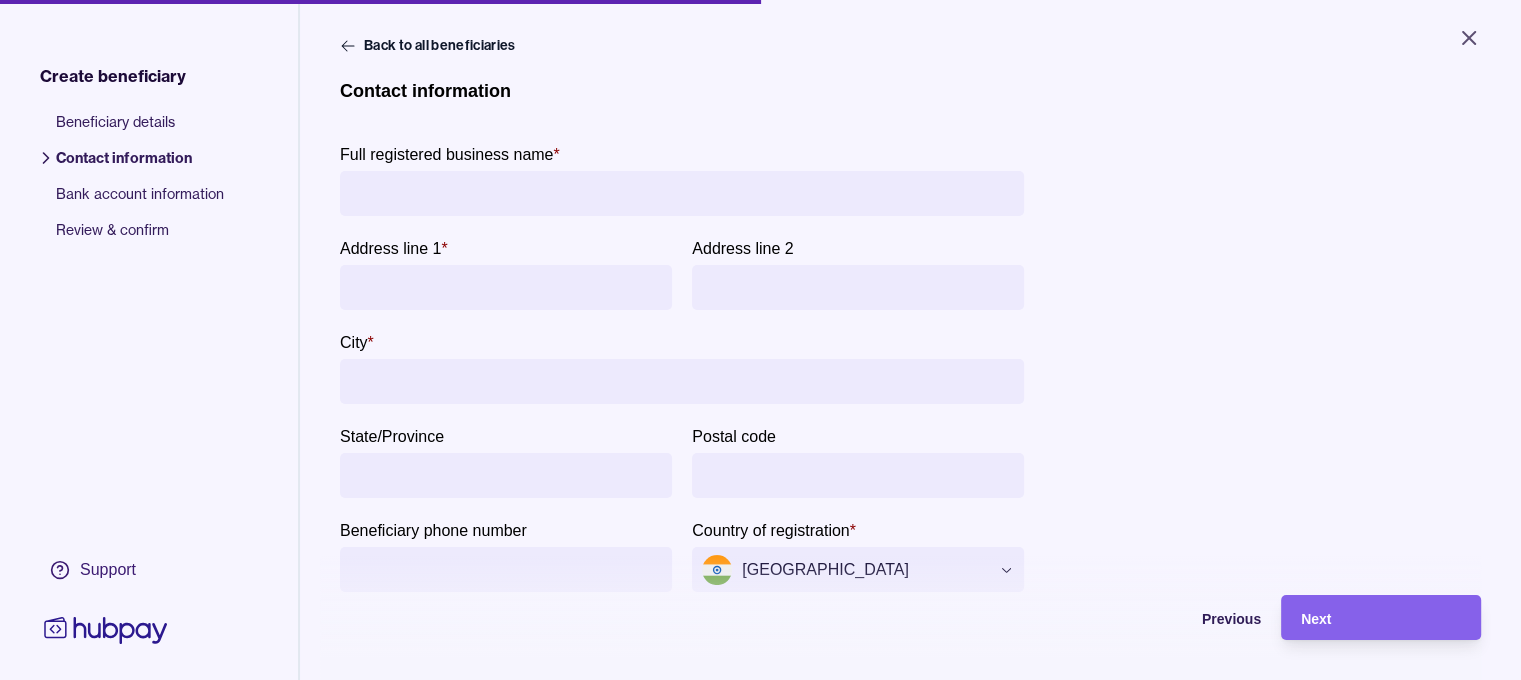 click on "Full registered business name  *" at bounding box center [682, 193] 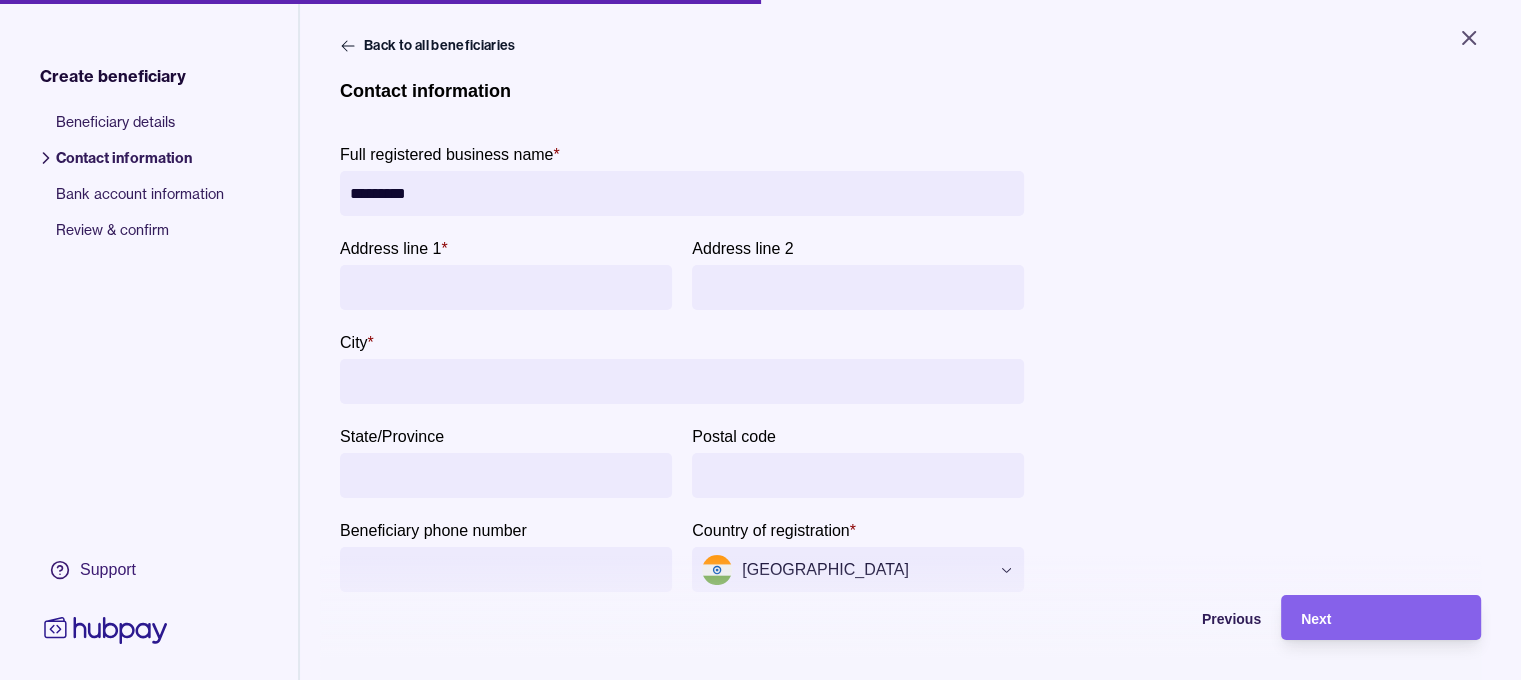 type on "*********" 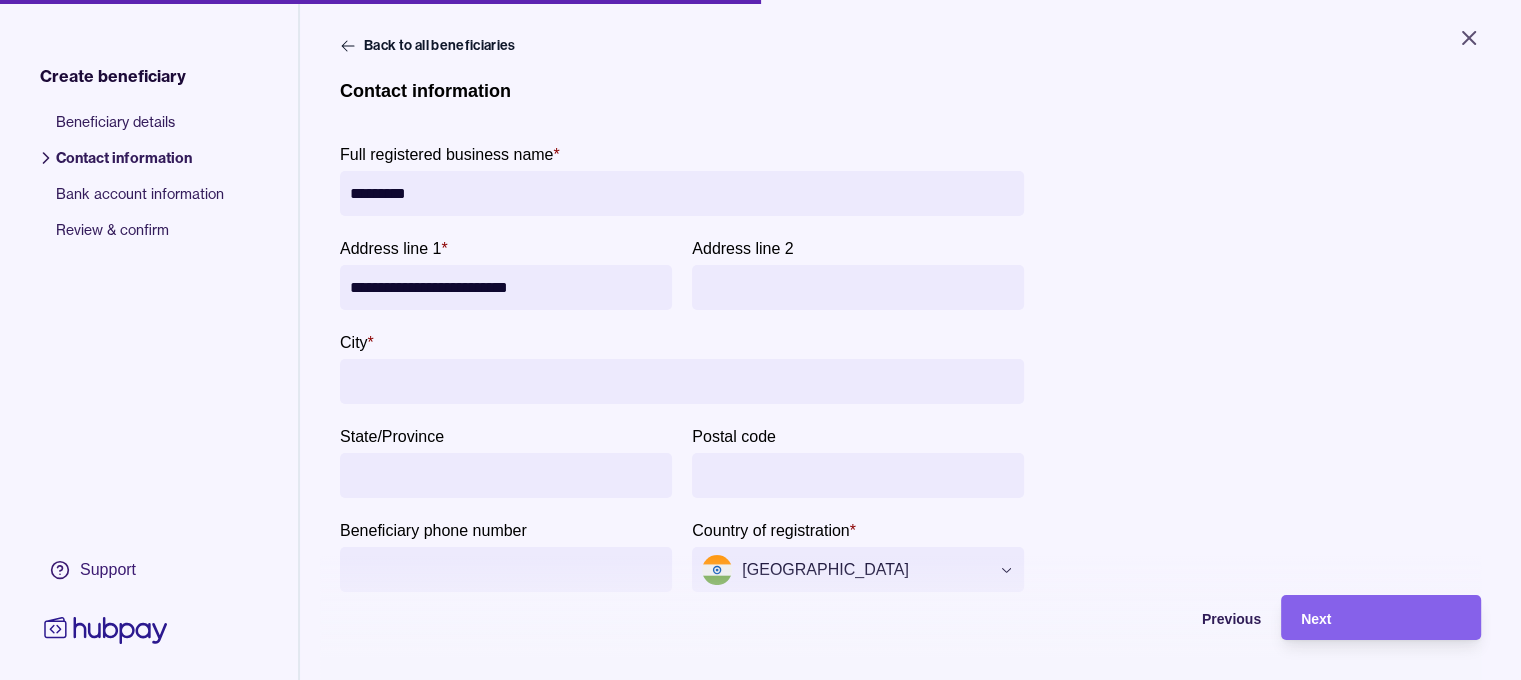 type on "**********" 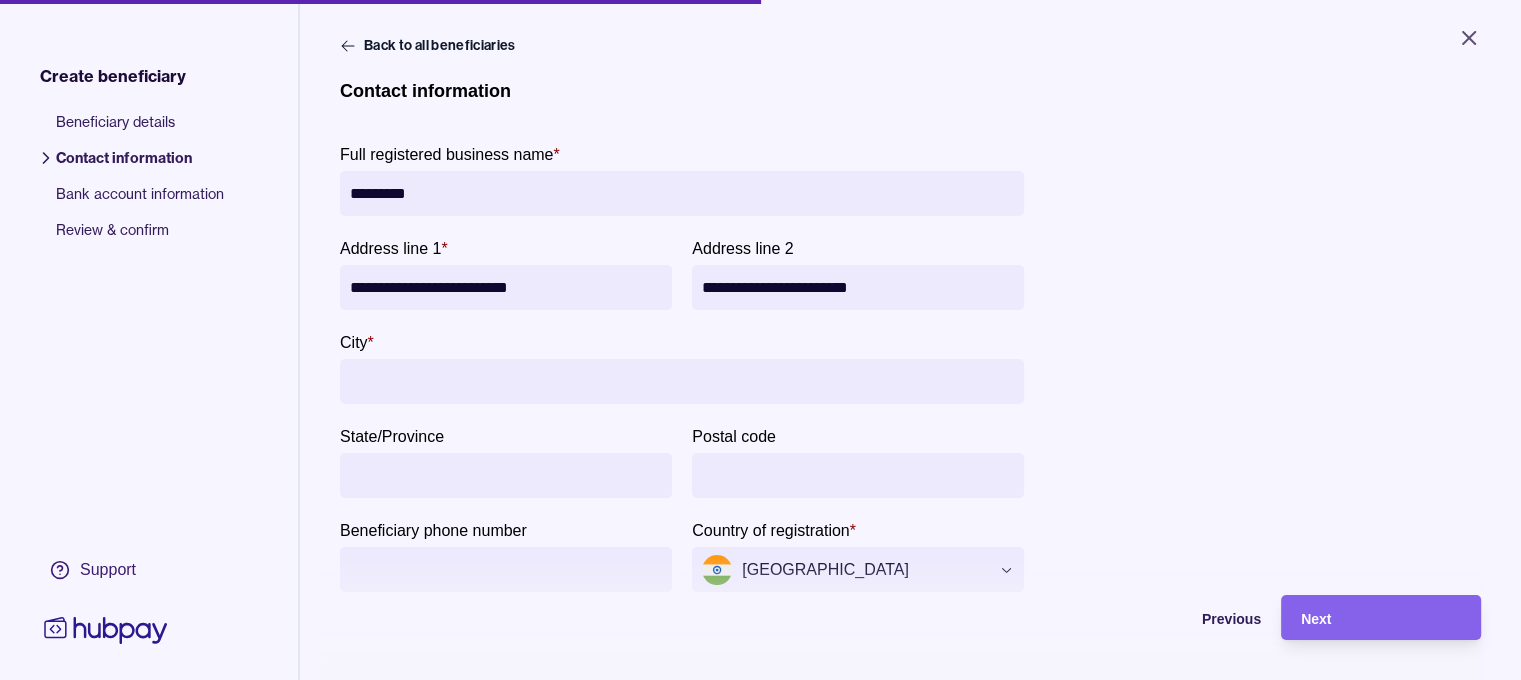 type on "**********" 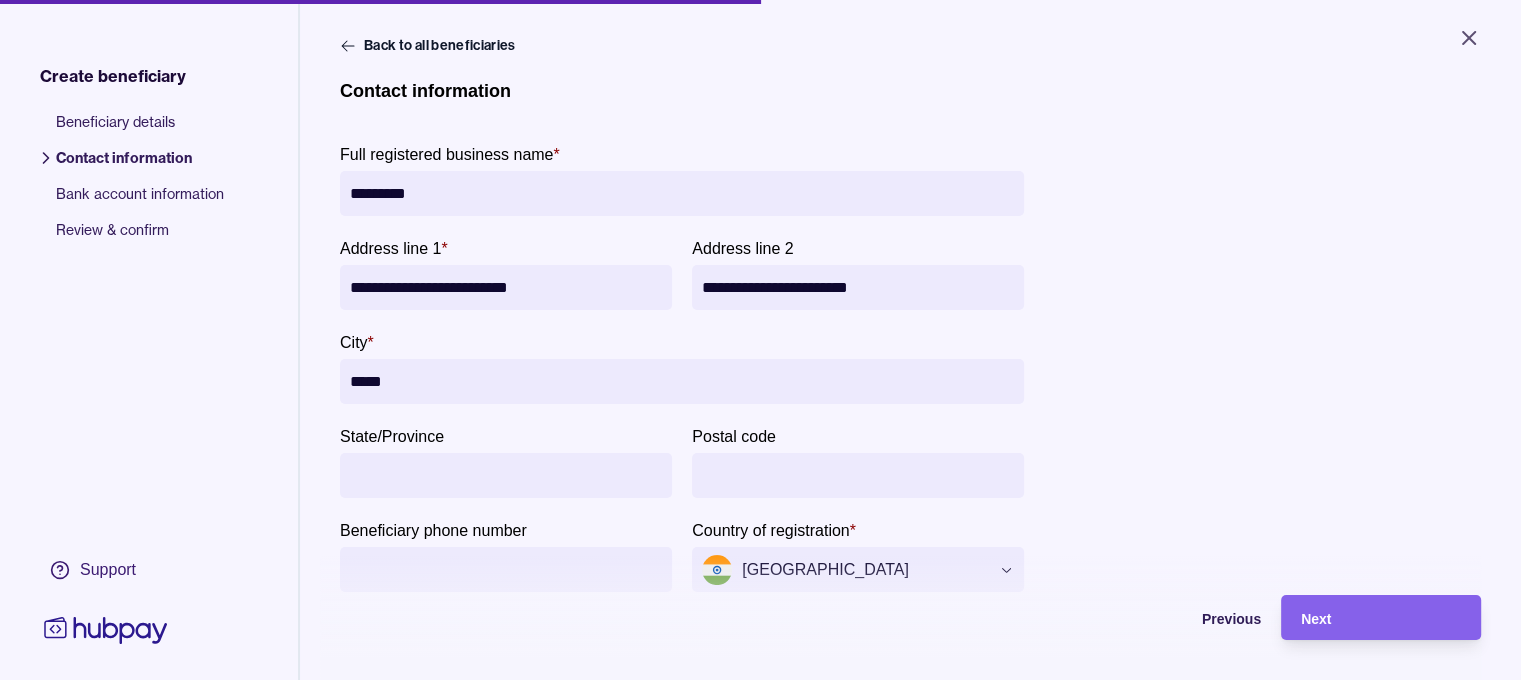 type on "*****" 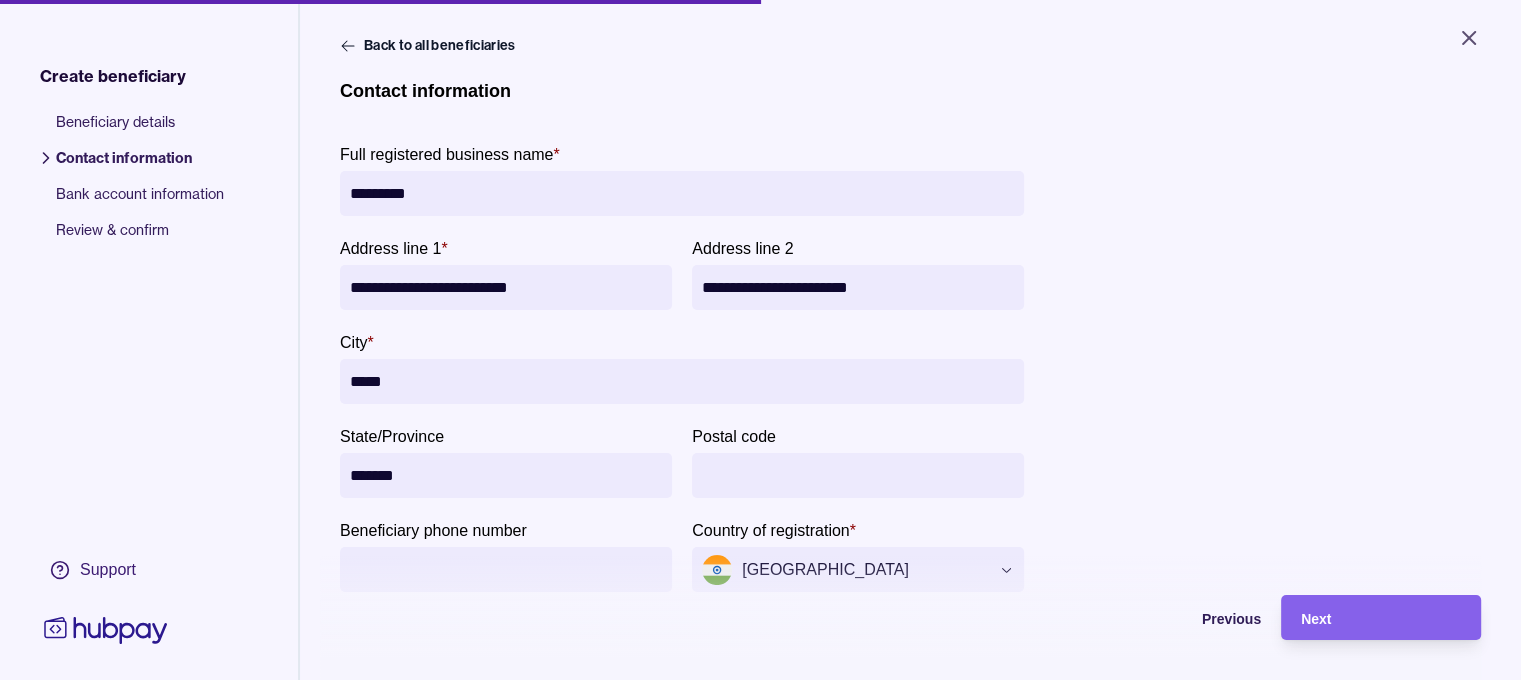 type on "*******" 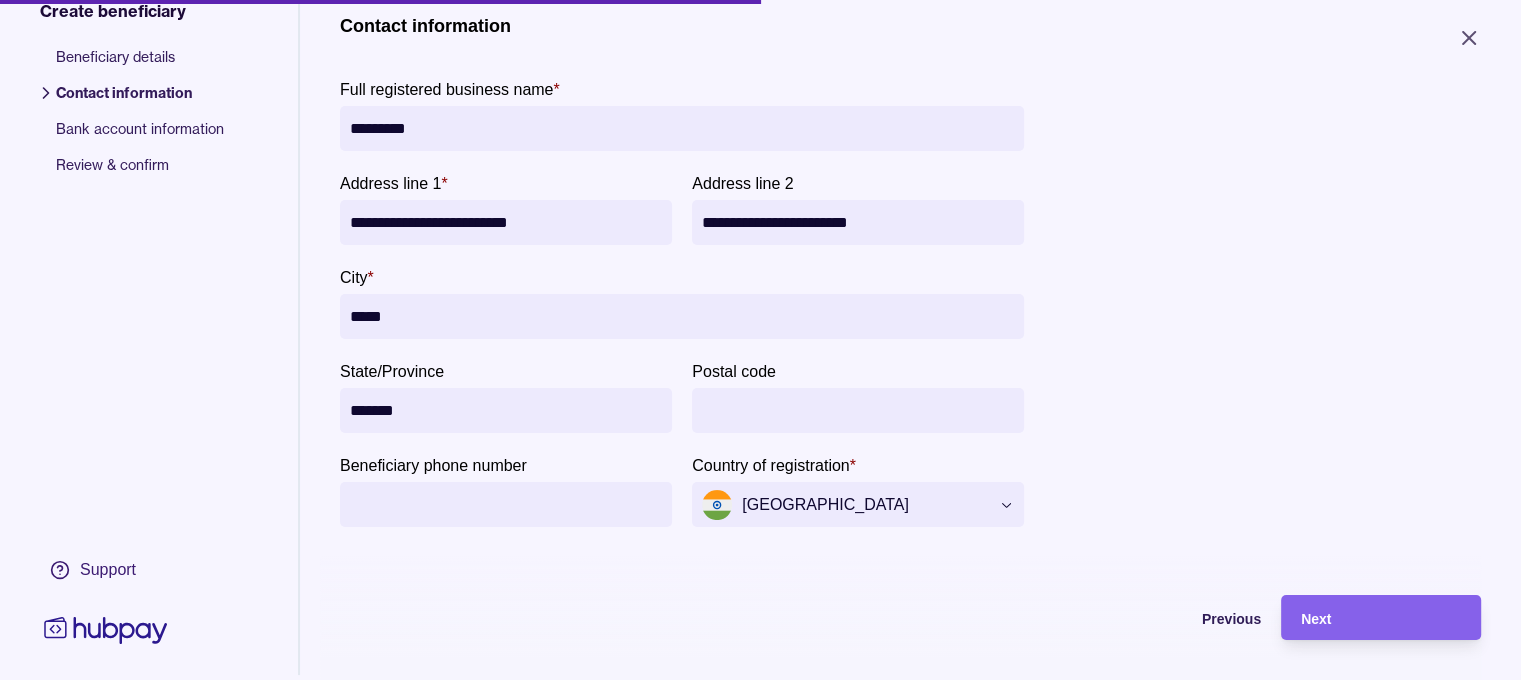 scroll, scrollTop: 100, scrollLeft: 0, axis: vertical 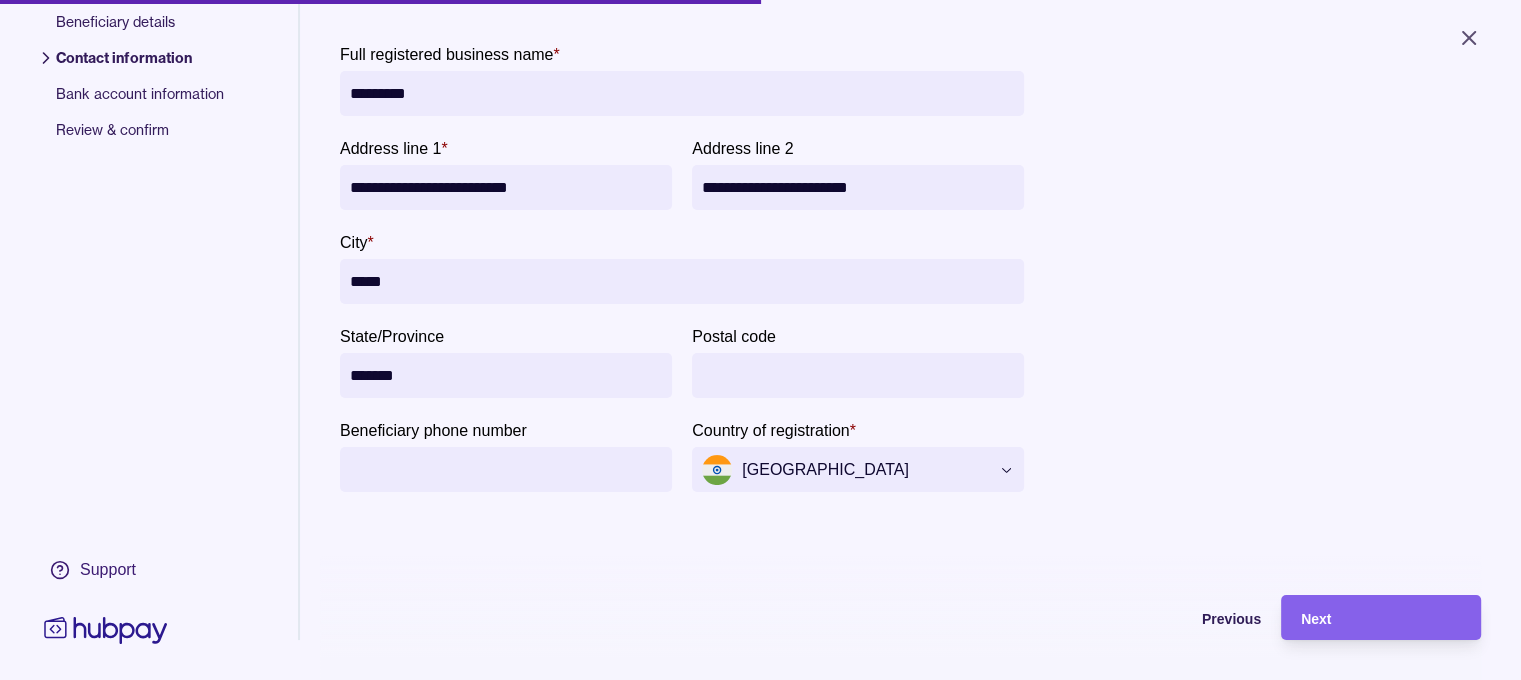 click on "Beneficiary phone number" at bounding box center (506, 469) 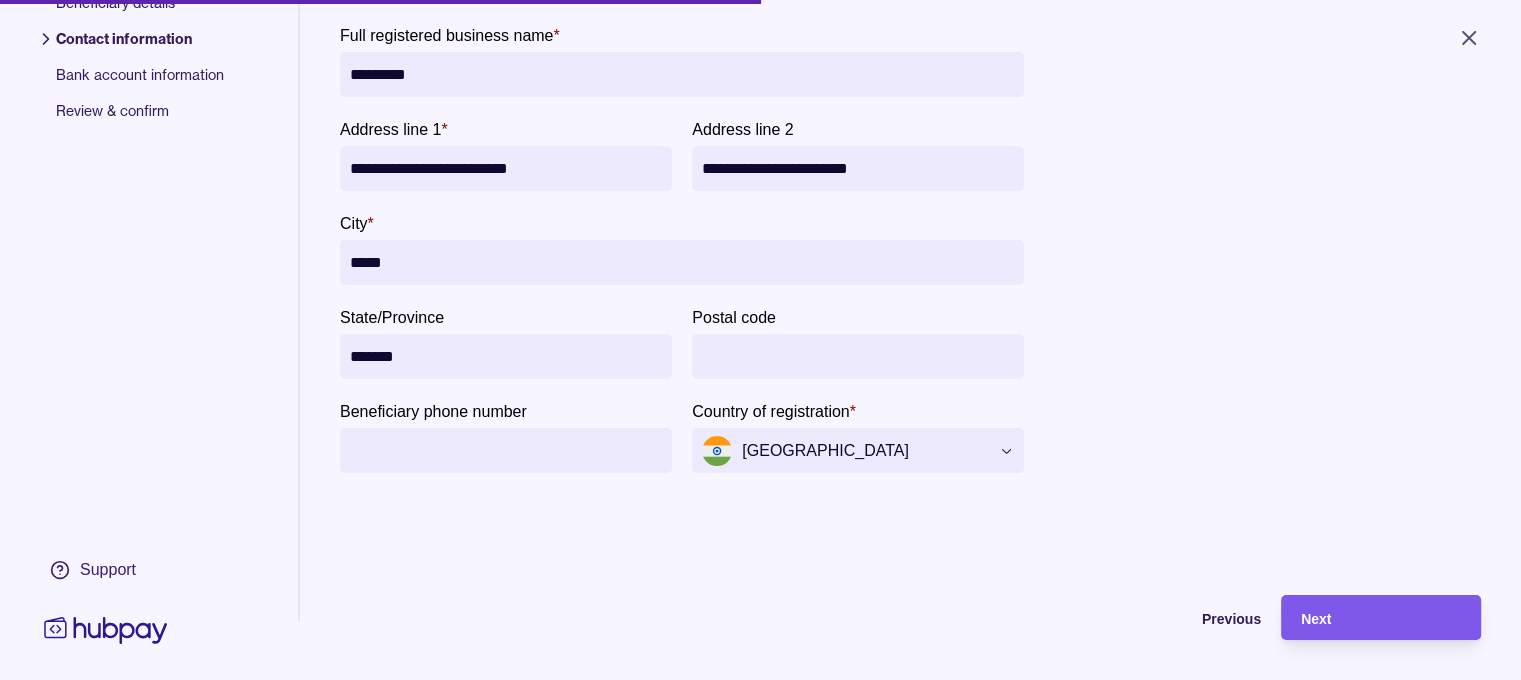 scroll, scrollTop: 171, scrollLeft: 0, axis: vertical 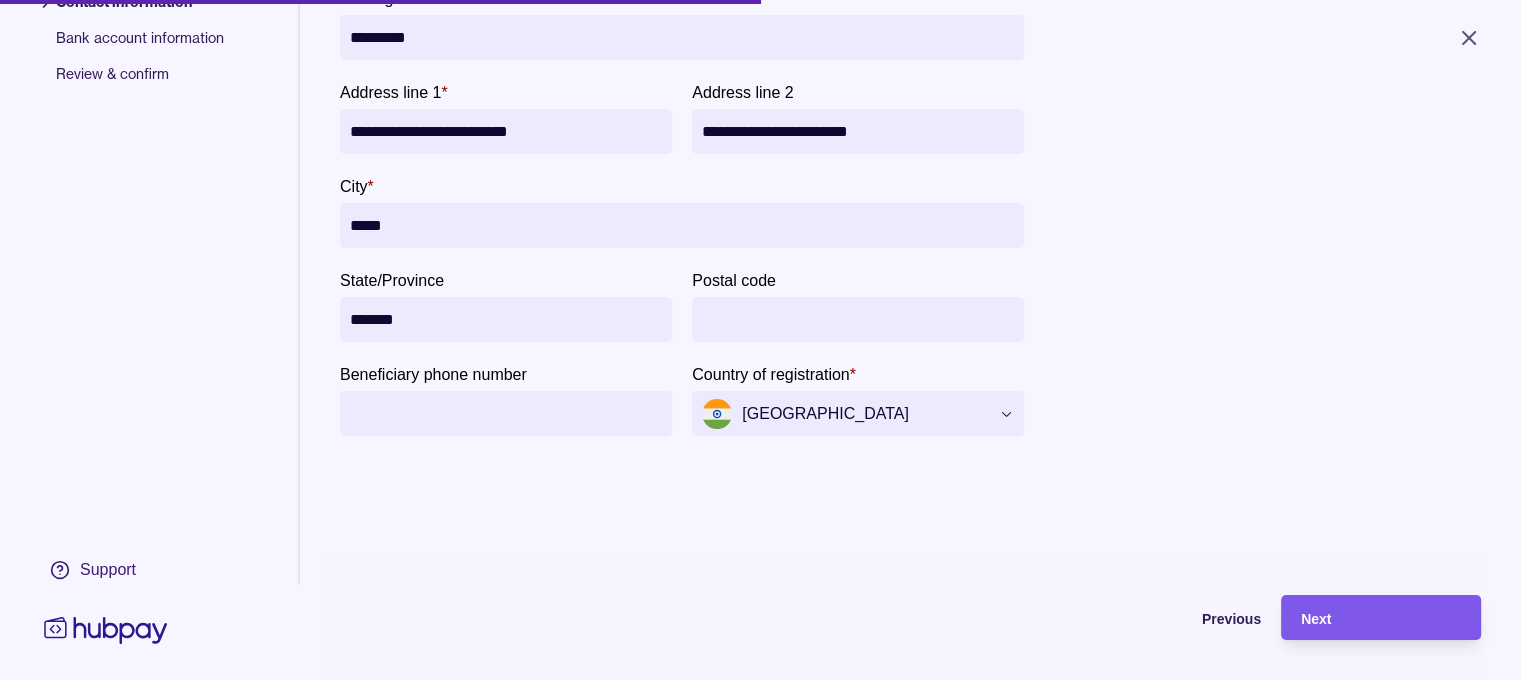 click on "Next" at bounding box center [1381, 618] 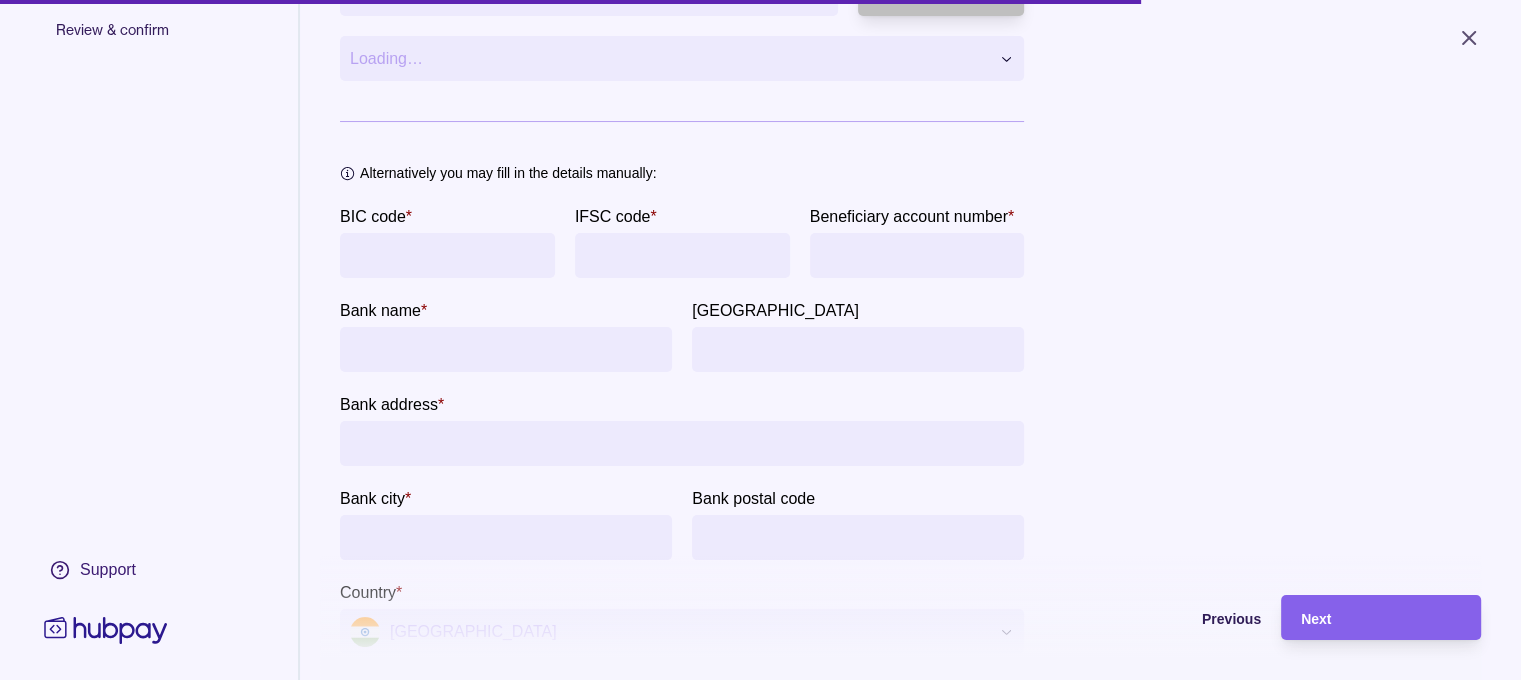 scroll, scrollTop: 342, scrollLeft: 0, axis: vertical 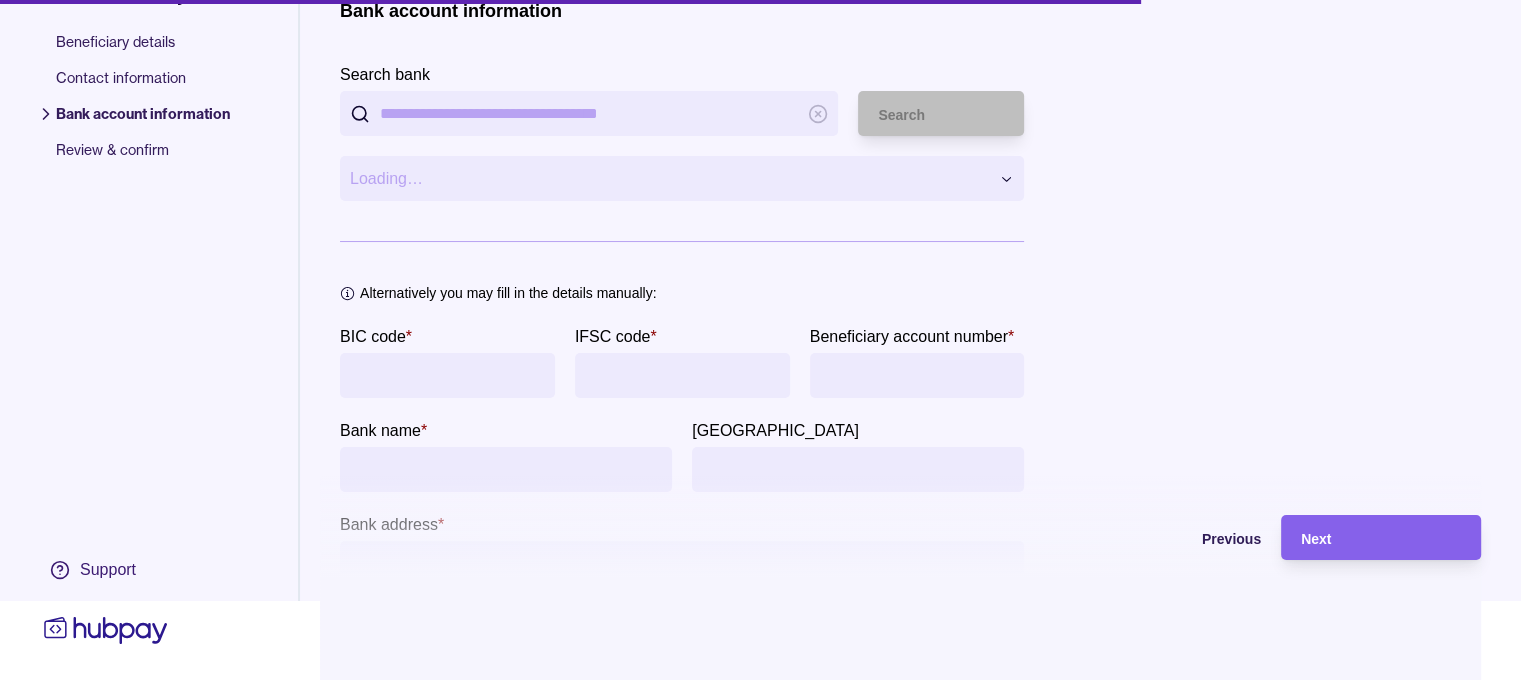 click on "BIC code  *" at bounding box center (447, 375) 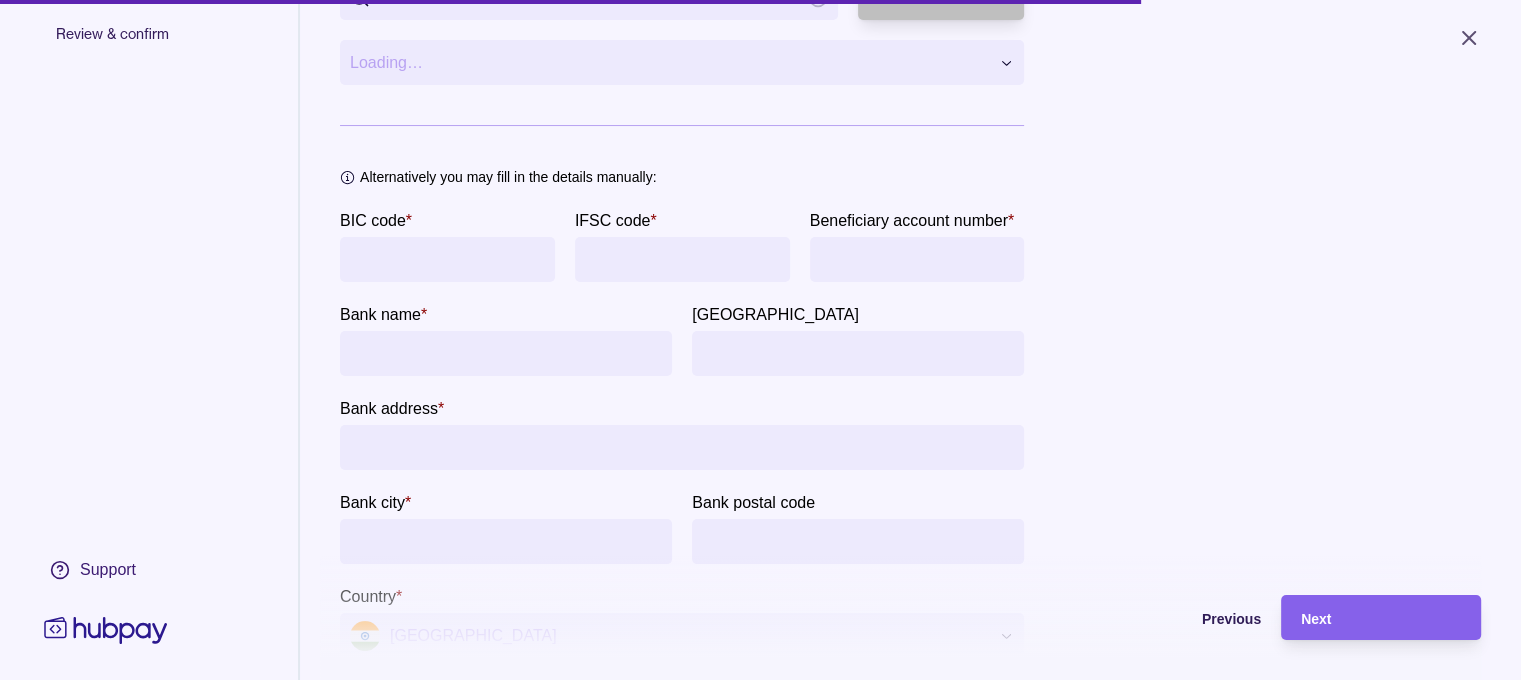 scroll, scrollTop: 200, scrollLeft: 0, axis: vertical 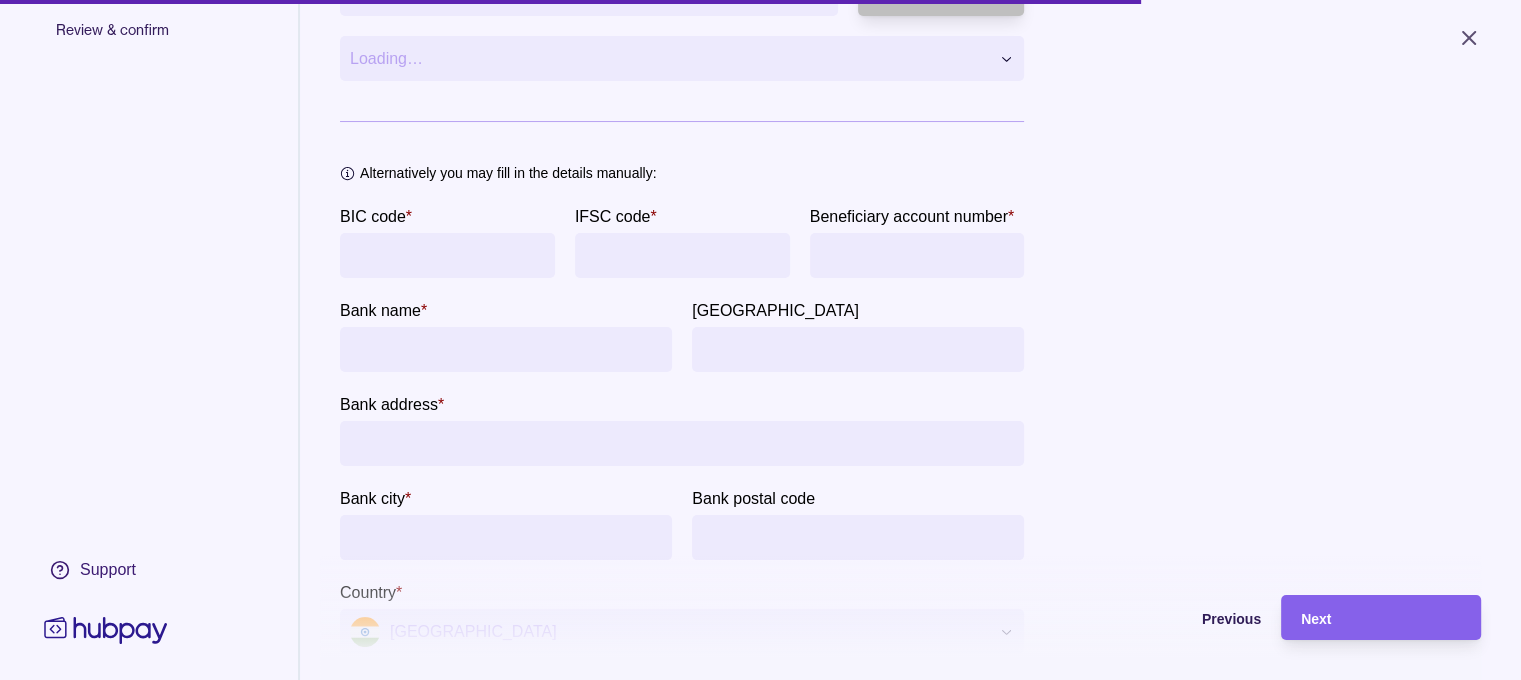 click on "BIC code  *" at bounding box center (447, 255) 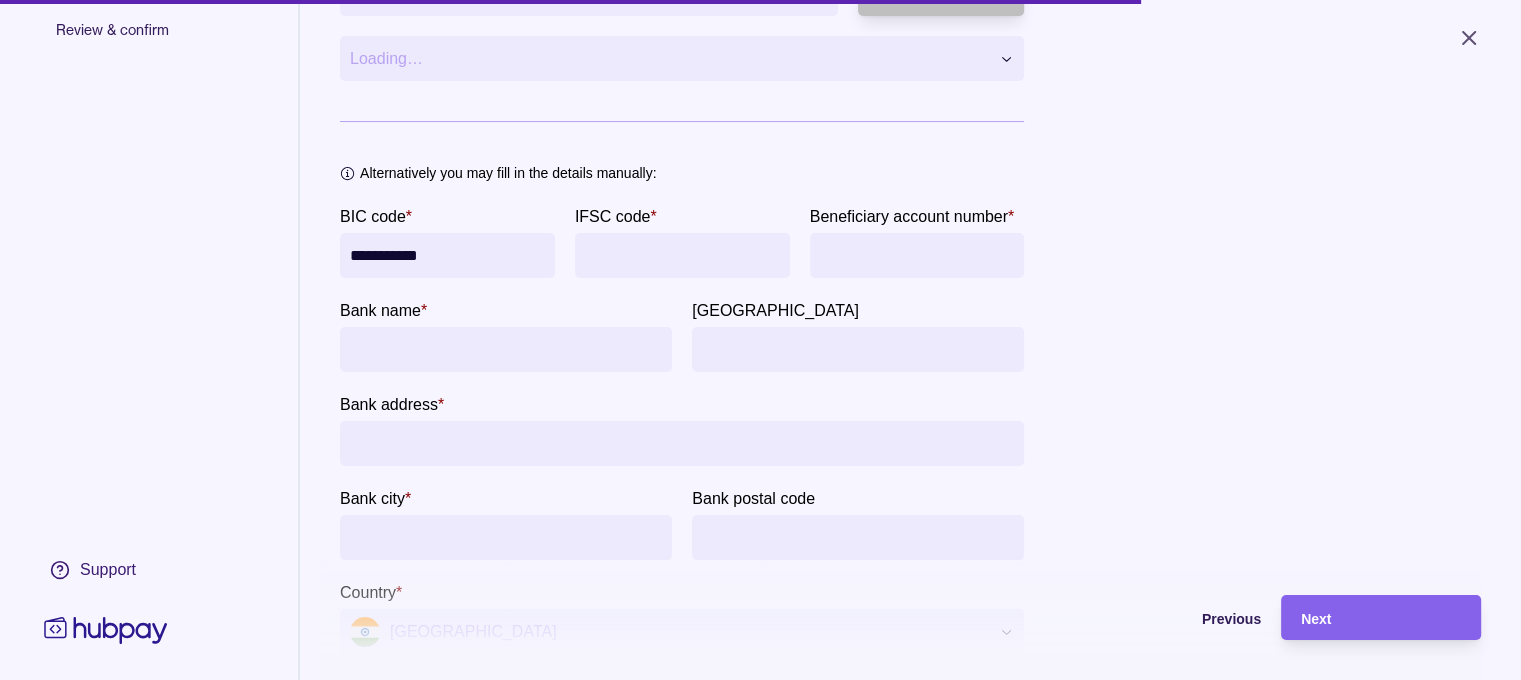 type on "**********" 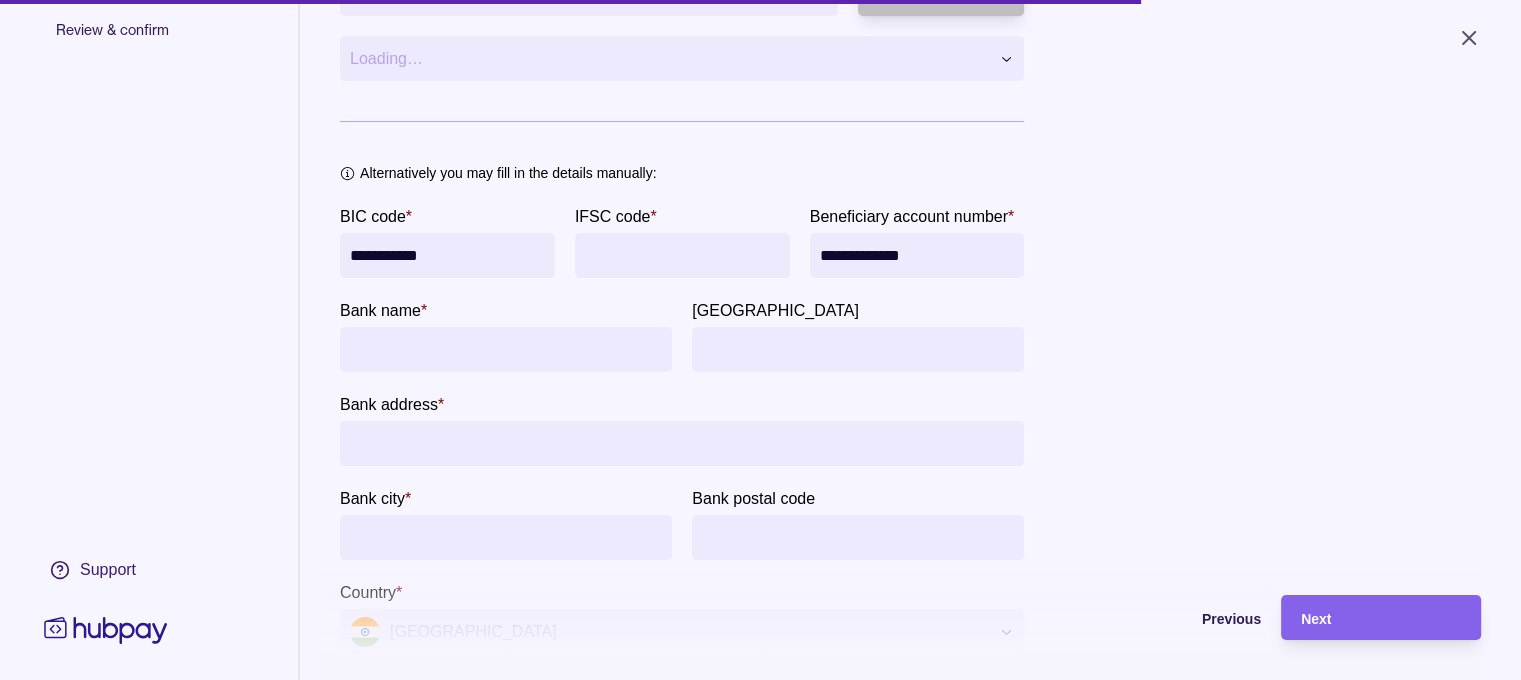type on "**********" 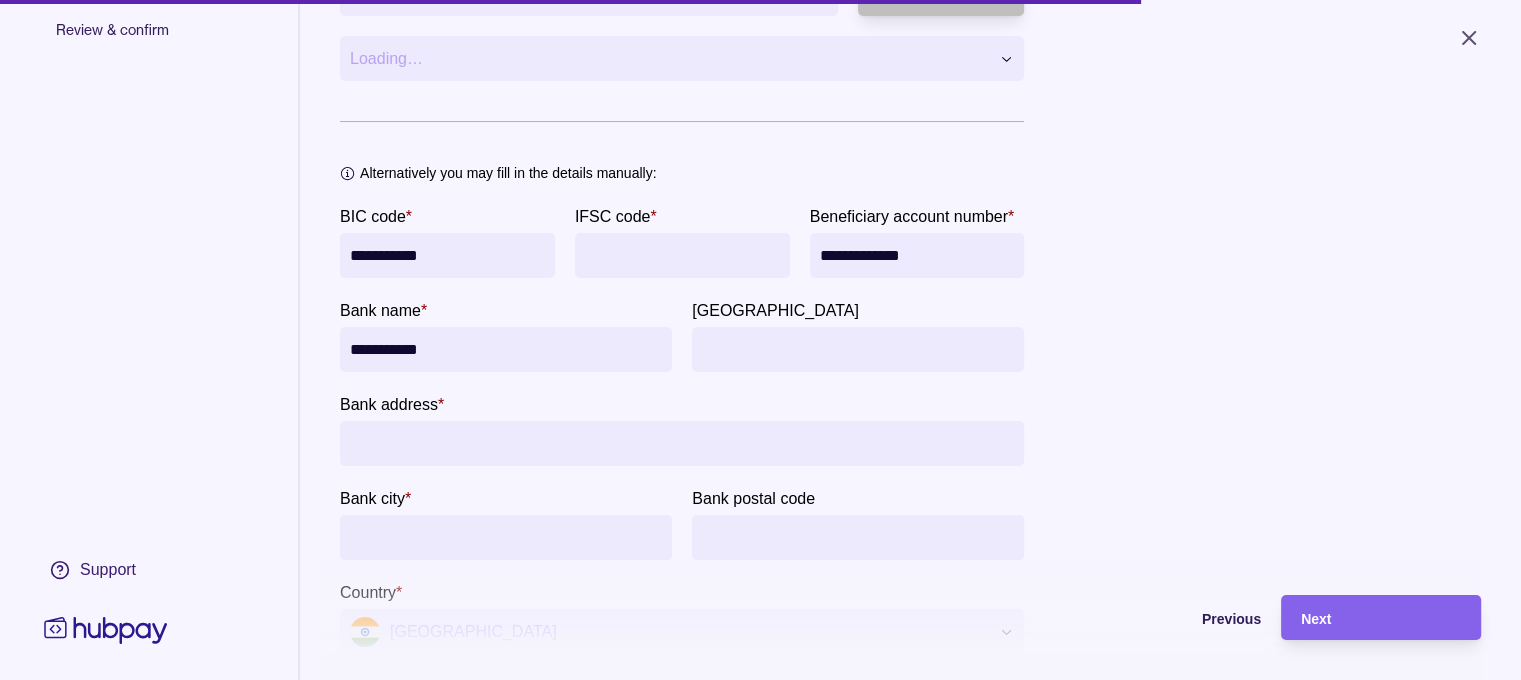 type on "**********" 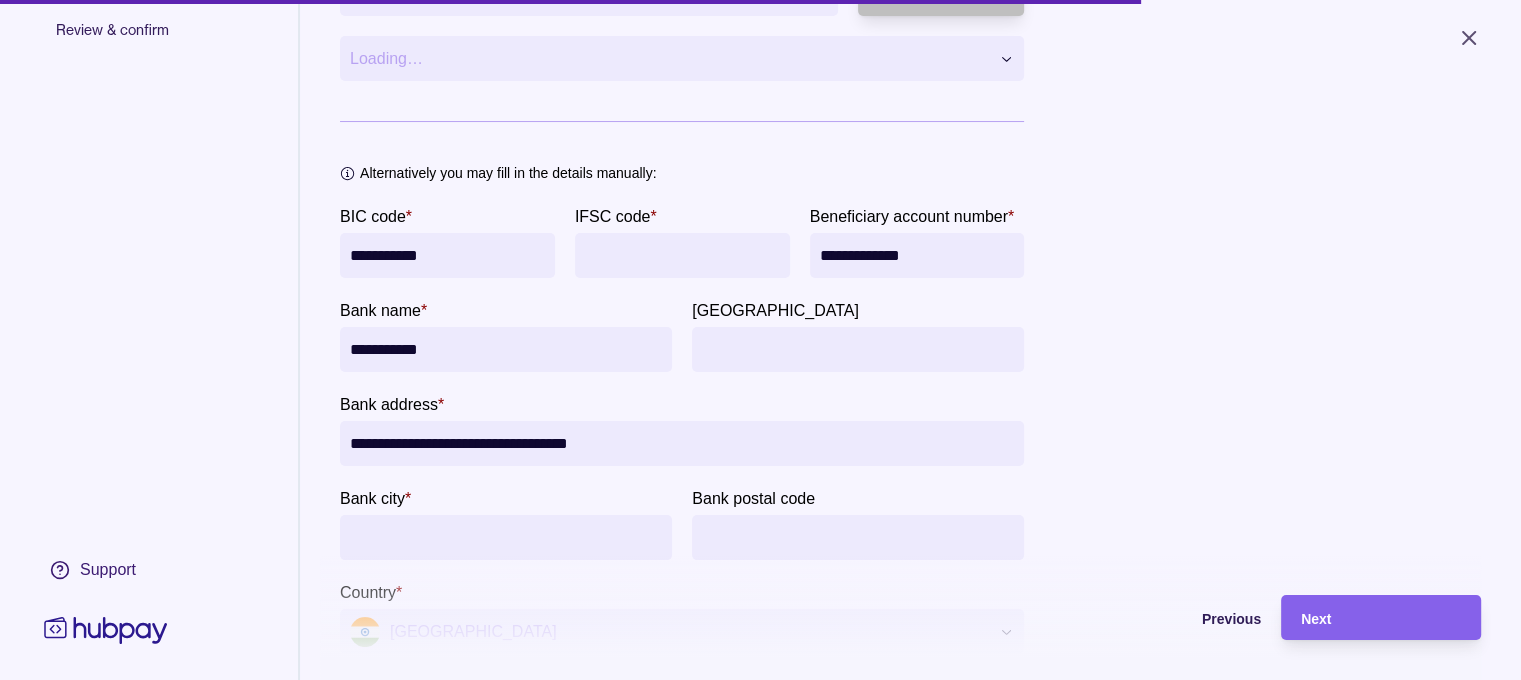 drag, startPoint x: 618, startPoint y: 441, endPoint x: 592, endPoint y: 440, distance: 26.019224 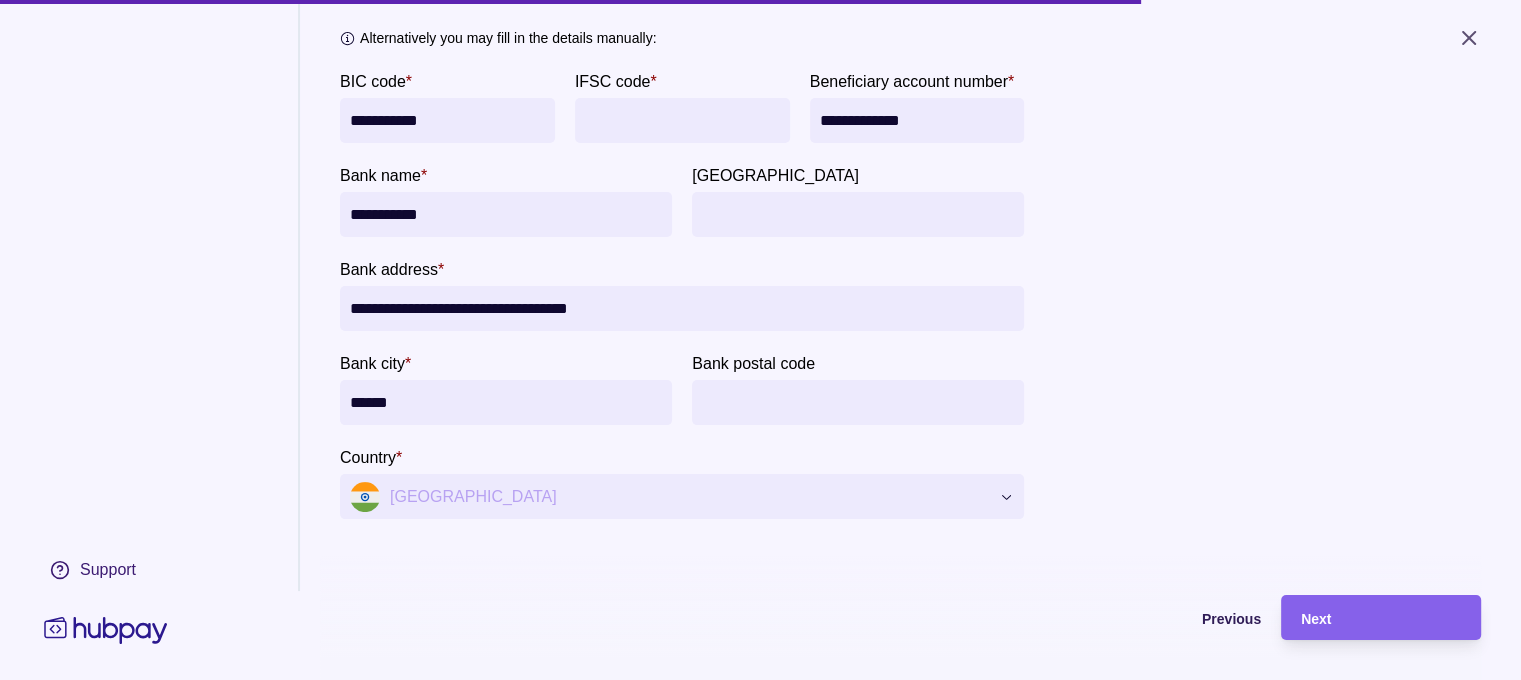 scroll, scrollTop: 342, scrollLeft: 0, axis: vertical 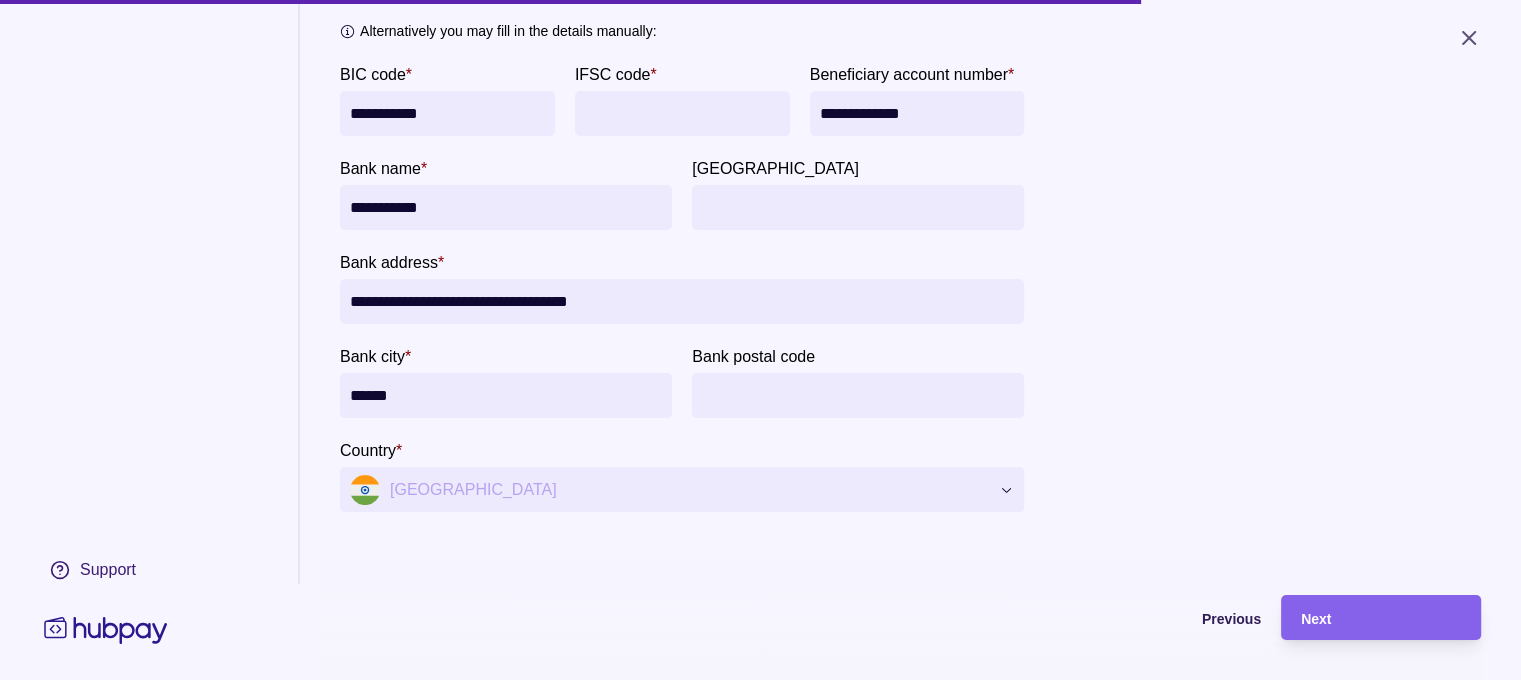 type on "******" 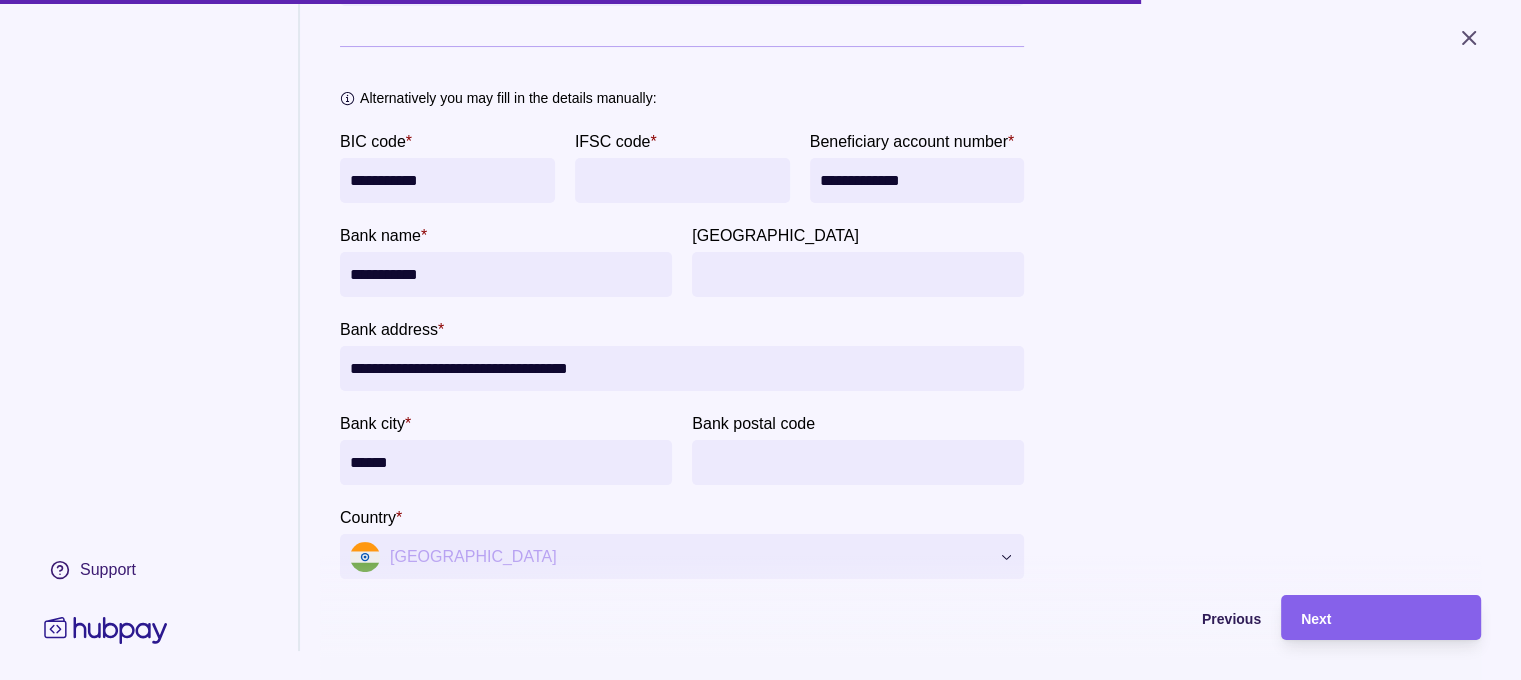 scroll, scrollTop: 242, scrollLeft: 0, axis: vertical 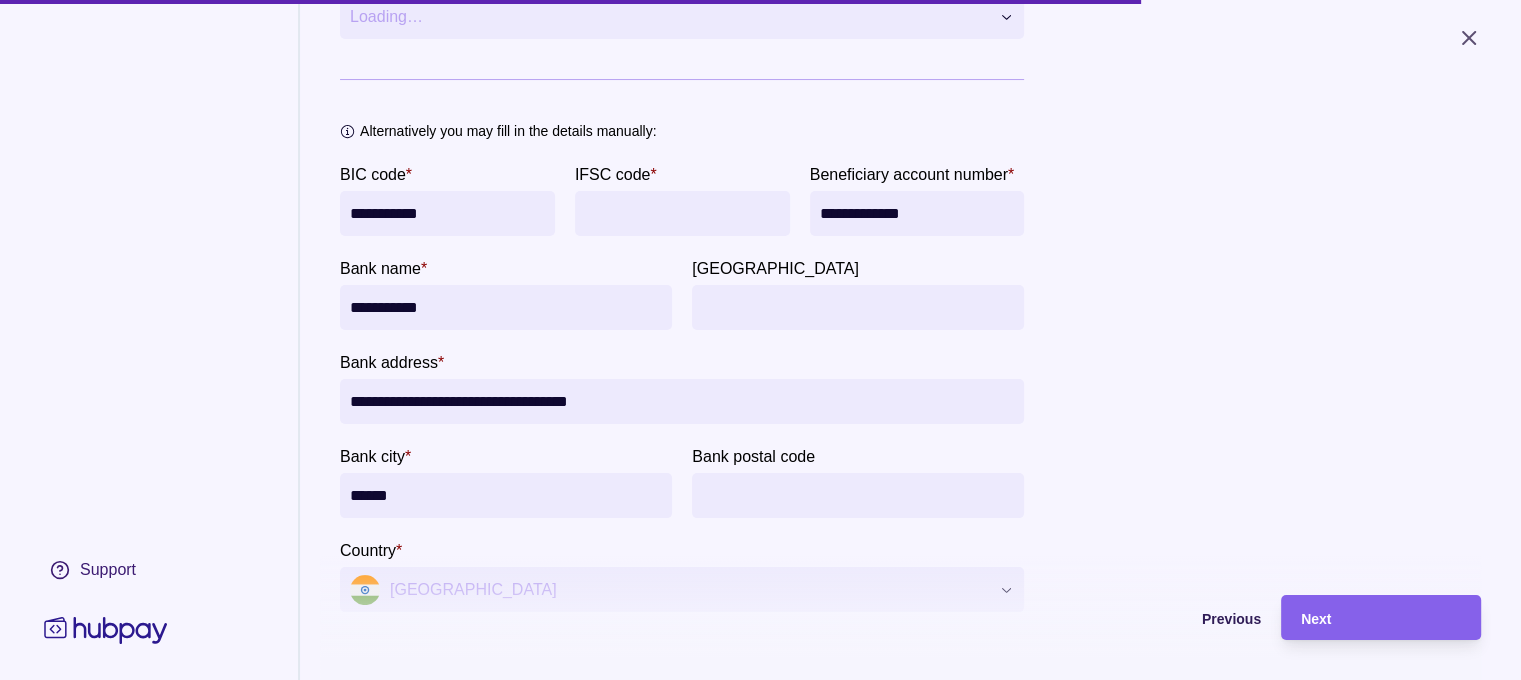 click on "IFSC code  *" at bounding box center (682, 213) 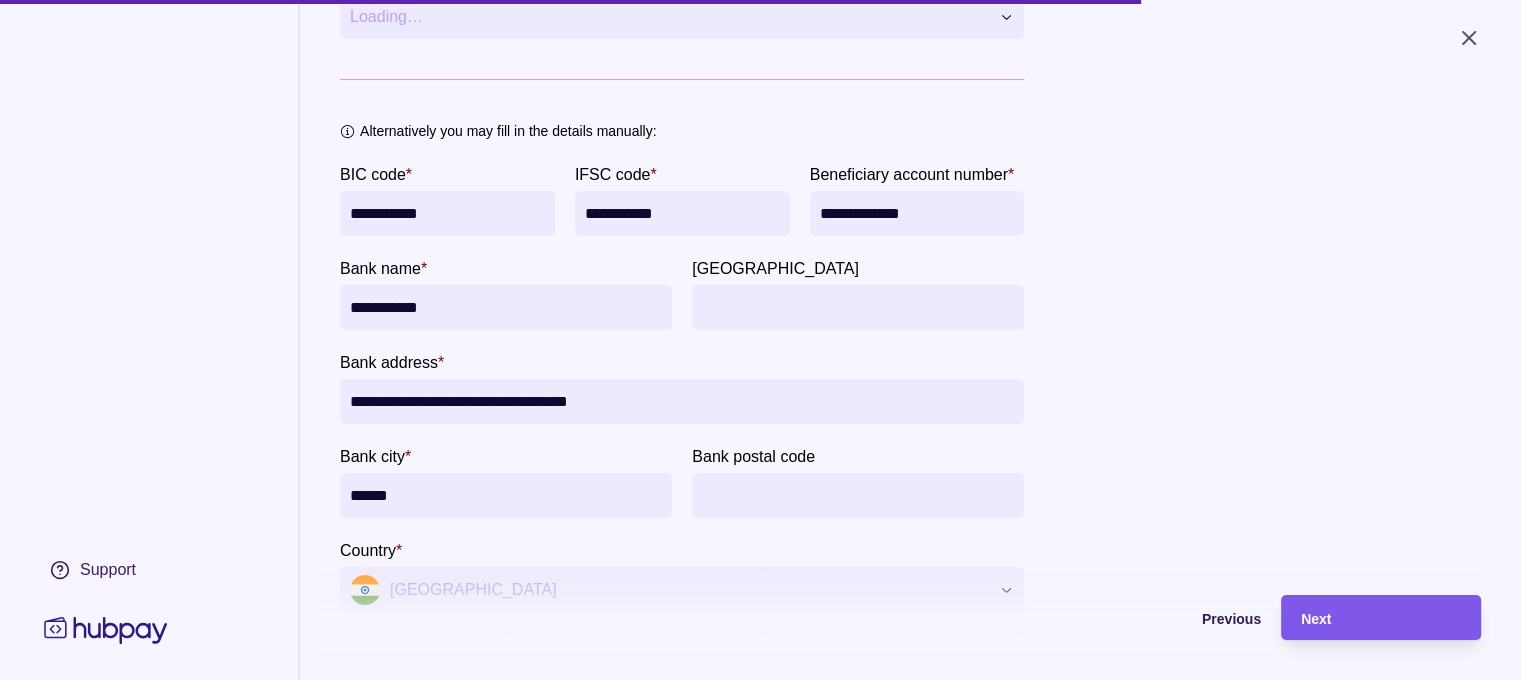 type on "**********" 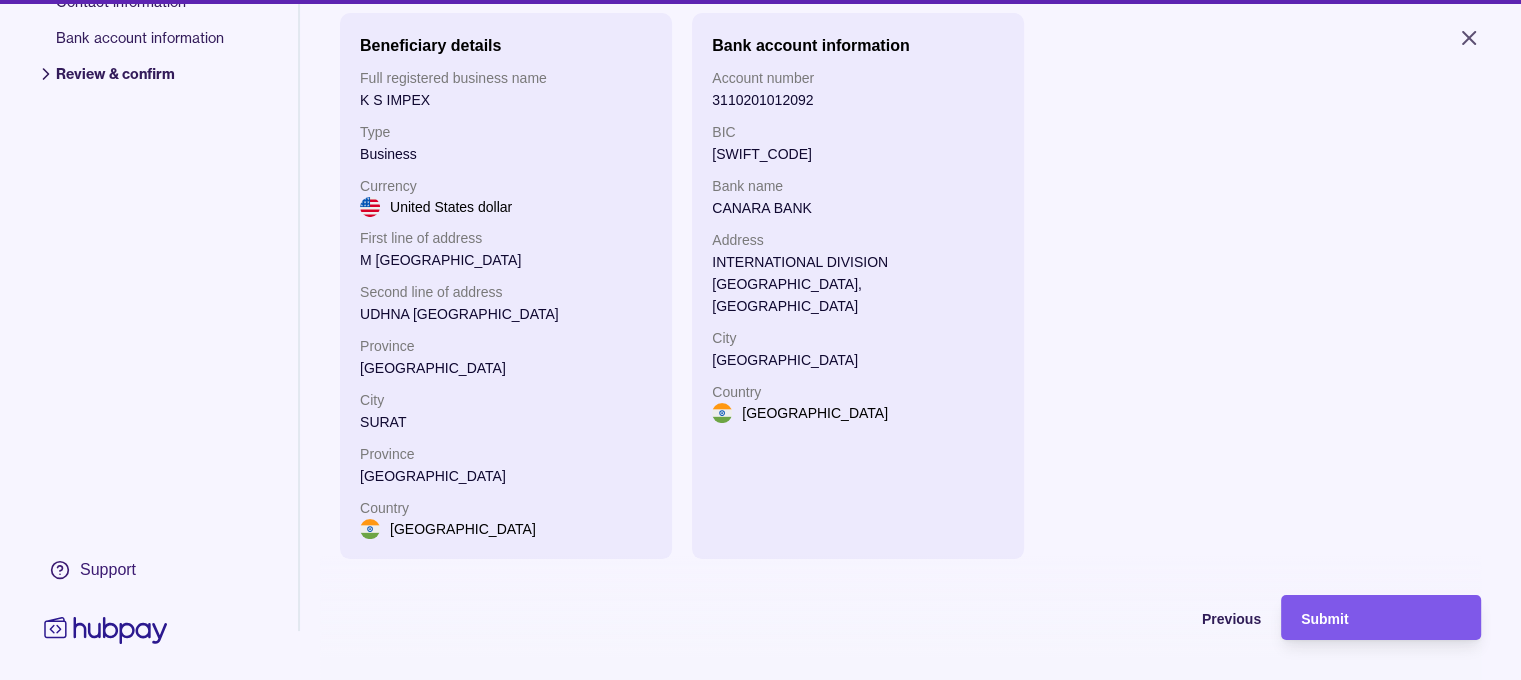 scroll, scrollTop: 203, scrollLeft: 0, axis: vertical 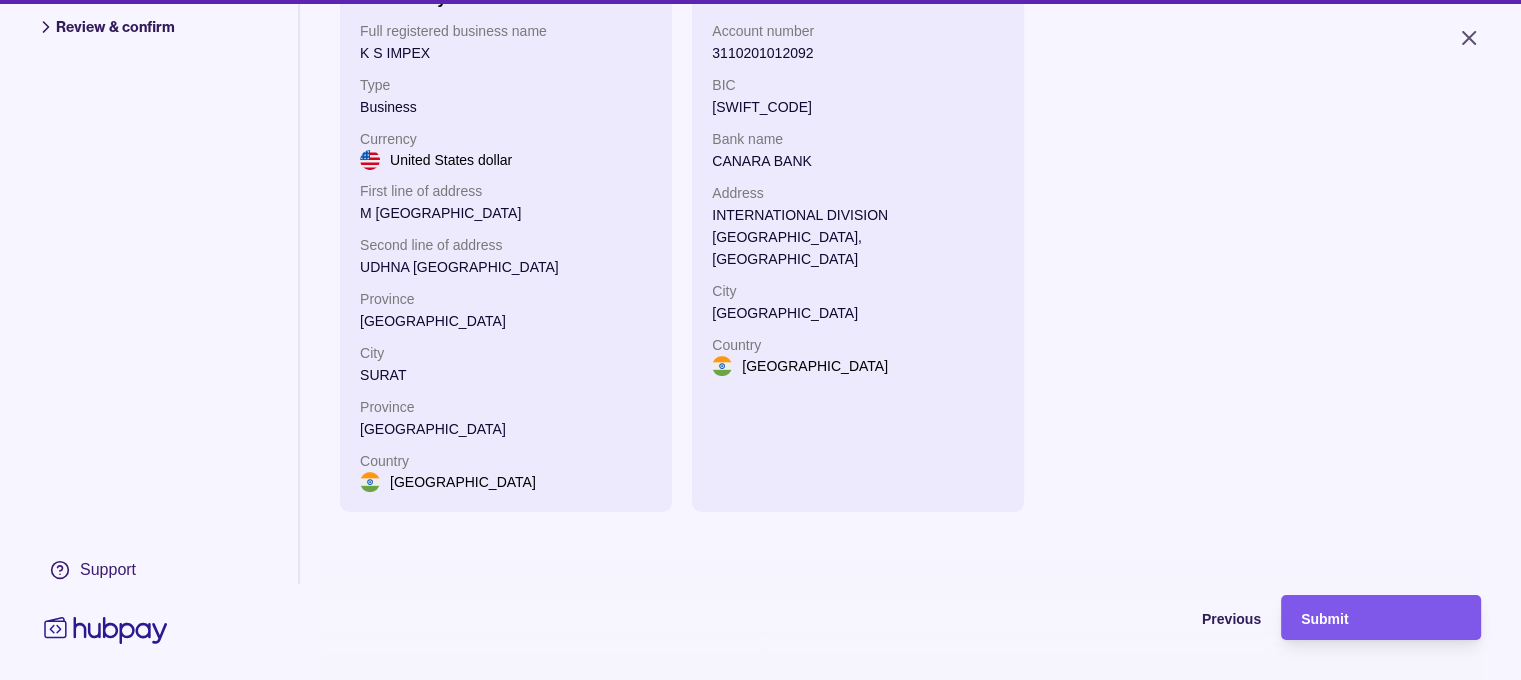 click on "Submit" at bounding box center (1381, 618) 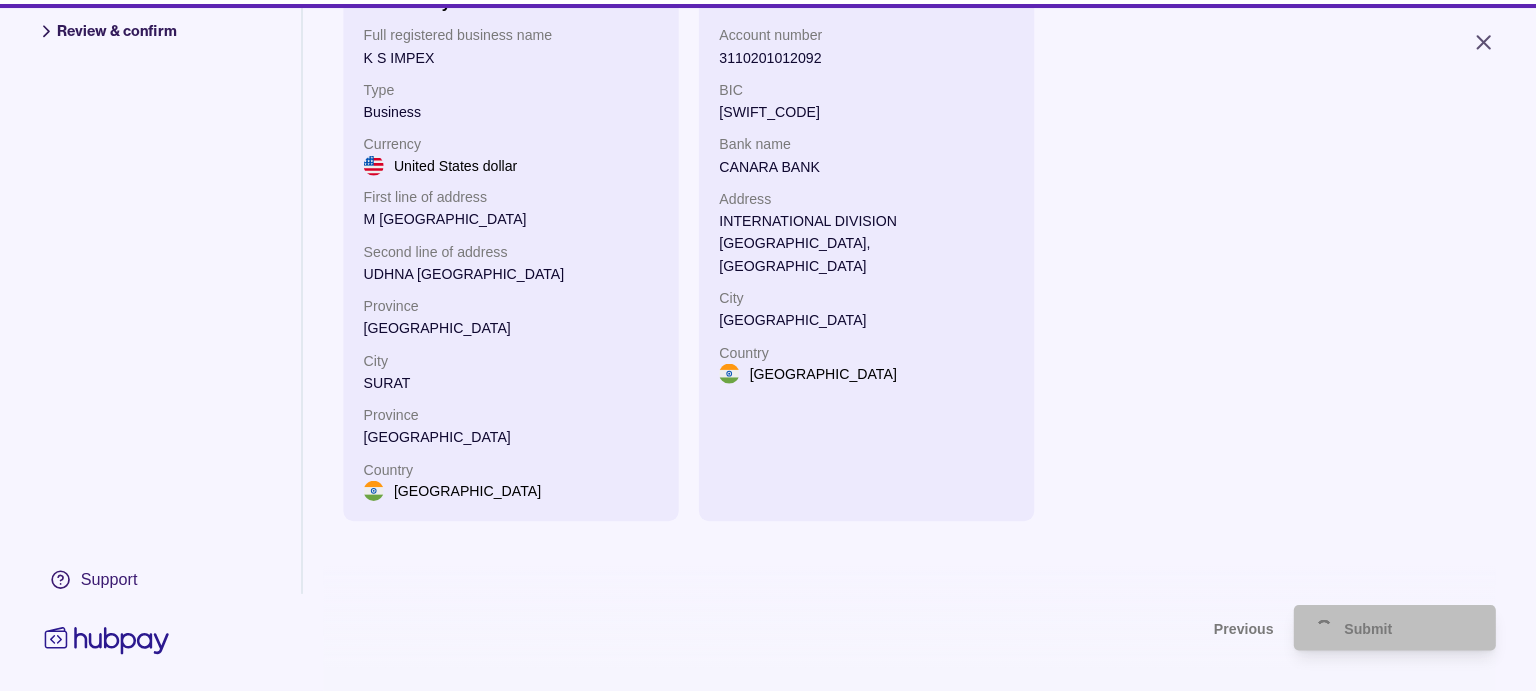 scroll, scrollTop: 0, scrollLeft: 0, axis: both 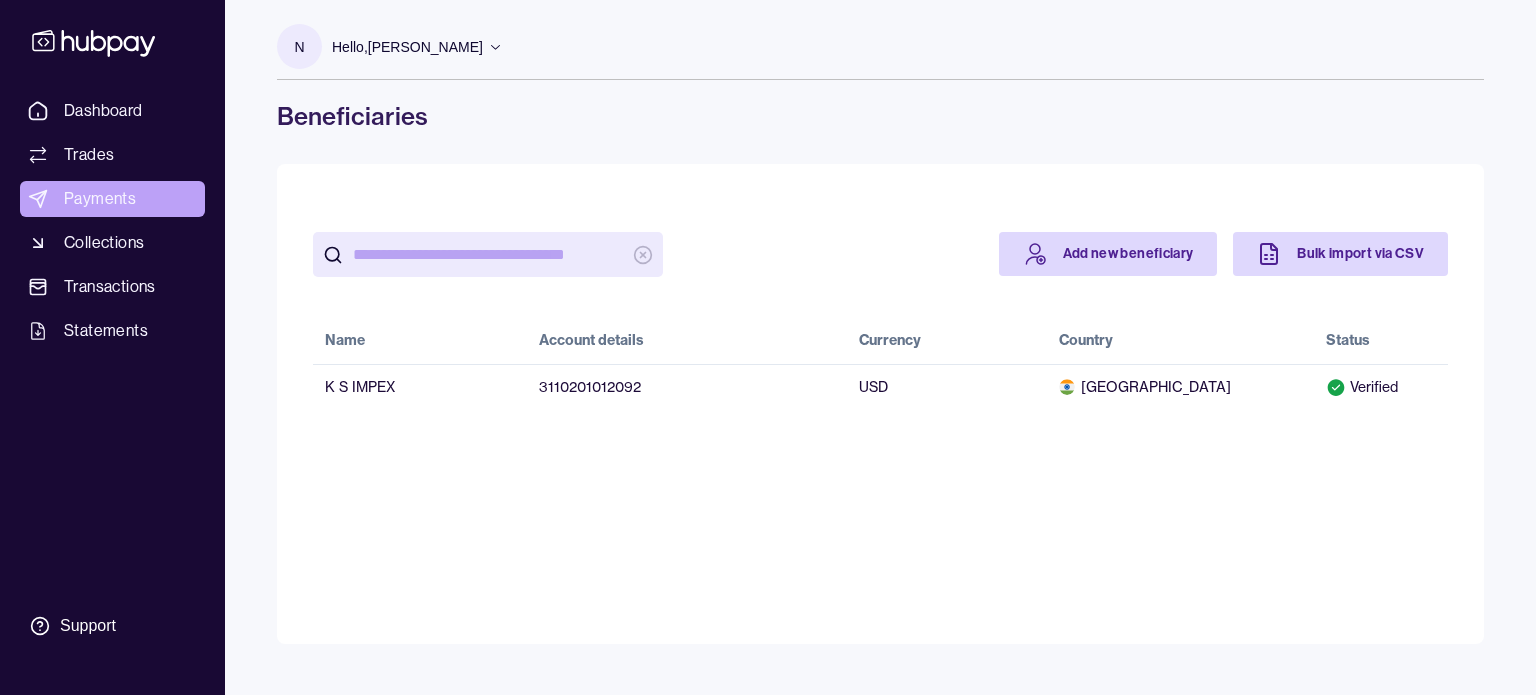 click on "Payments" at bounding box center (112, 199) 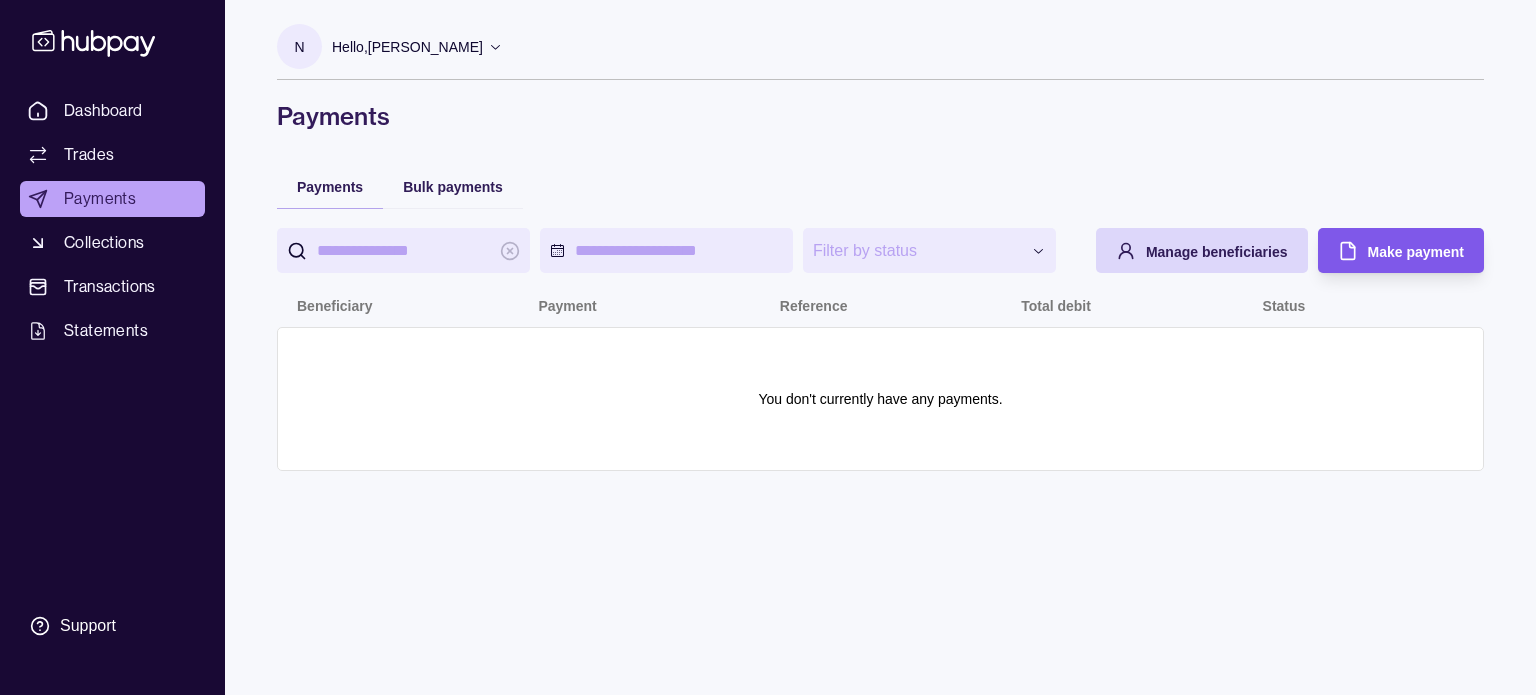 click on "Make payment" at bounding box center [1416, 252] 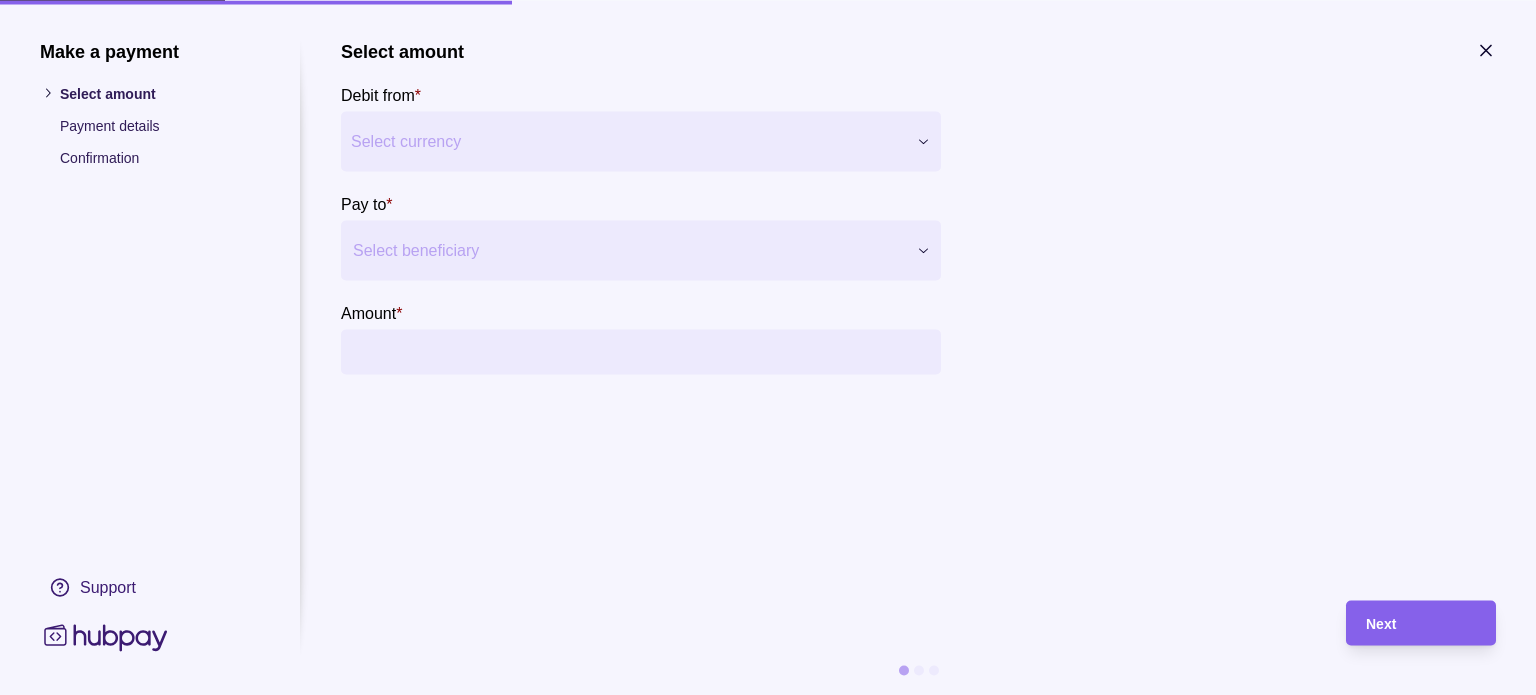 click on "**********" at bounding box center (768, 347) 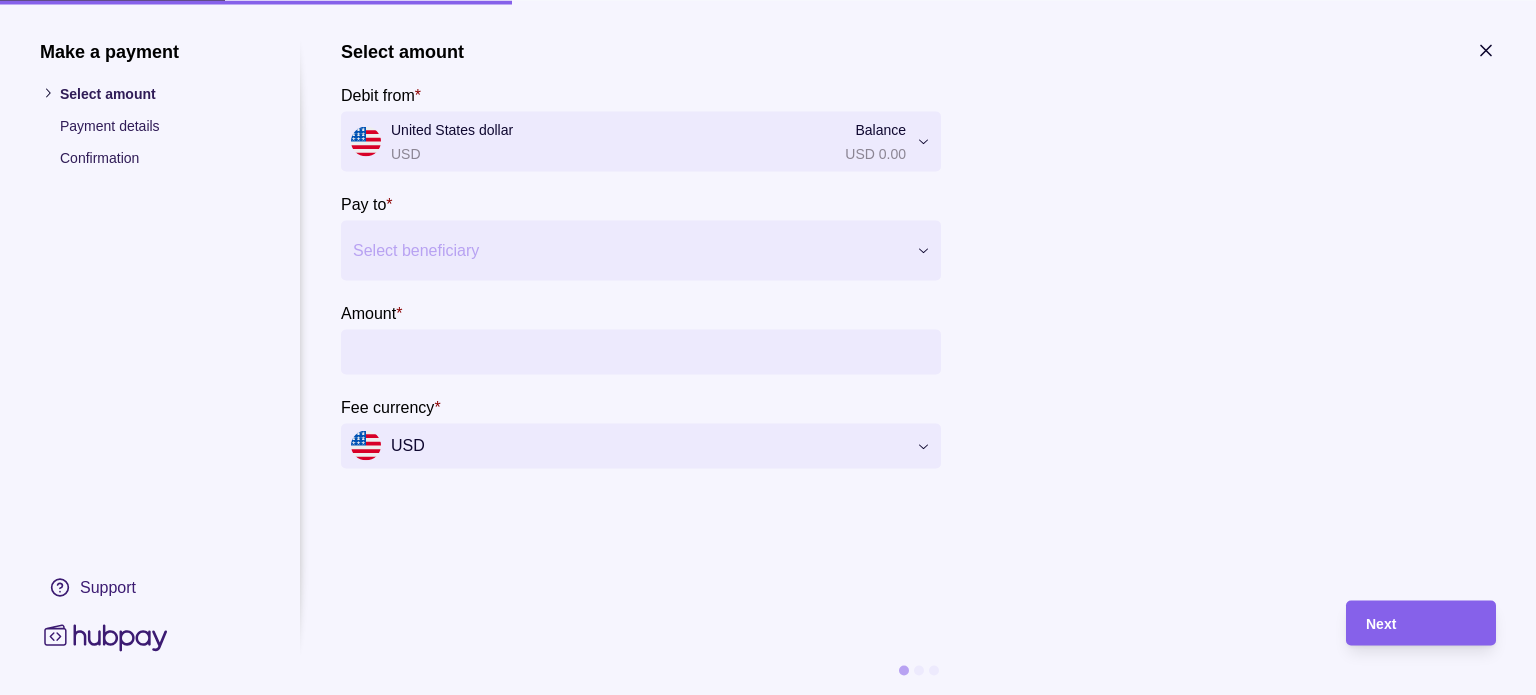 click at bounding box center [628, 250] 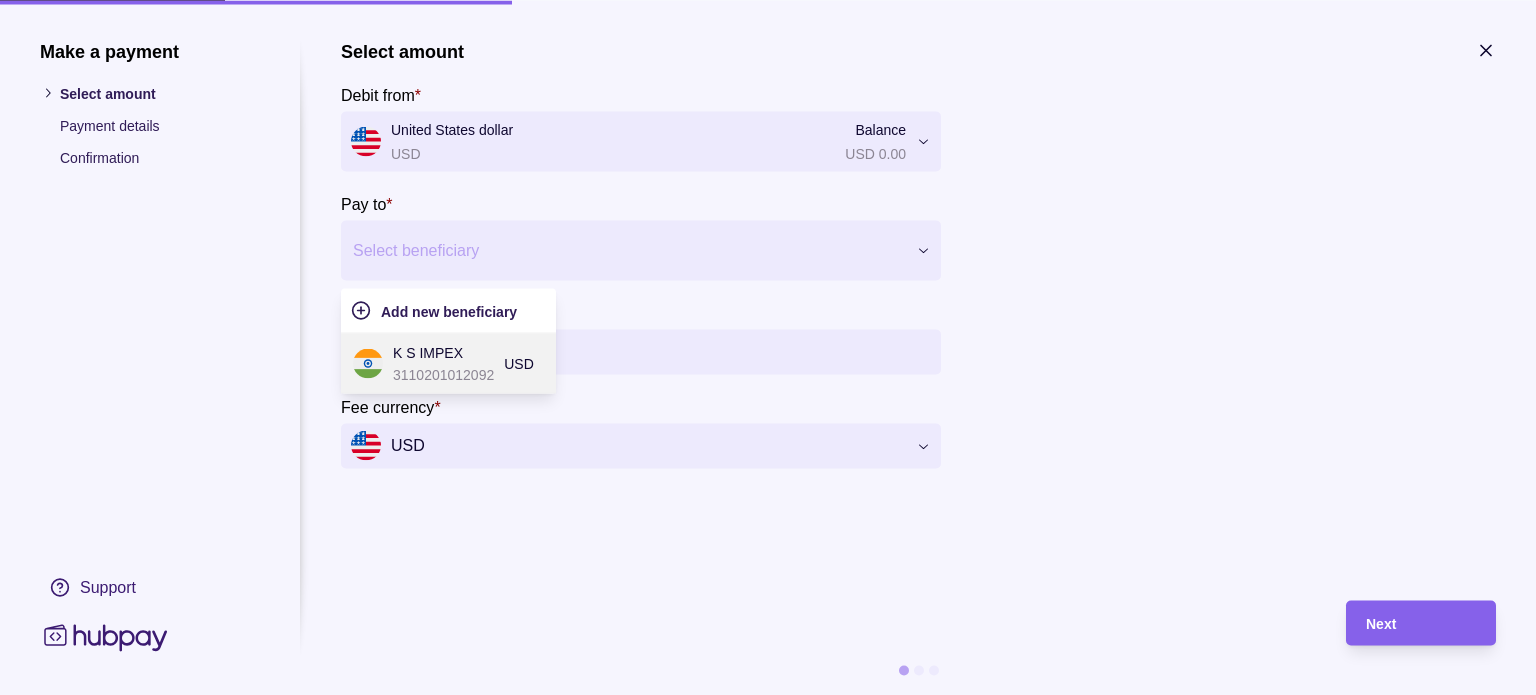 click on "K S IMPEX" at bounding box center [443, 352] 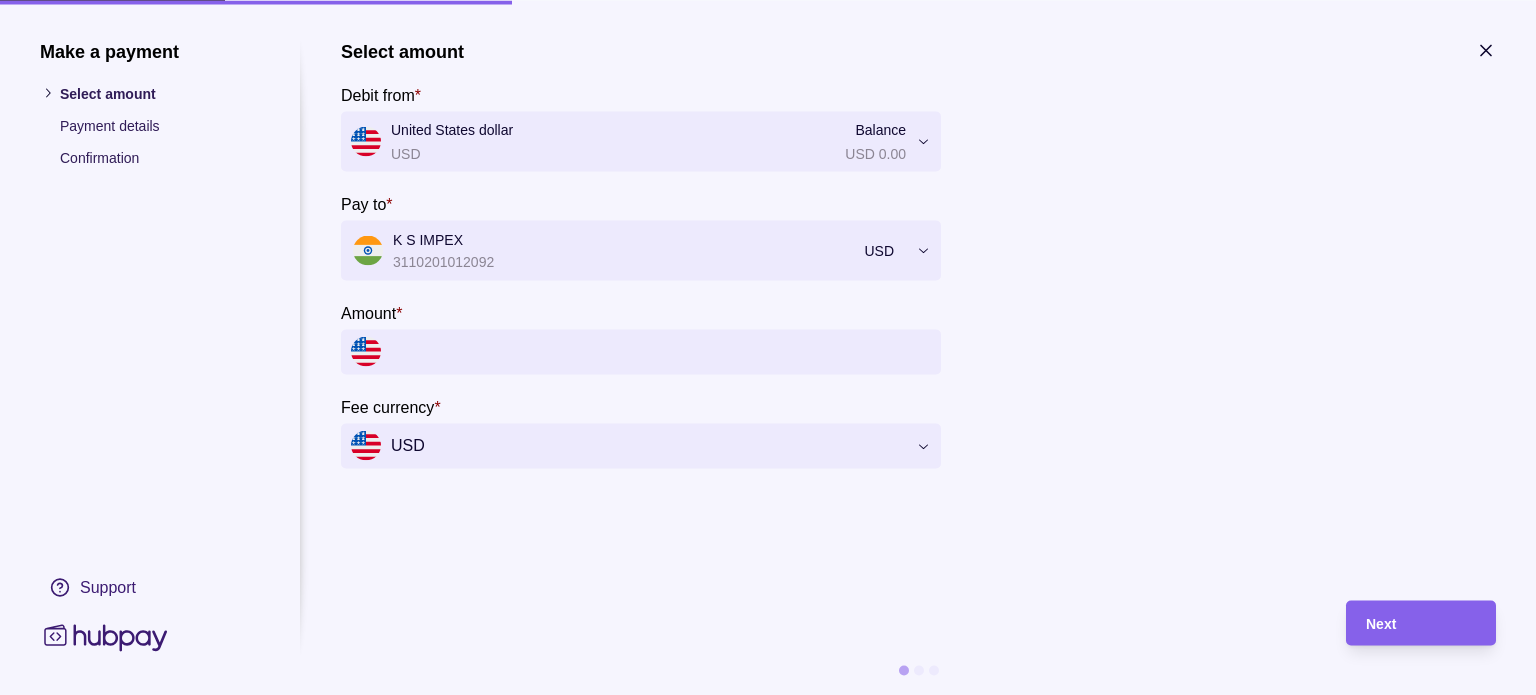 click on "Amount  *" at bounding box center (661, 351) 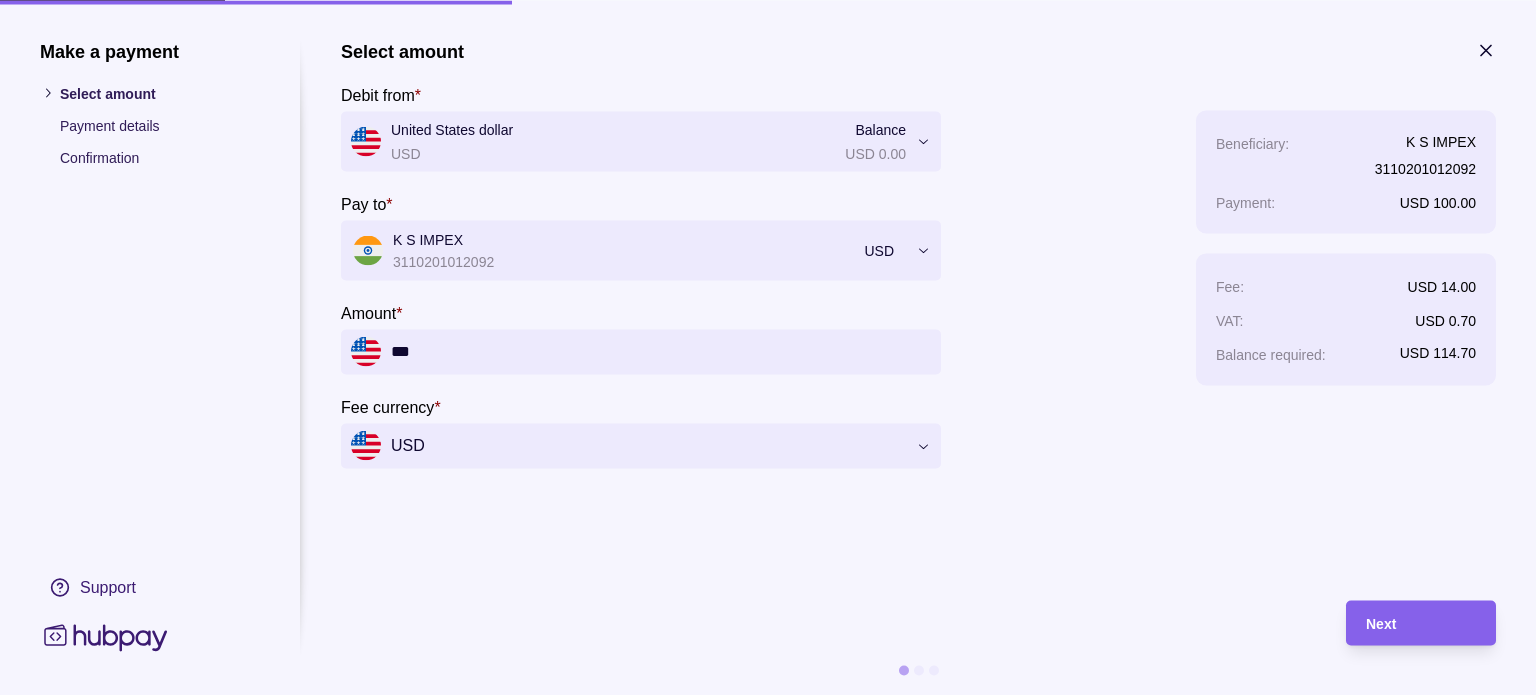 type on "***" 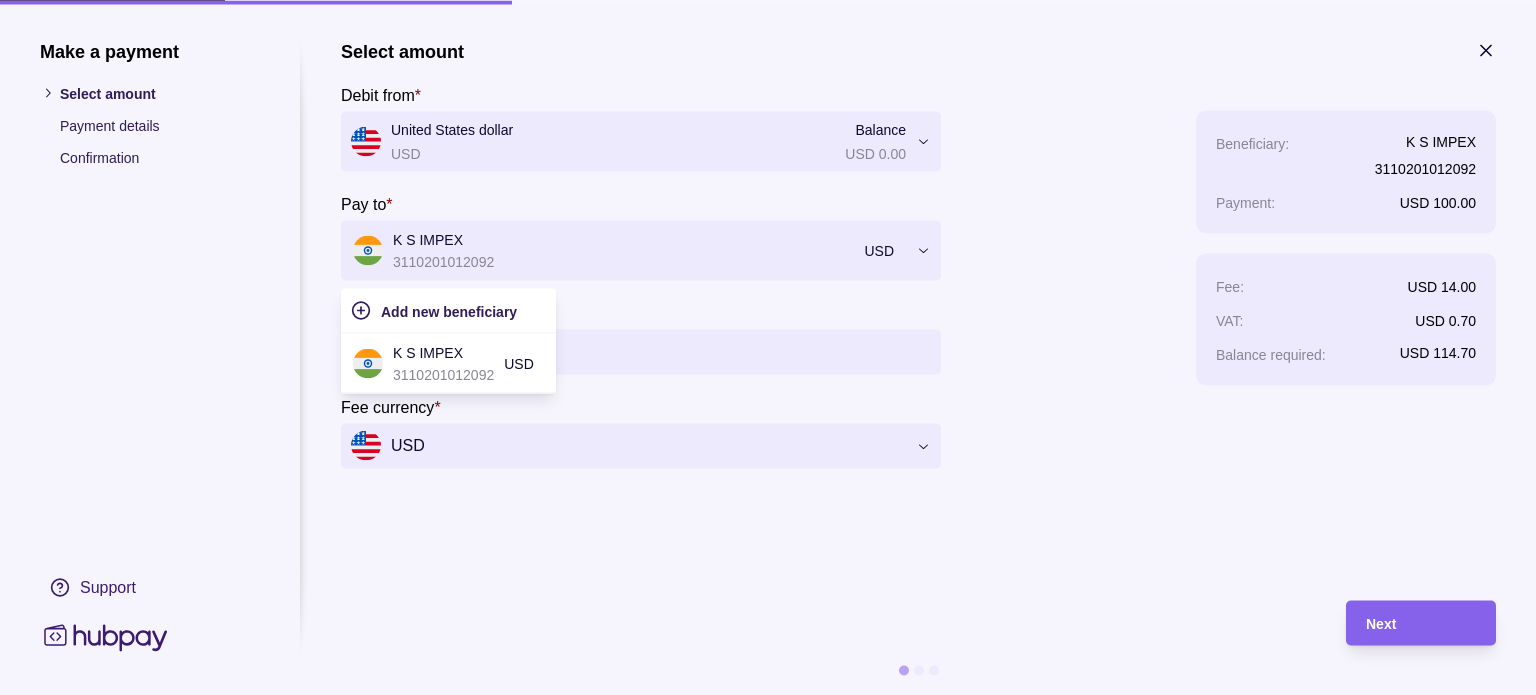 click on "**********" at bounding box center [918, 254] 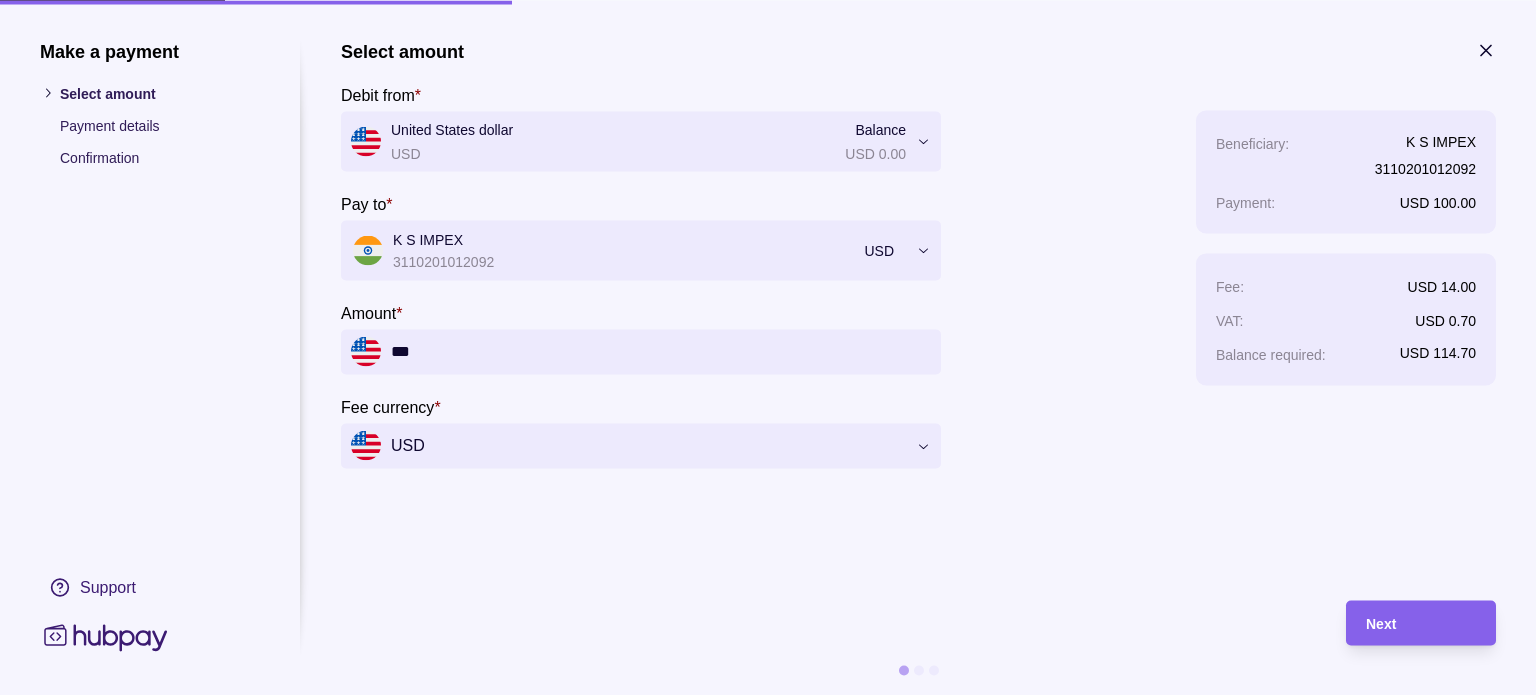 click on "**********" at bounding box center [768, 347] 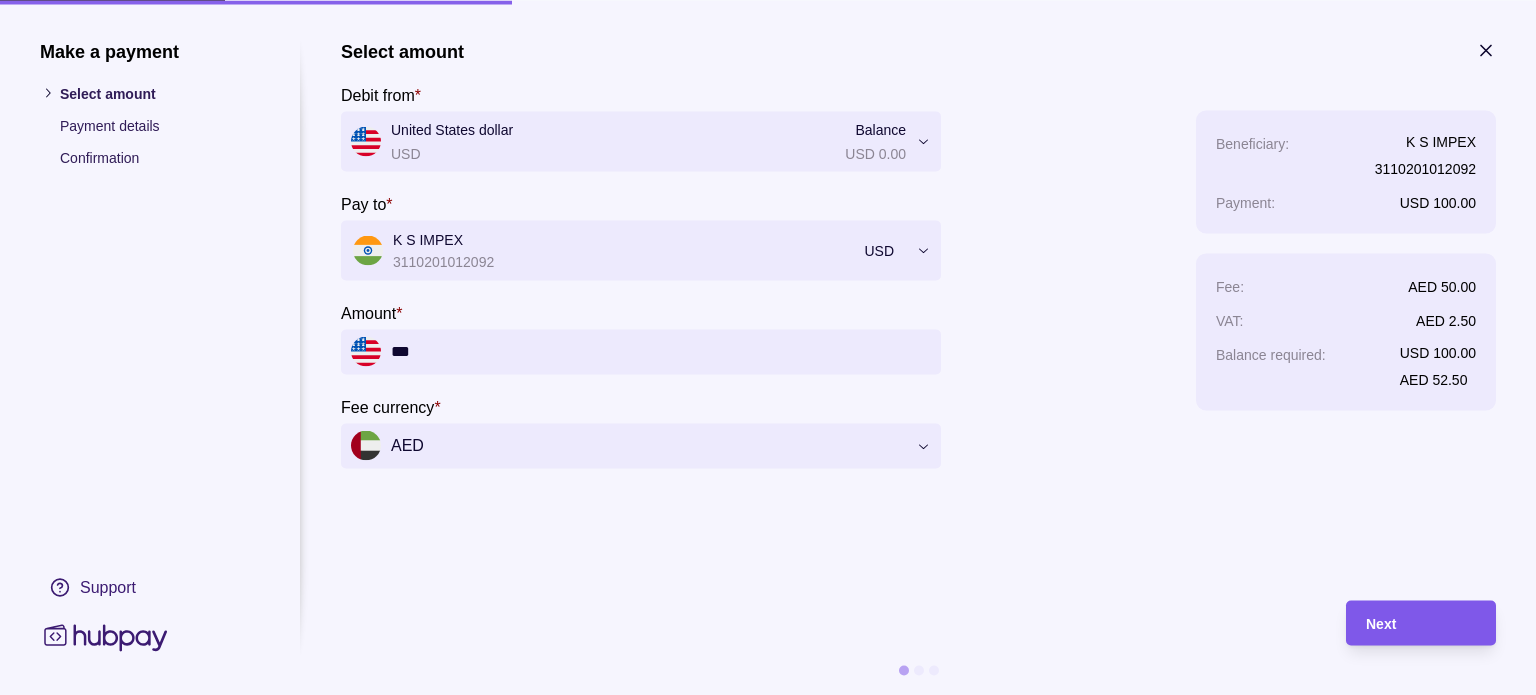 click on "Next" at bounding box center [1381, 624] 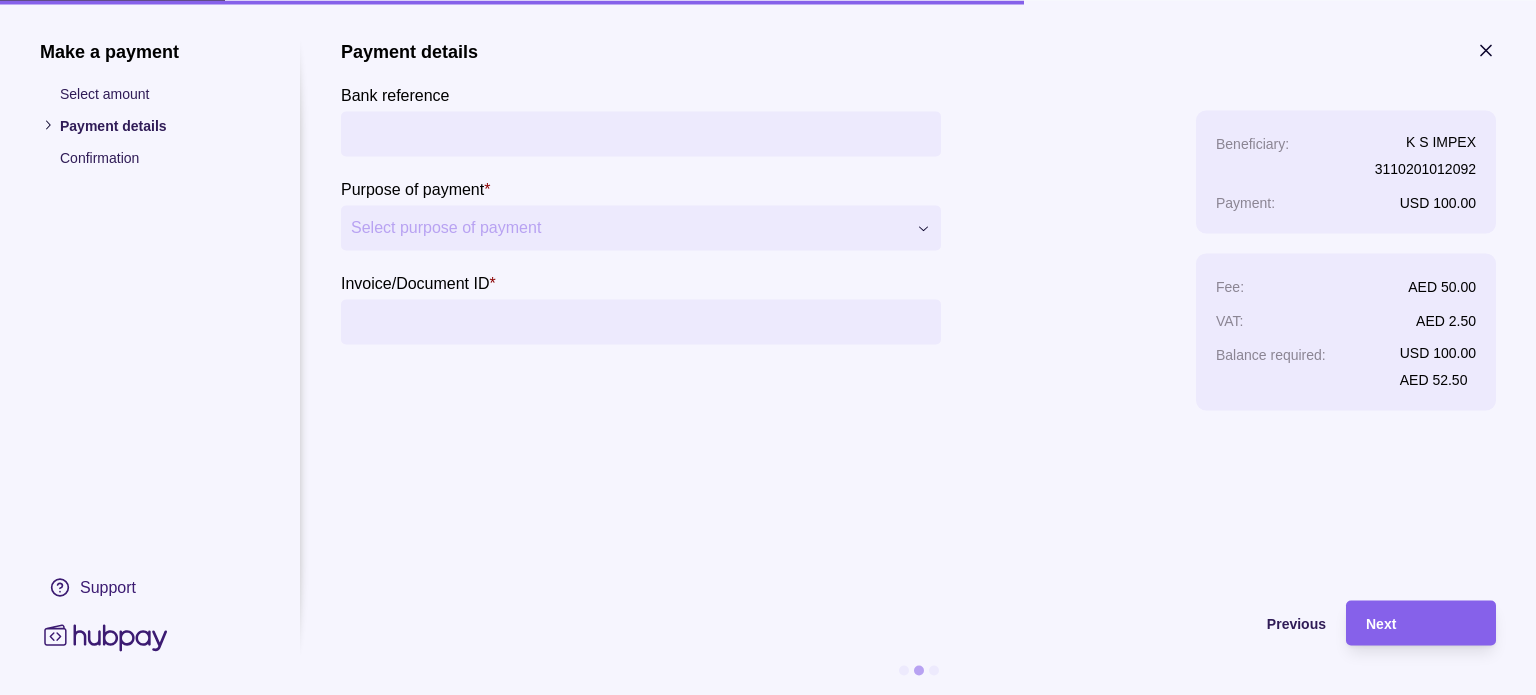 click on "**********" at bounding box center (768, 347) 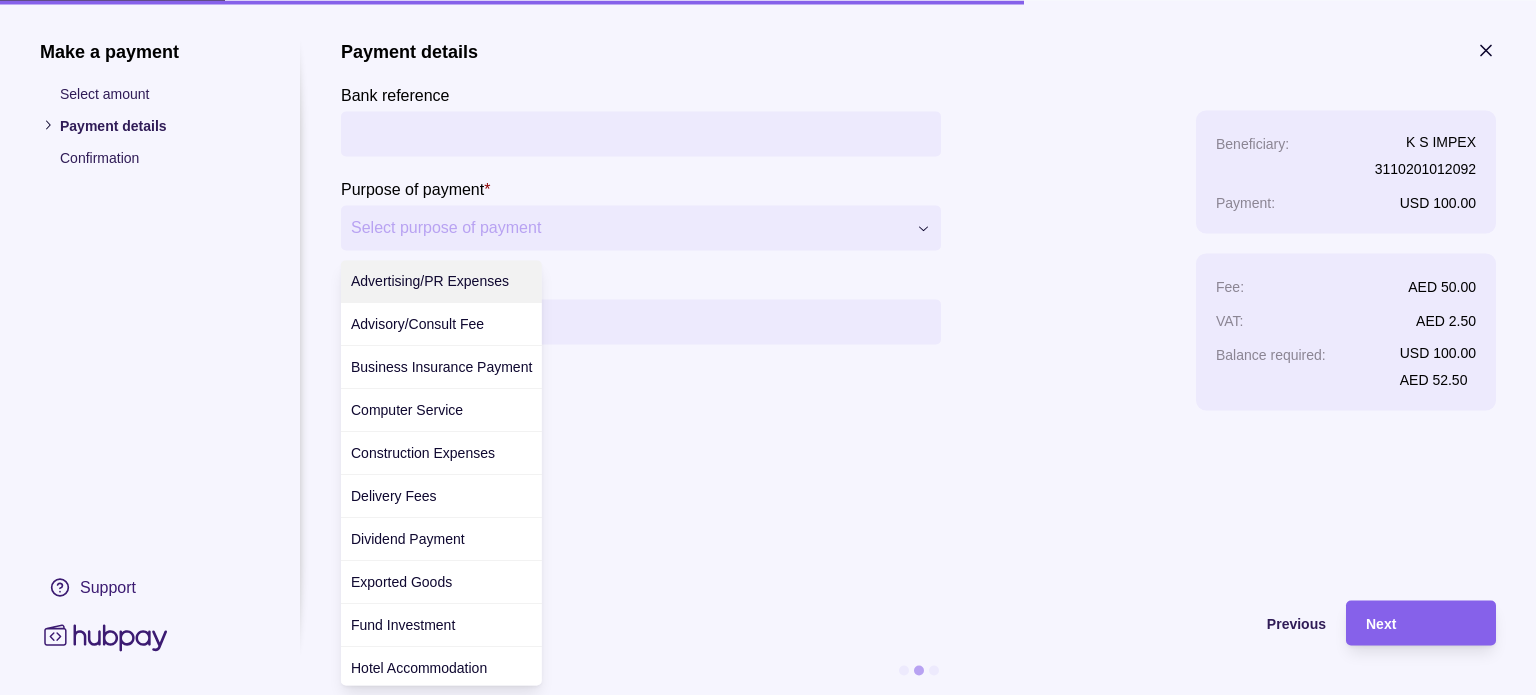 click on "**********" at bounding box center (768, 347) 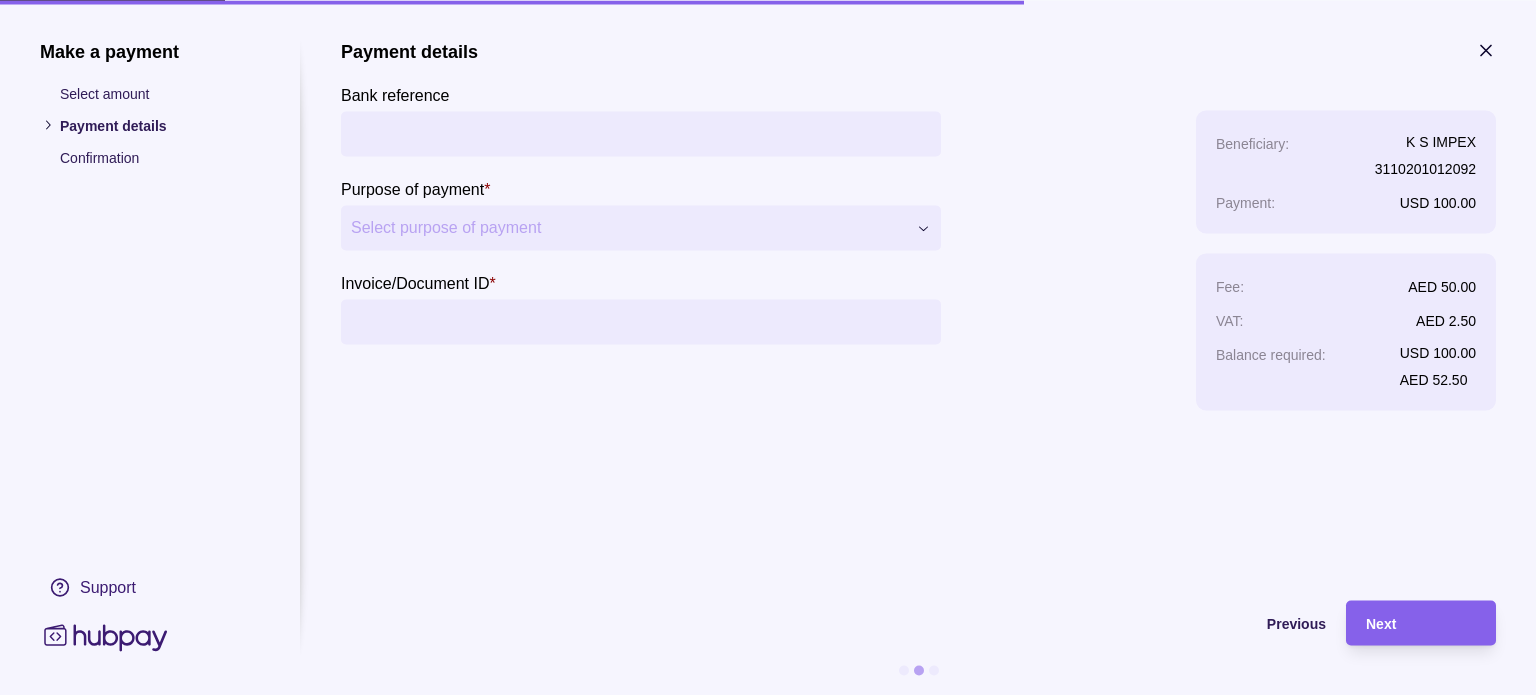 click on "**********" at bounding box center [768, 347] 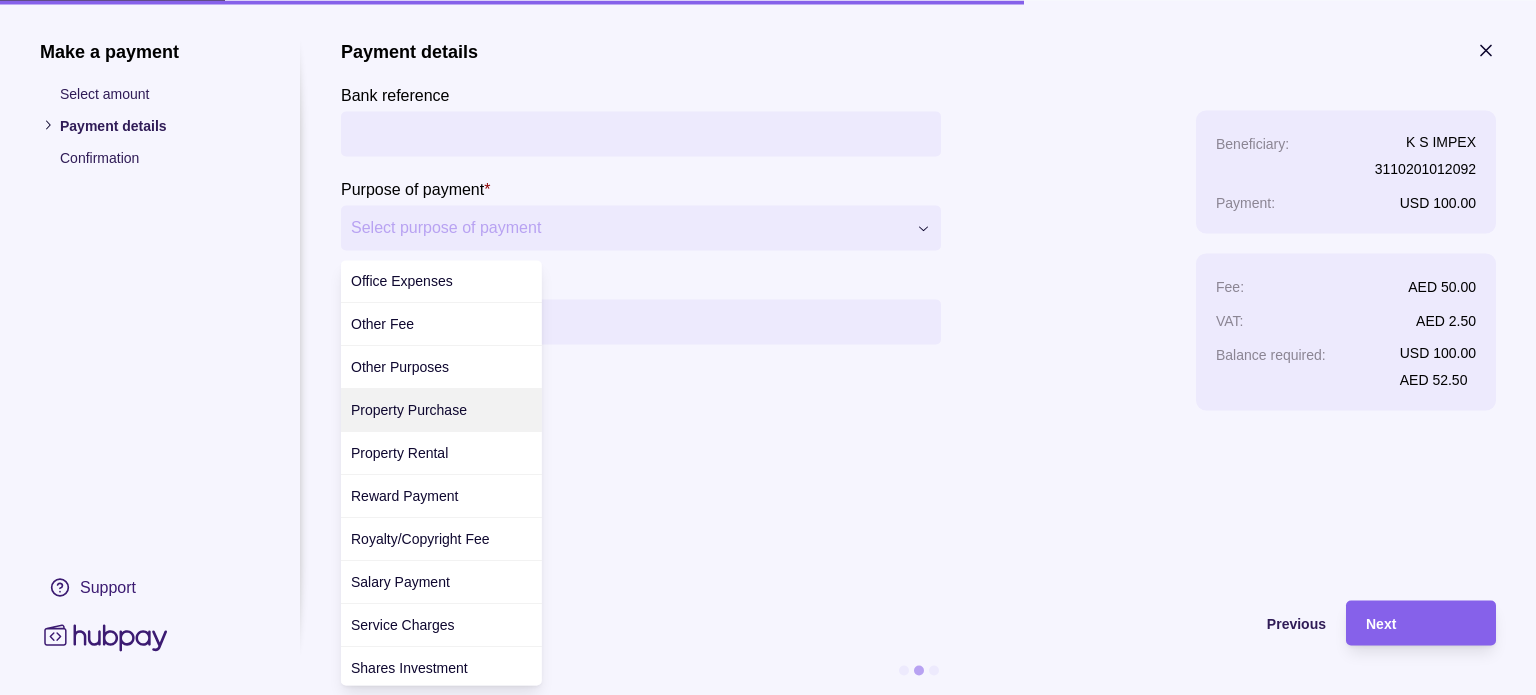 scroll, scrollTop: 572, scrollLeft: 0, axis: vertical 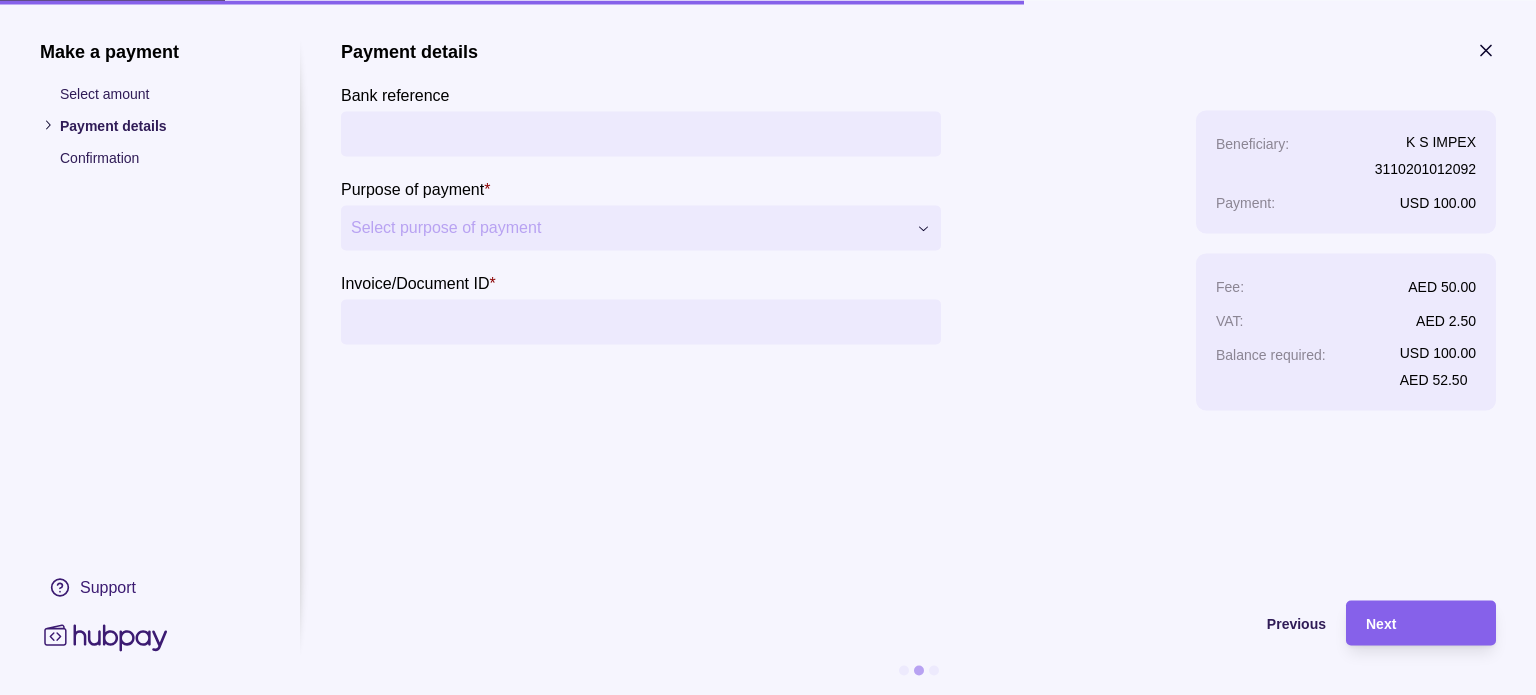 click on "**********" at bounding box center [768, 347] 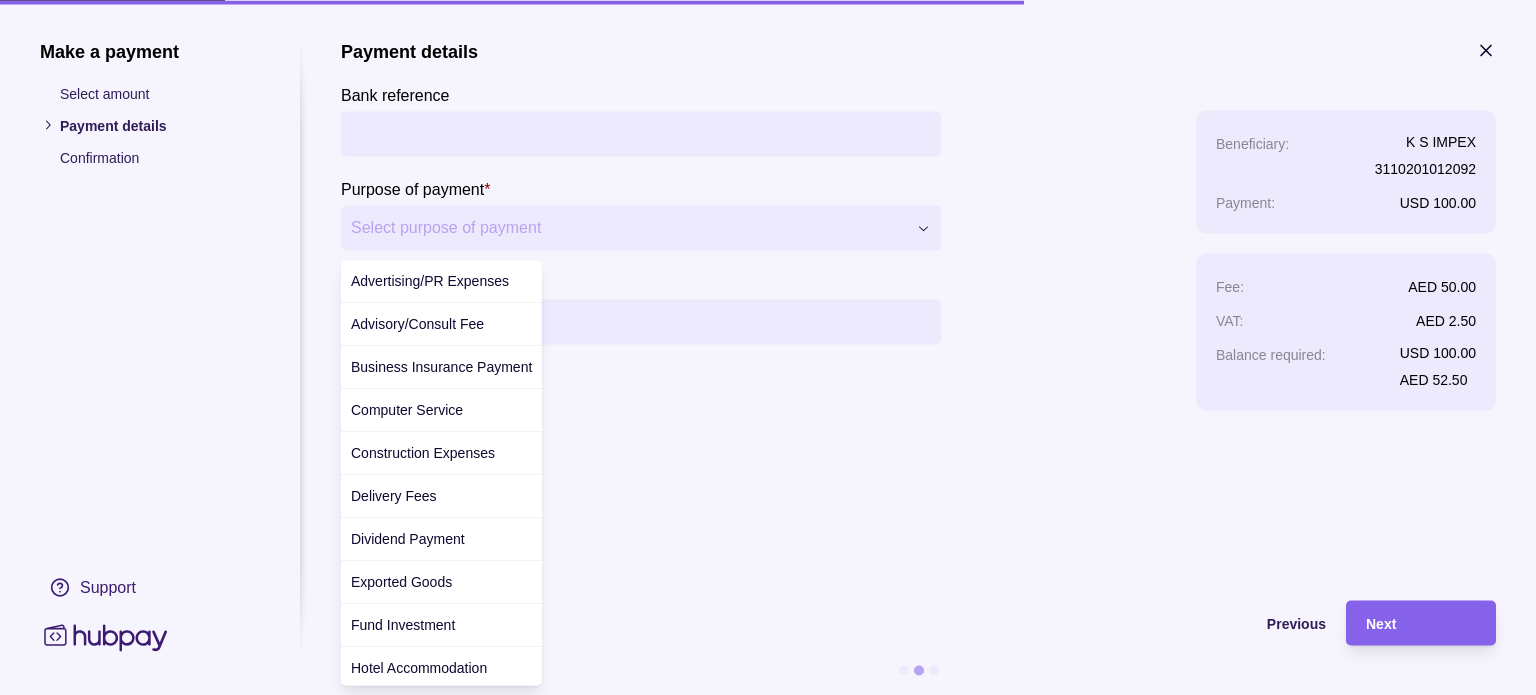 click on "**********" at bounding box center [768, 347] 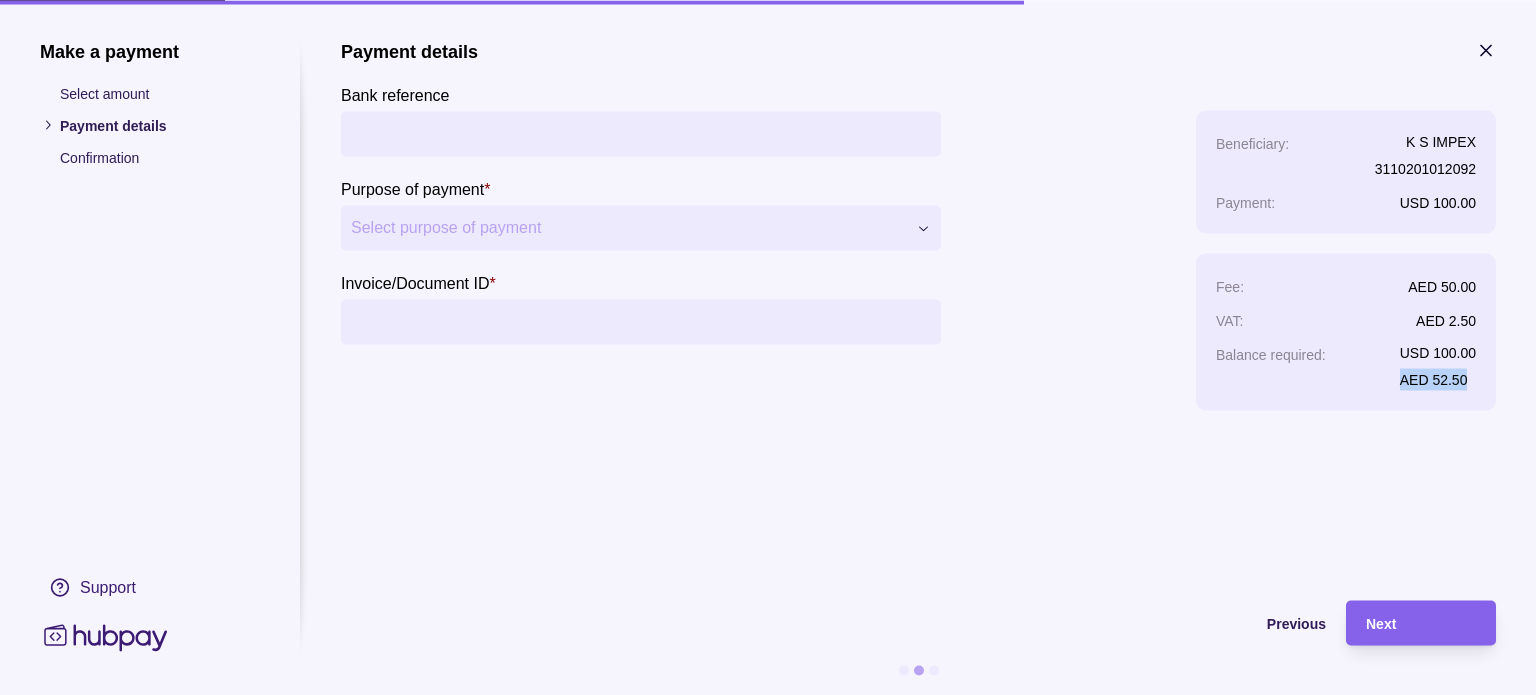 drag, startPoint x: 1469, startPoint y: 374, endPoint x: 1382, endPoint y: 374, distance: 87 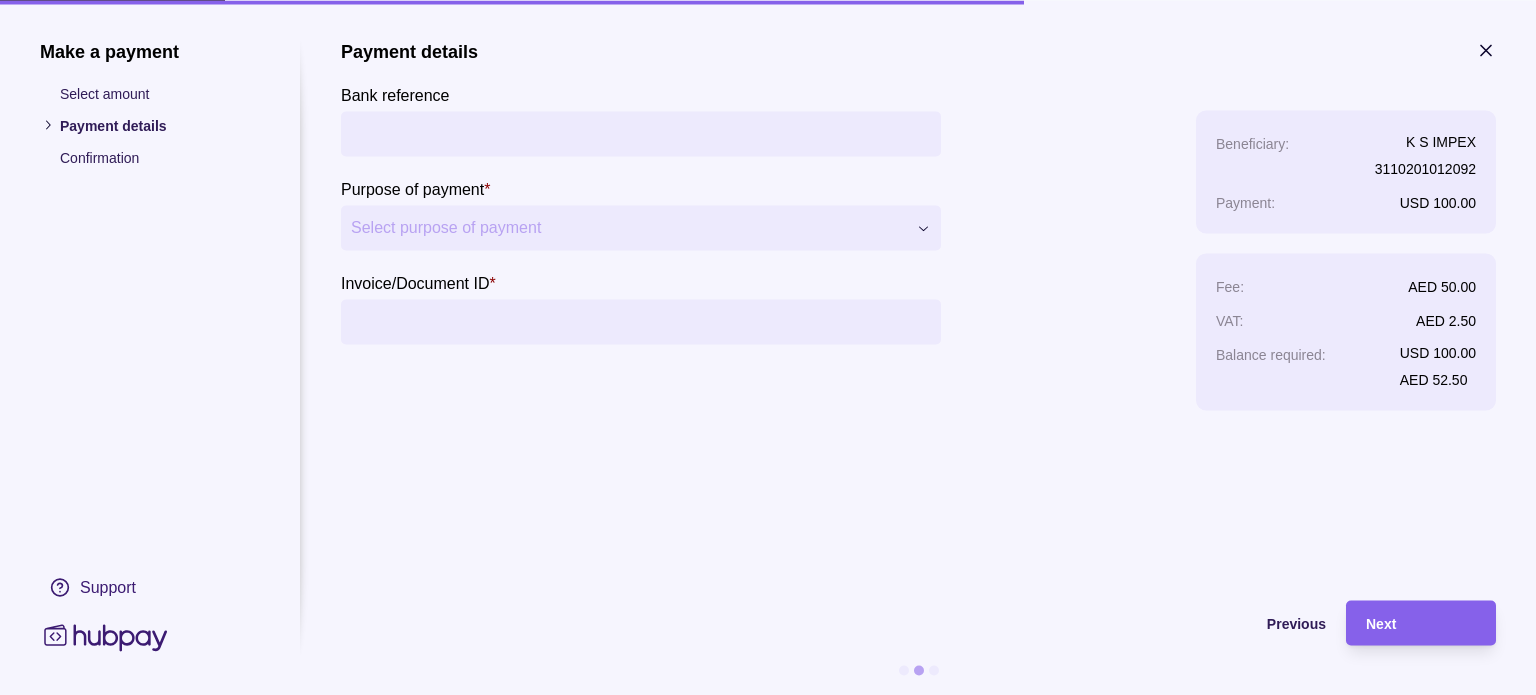 click on "**********" at bounding box center [918, 310] 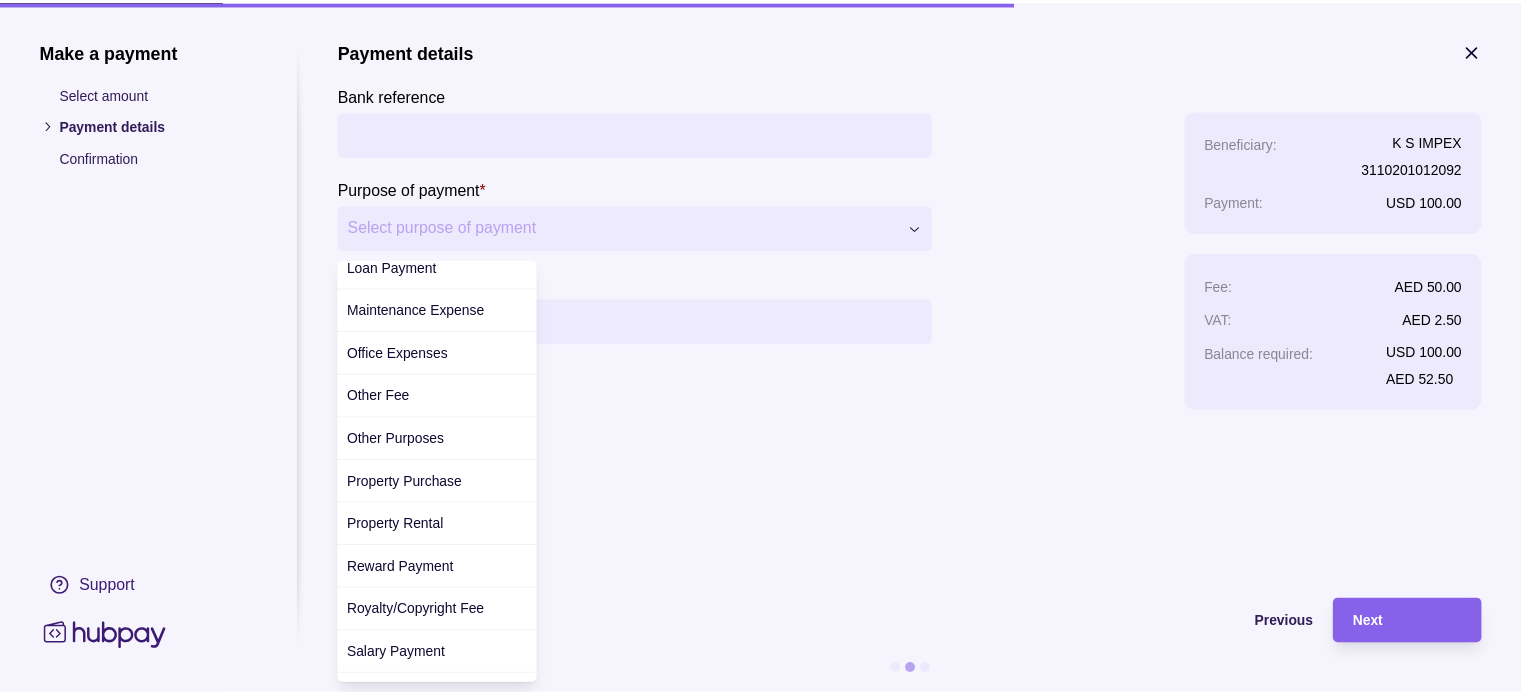 scroll, scrollTop: 772, scrollLeft: 0, axis: vertical 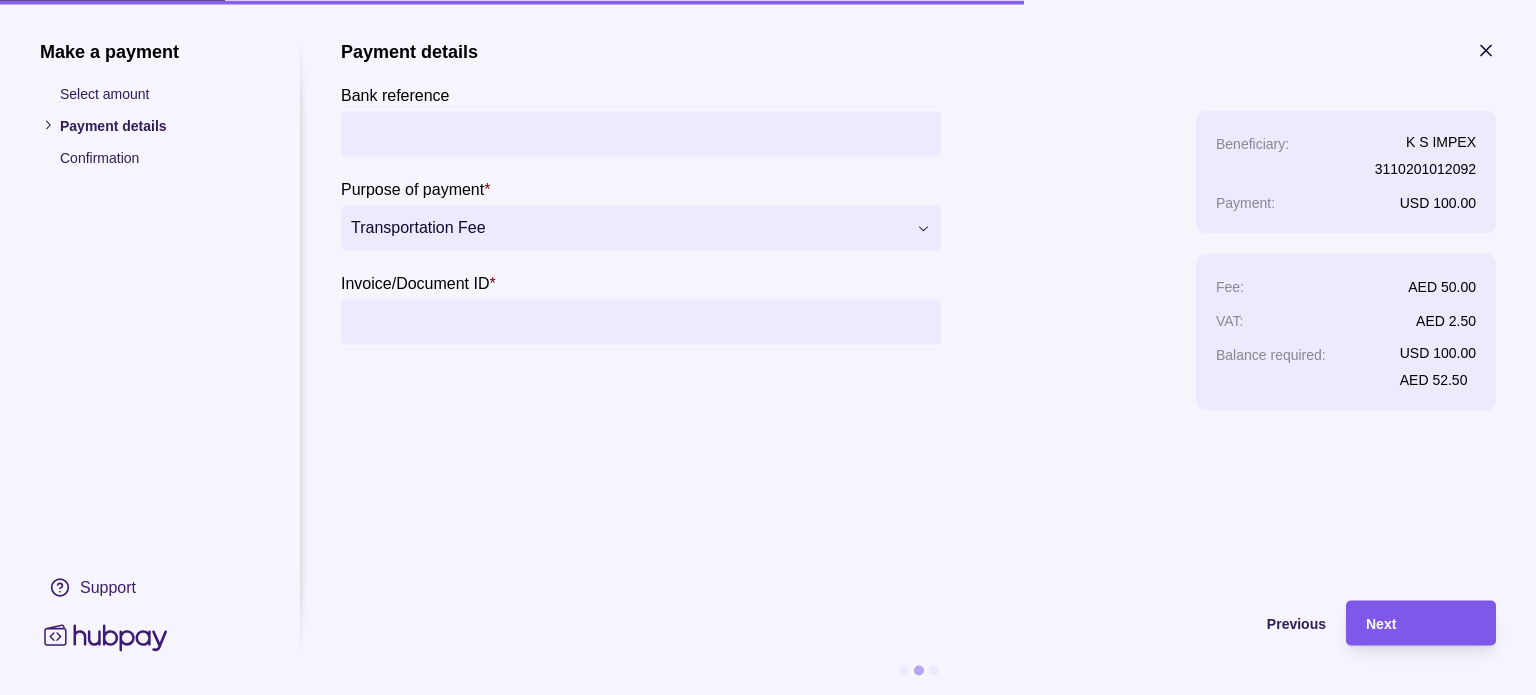 click on "Next" at bounding box center [1421, 623] 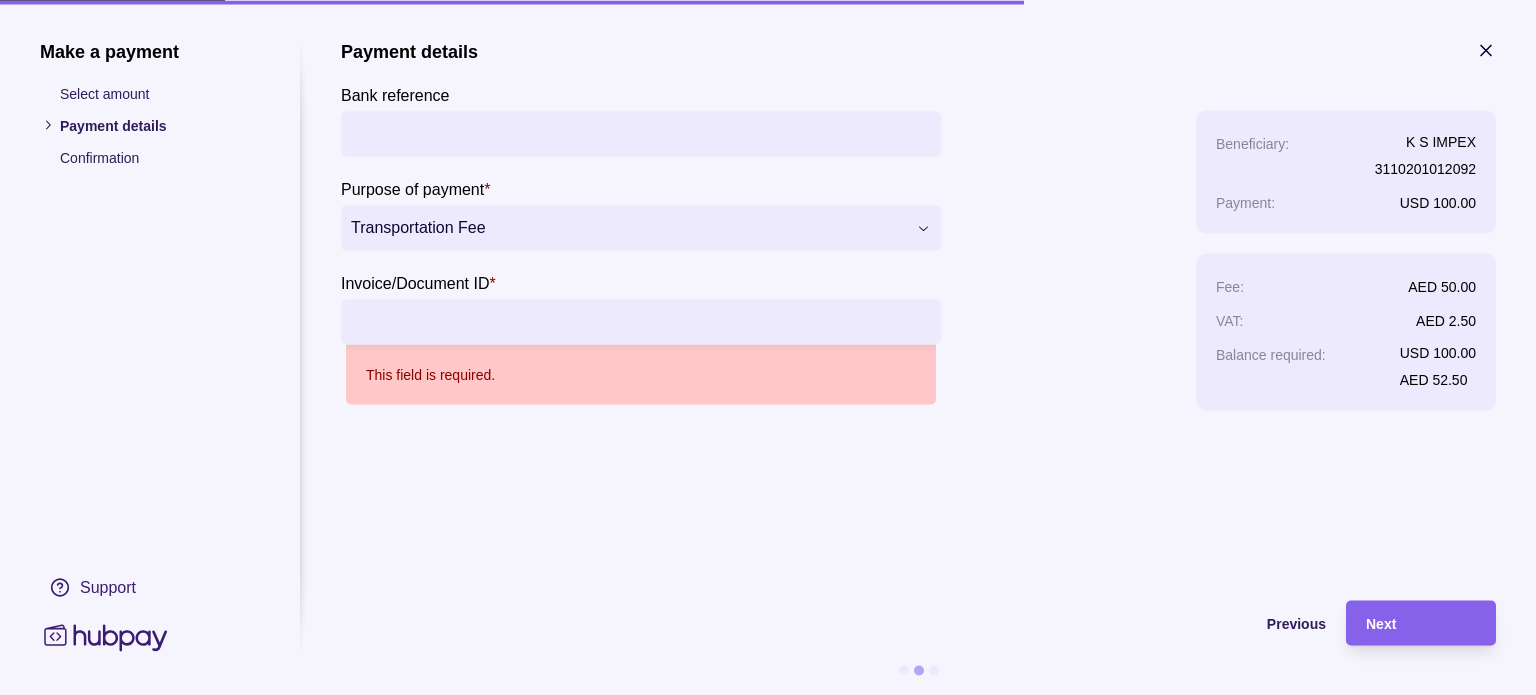 click on "Invoice/Document ID  *" at bounding box center [641, 321] 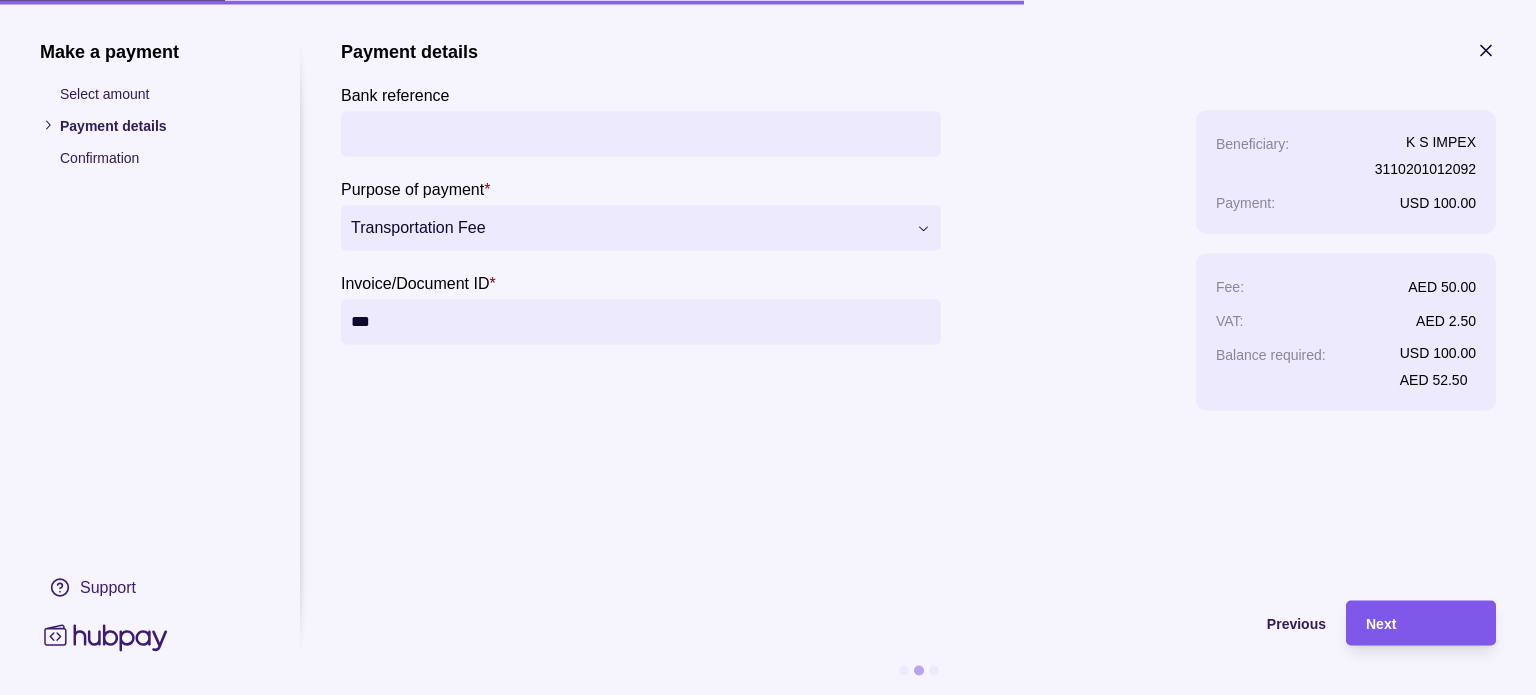 type on "***" 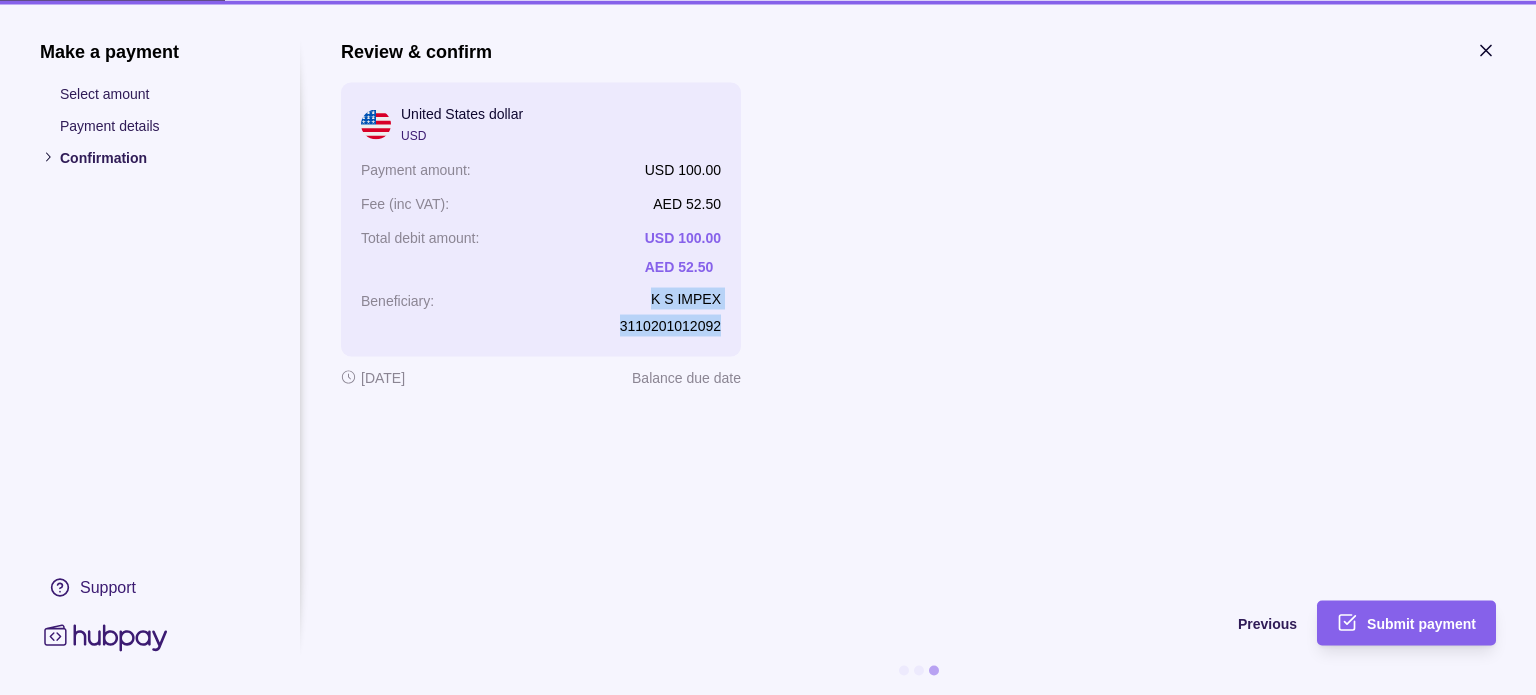 drag, startPoint x: 718, startPoint y: 326, endPoint x: 632, endPoint y: 303, distance: 89.02247 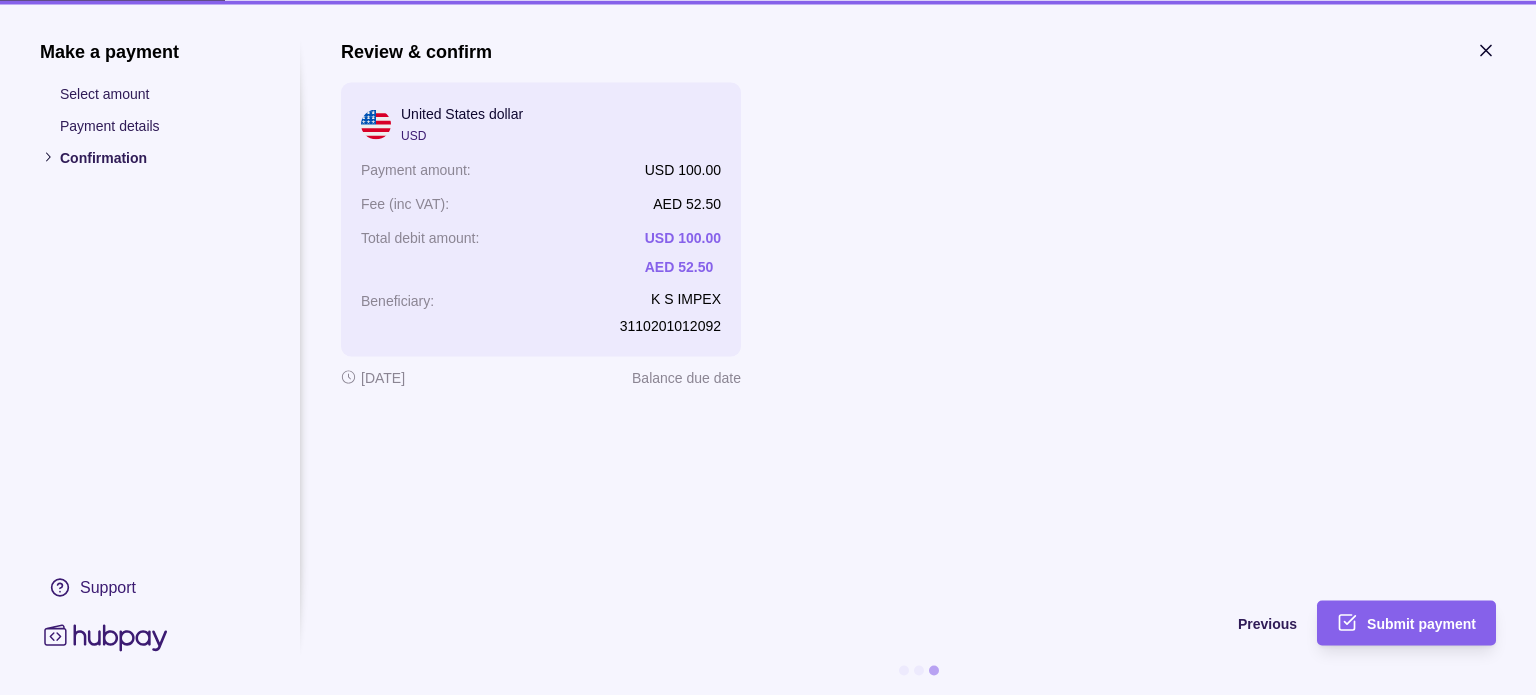 click on "AED 52.50" at bounding box center (679, 266) 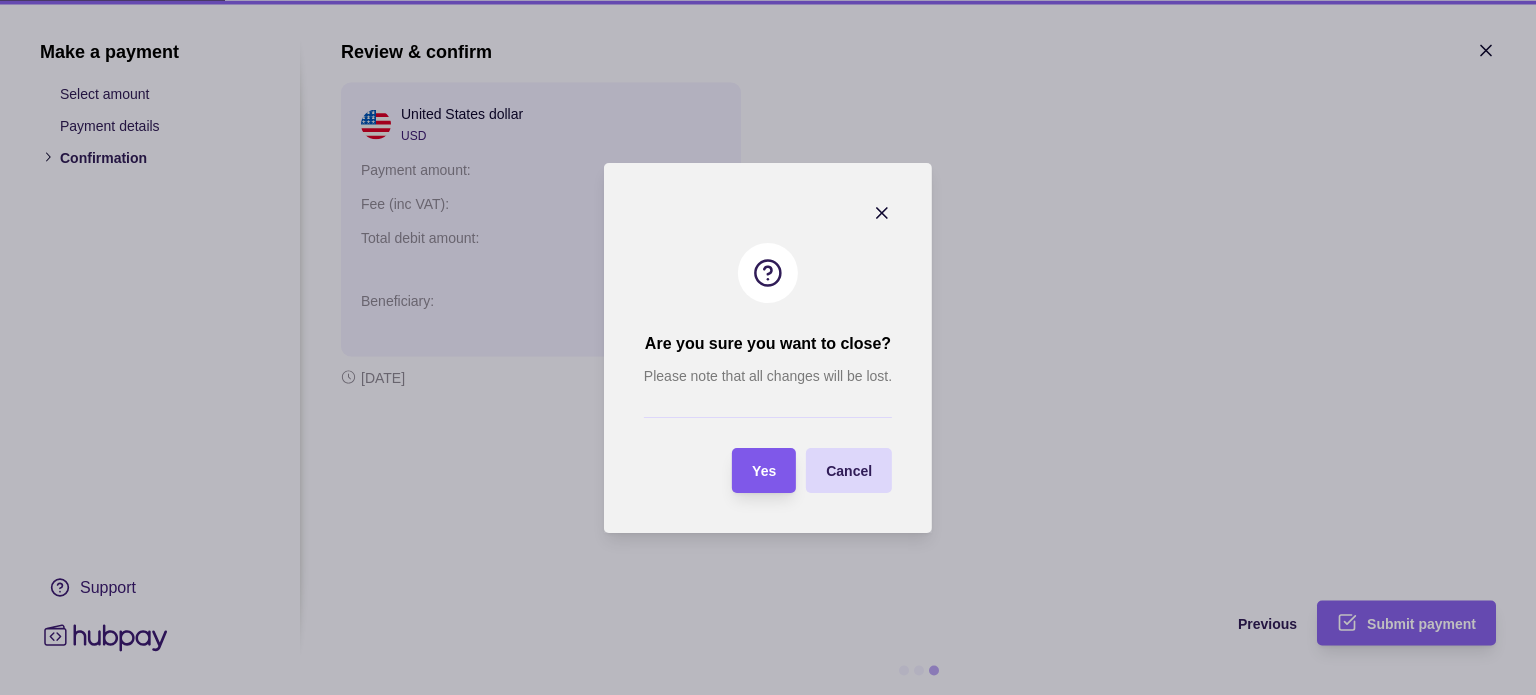 click on "Yes" at bounding box center [764, 471] 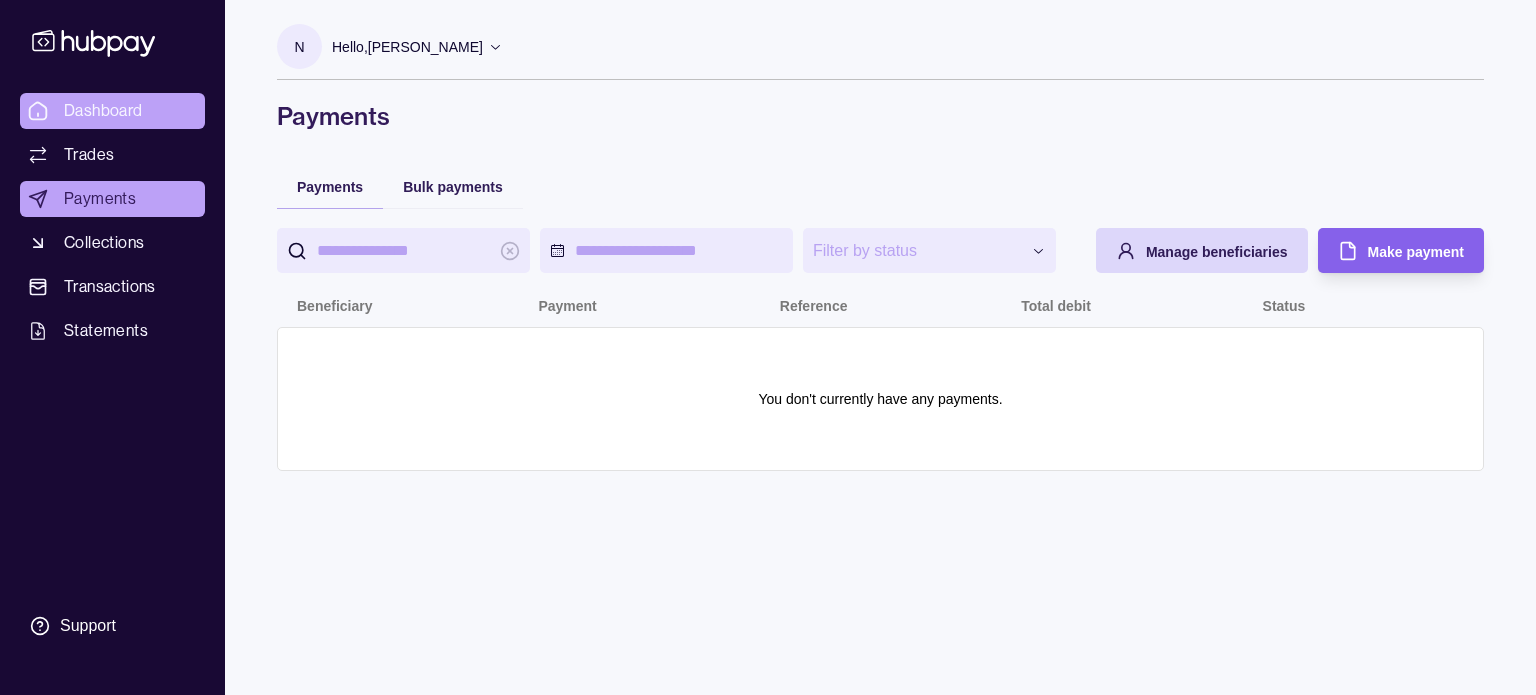click on "Dashboard" at bounding box center (103, 111) 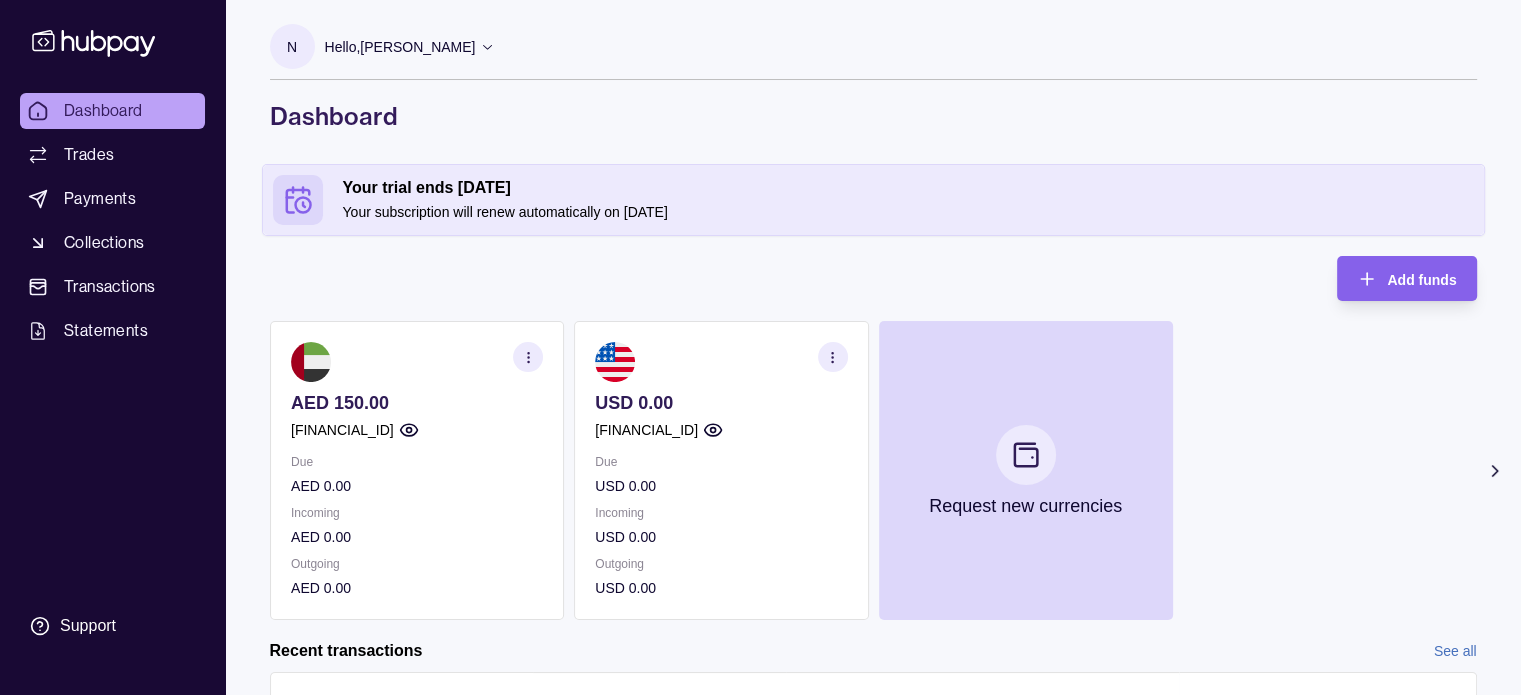 click on "AED 150.00 AE420960000536060001063" at bounding box center (417, 416) 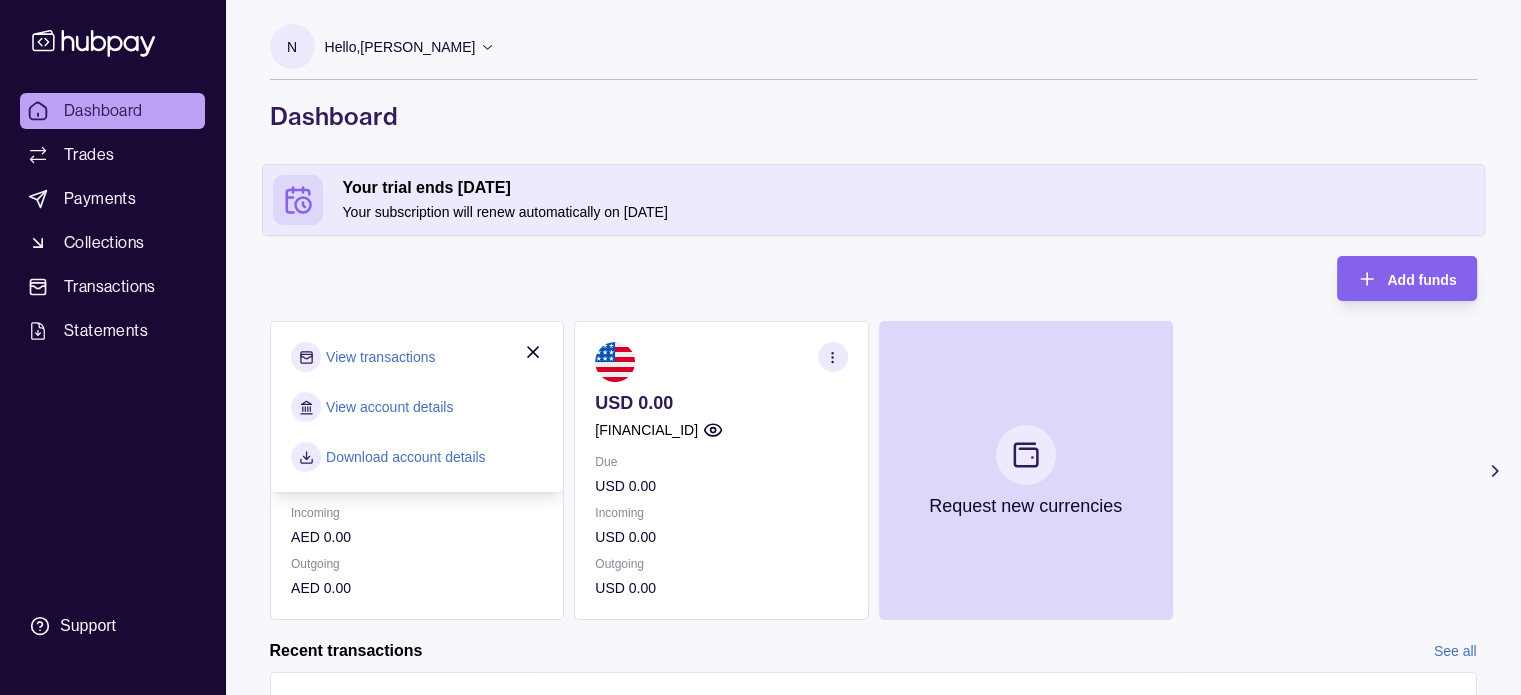 click on "View transactions" at bounding box center (380, 357) 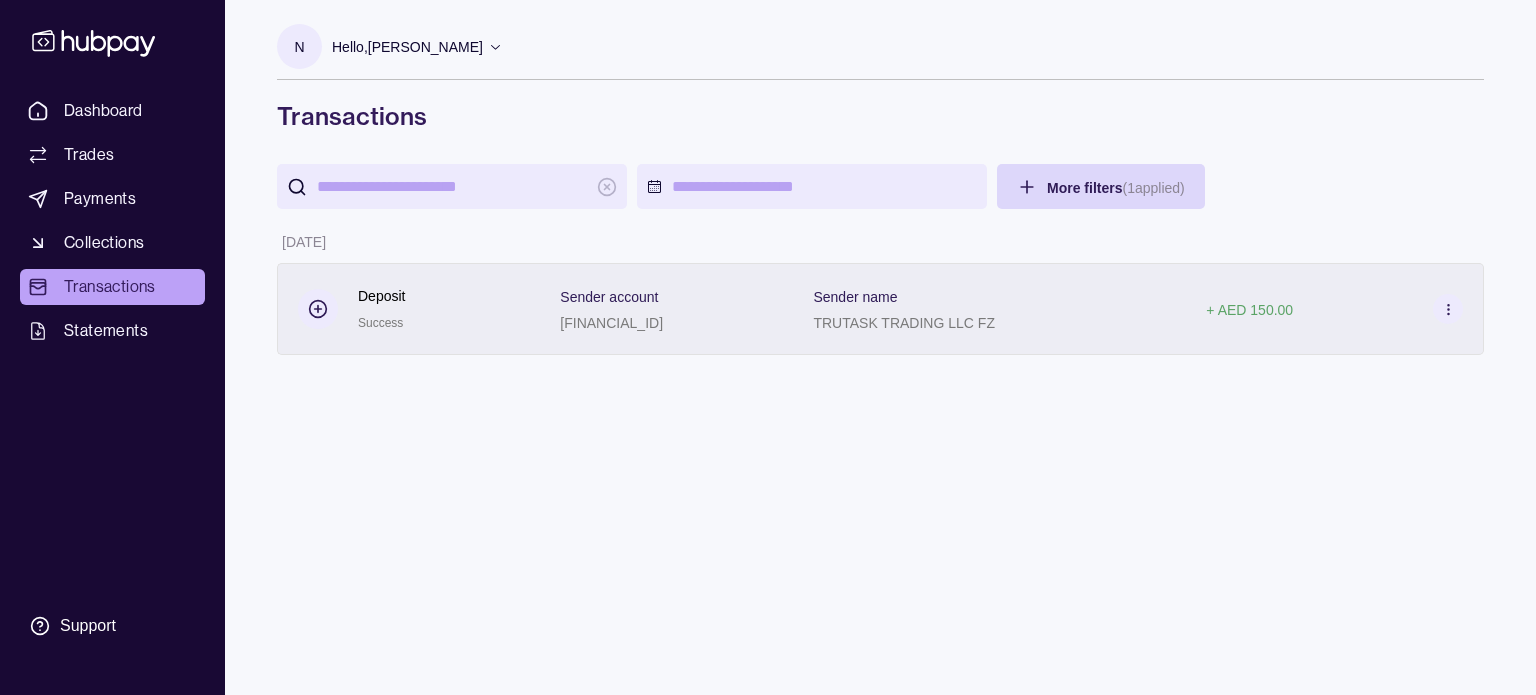 click on "TRUTASK TRADING LLC FZ" at bounding box center (904, 323) 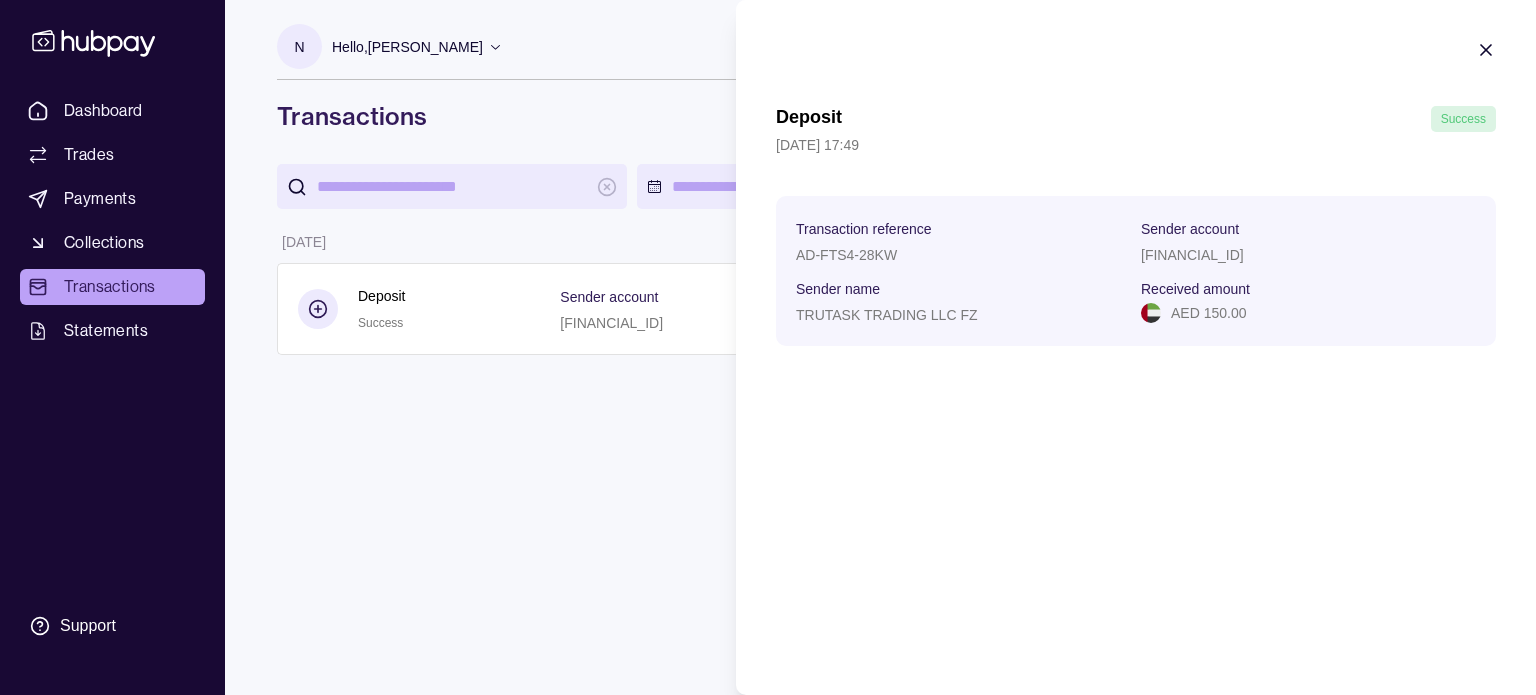 click 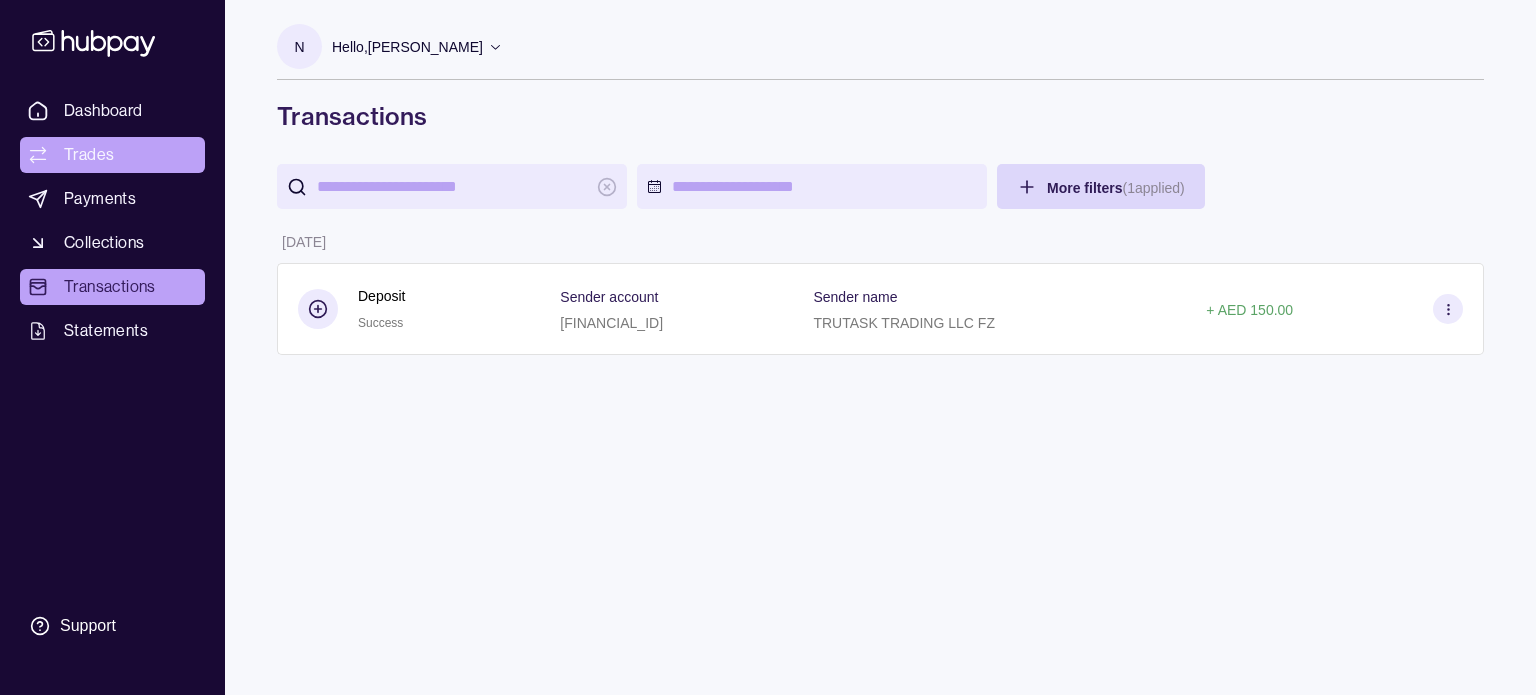 click on "Trades" at bounding box center (89, 155) 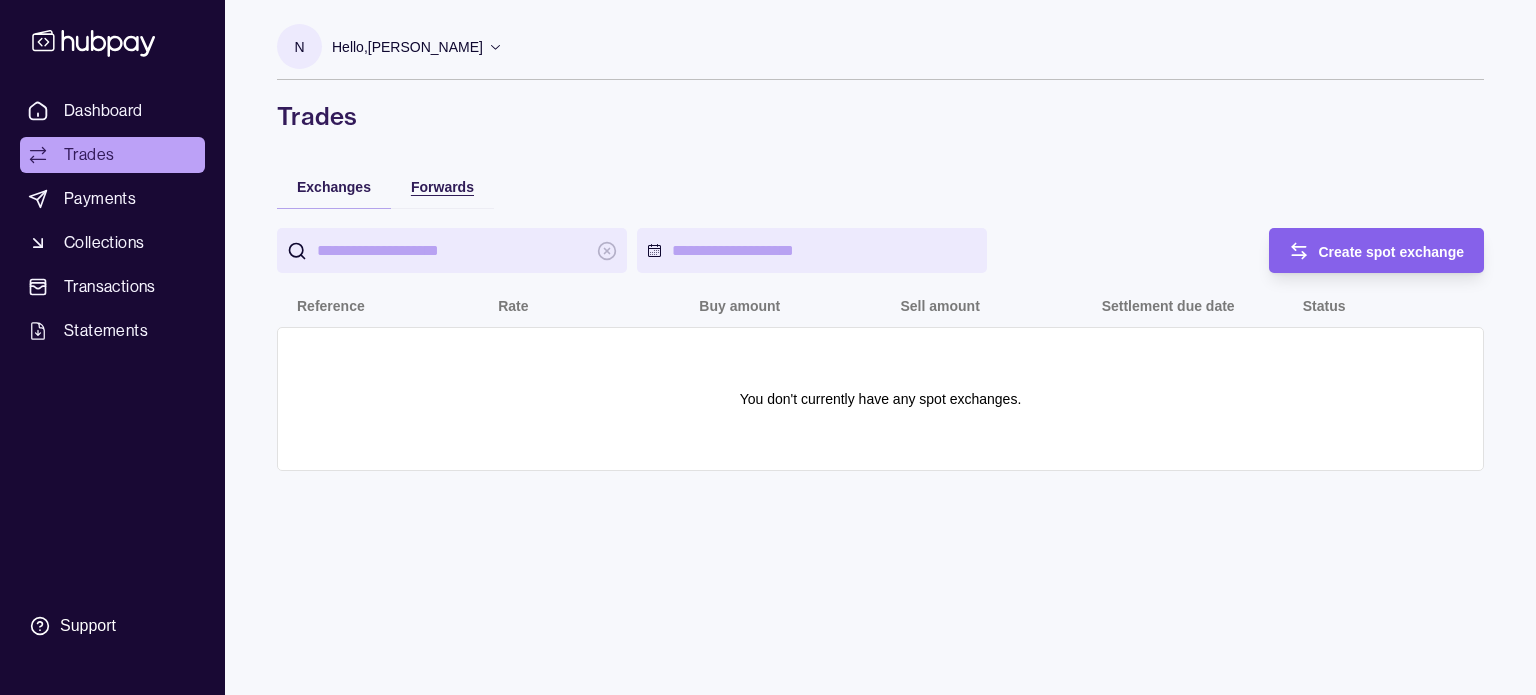 click on "Forwards" at bounding box center [442, 187] 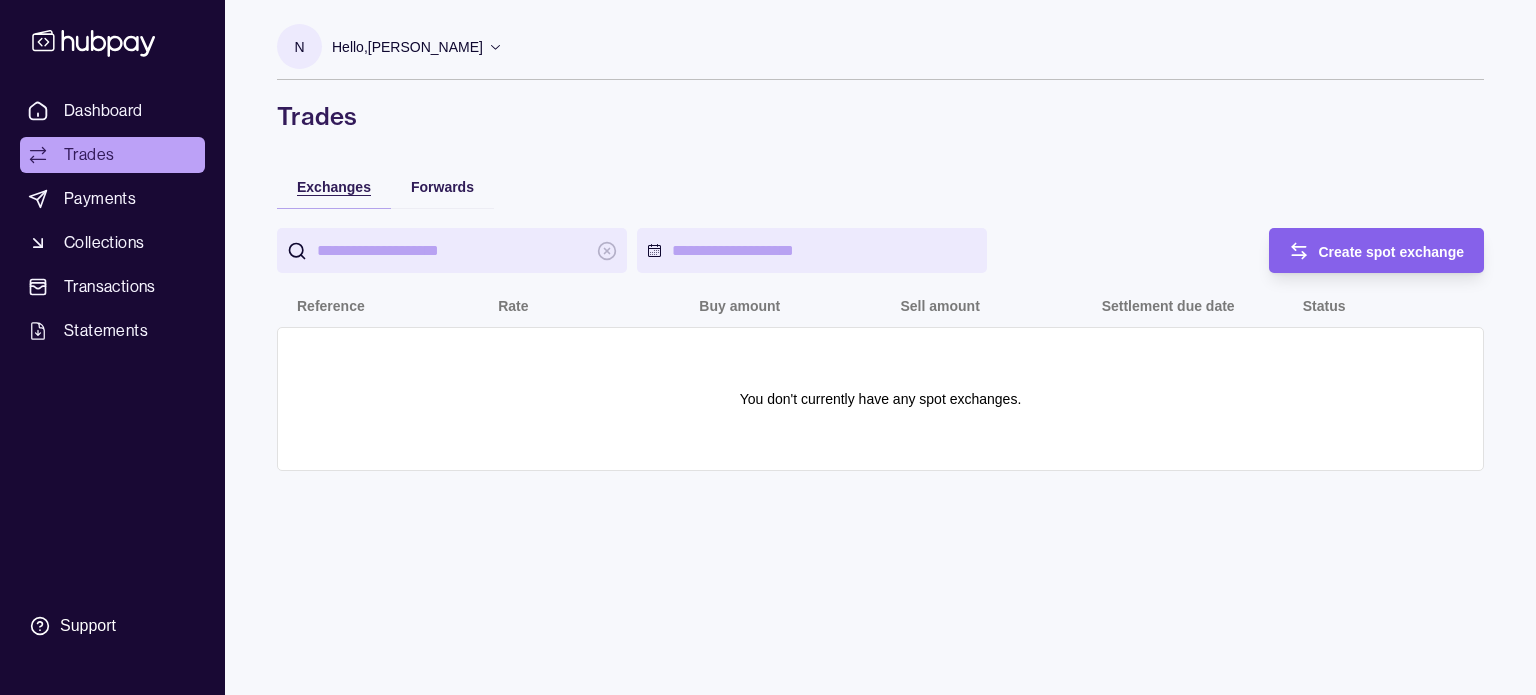 click on "Exchanges" at bounding box center (334, 186) 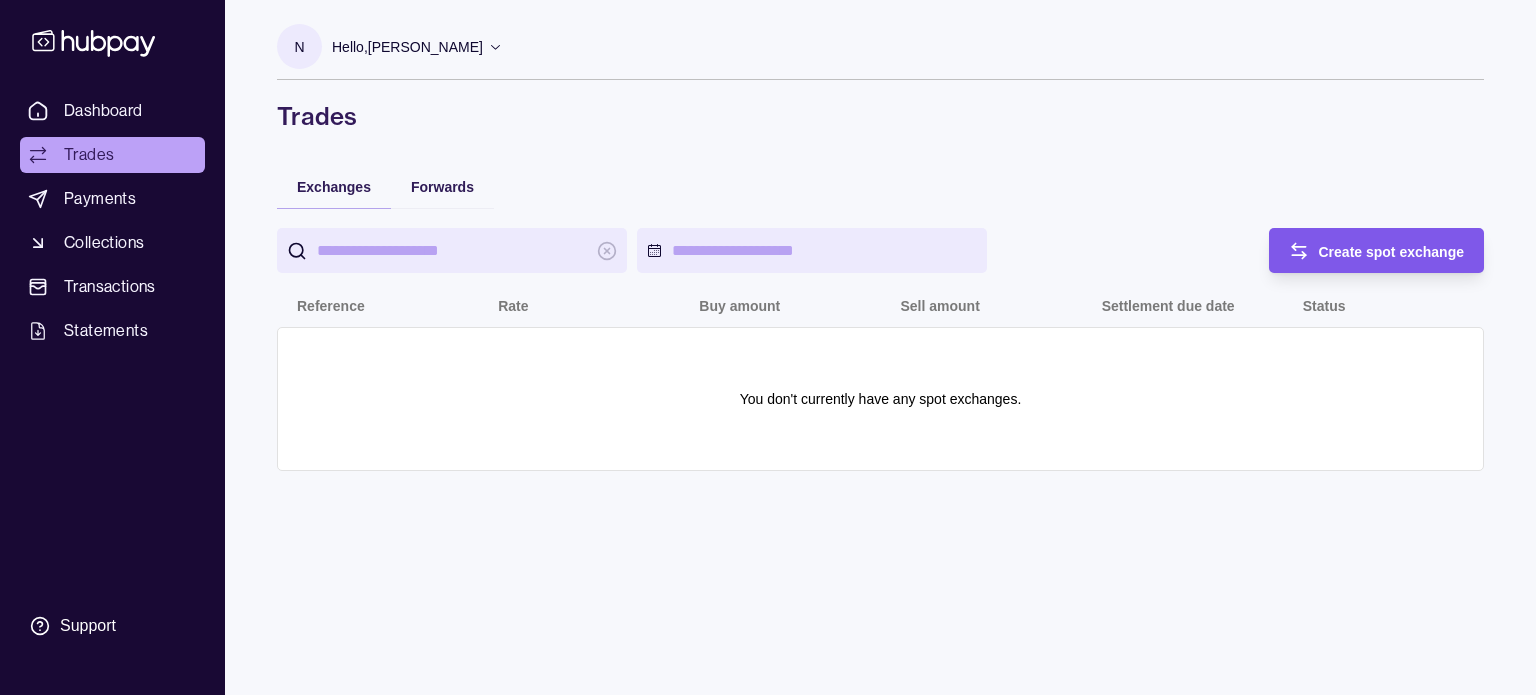 click on "Create spot exchange" at bounding box center (1392, 252) 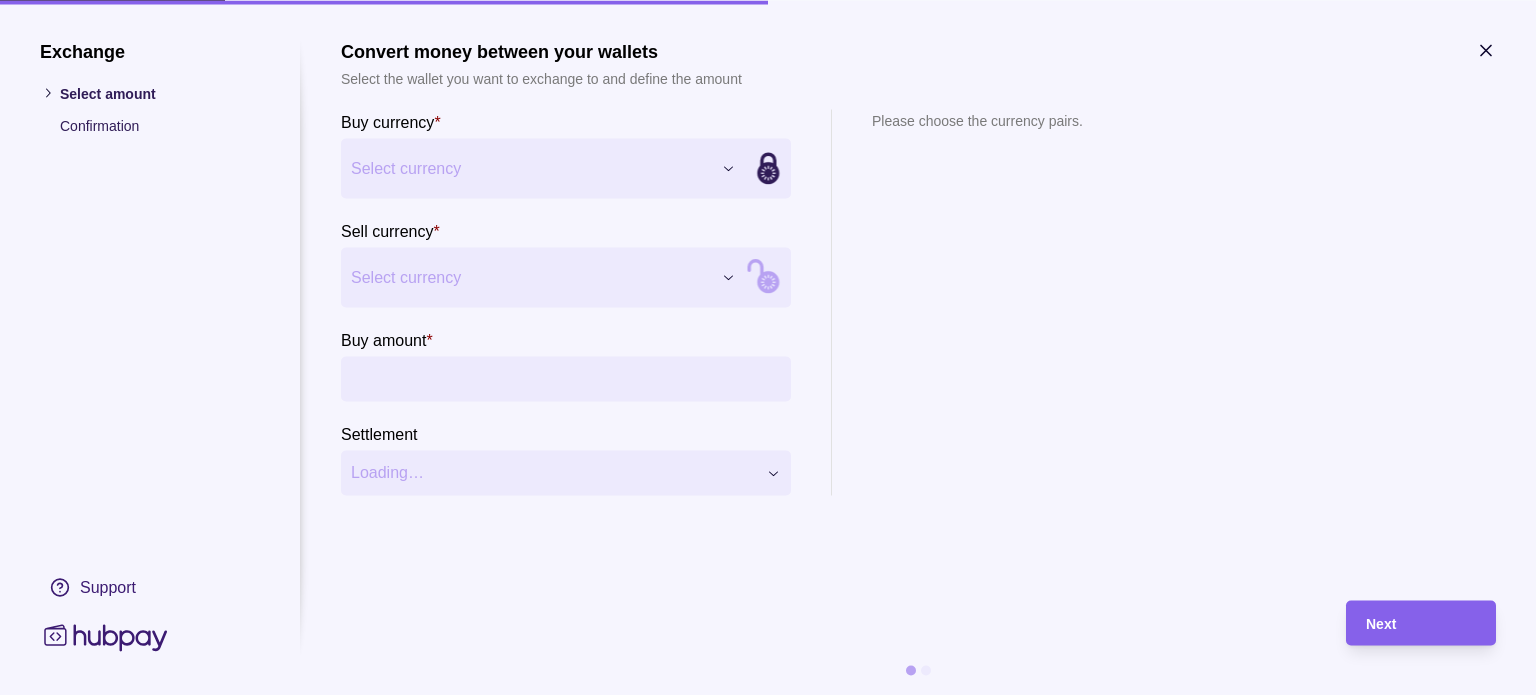 click on "Dashboard Trades Payments Collections Transactions Statements Support N Hello,  NAWAZ HANIFBHAI NOORANI TRUTASK TRADING LLC FZ Account Terms and conditions Privacy policy Sign out Trades Exchanges Forwards Create spot exchange Reference Rate Buy amount Sell amount Settlement due date Status You don't currently have any spot exchanges. Trades | Hubpay Exchange Select amount Confirmation Support Convert money between your wallets Select the wallet you want to exchange to and define the amount Buy currency  * Select currency *** *** Sell currency  * Select currency *** *** Buy amount  * Settlement Loading… Please choose the currency pairs. Next" at bounding box center (768, 347) 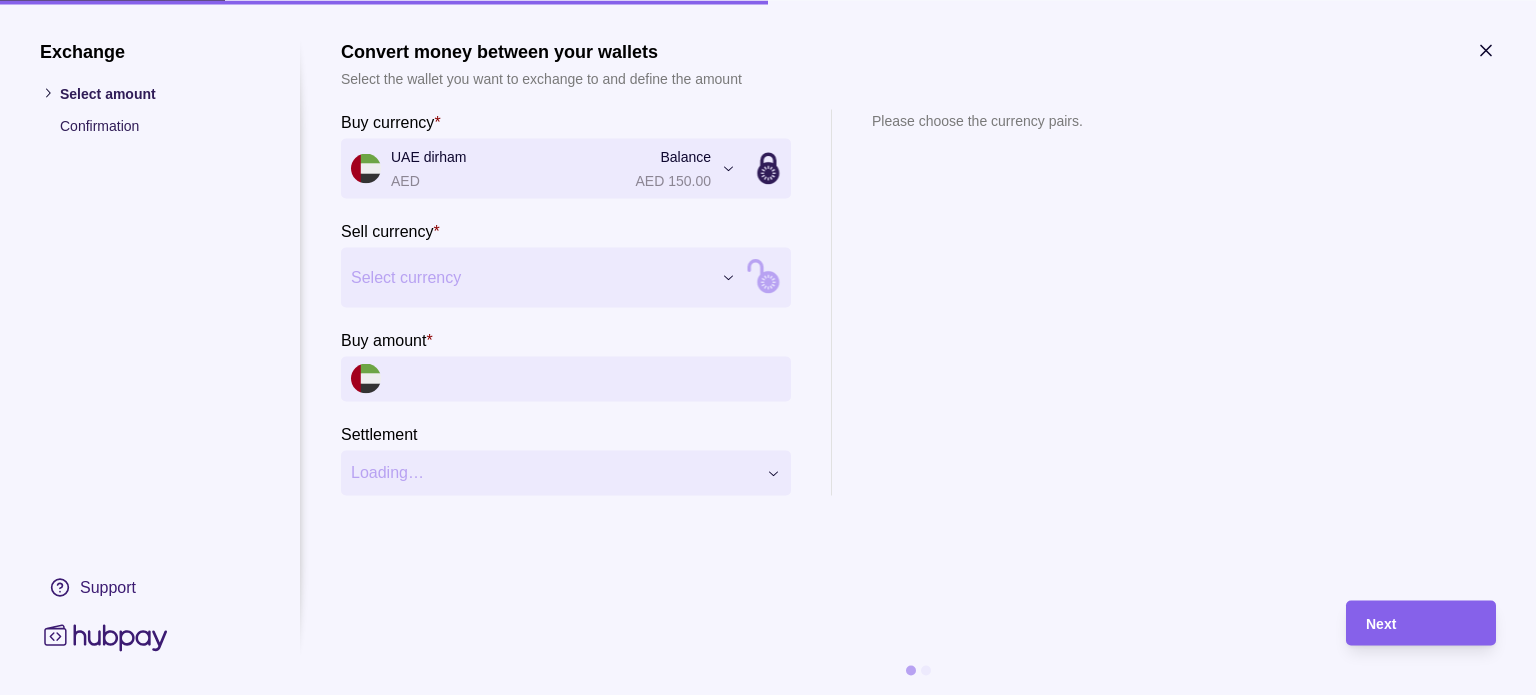 click on "Dashboard Trades Payments Collections Transactions Statements Support N Hello,  NAWAZ HANIFBHAI NOORANI TRUTASK TRADING LLC FZ Account Terms and conditions Privacy policy Sign out Trades Exchanges Forwards Create spot exchange Reference Rate Buy amount Sell amount Settlement due date Status You don't currently have any spot exchanges. Trades | Hubpay Exchange Select amount Confirmation Support Convert money between your wallets Select the wallet you want to exchange to and define the amount Buy currency  * UAE dirham AED Balance AED 150.00 *** *** Sell currency  * Select currency *** *** Buy amount  * Settlement Loading… Please choose the currency pairs. Next" at bounding box center [768, 347] 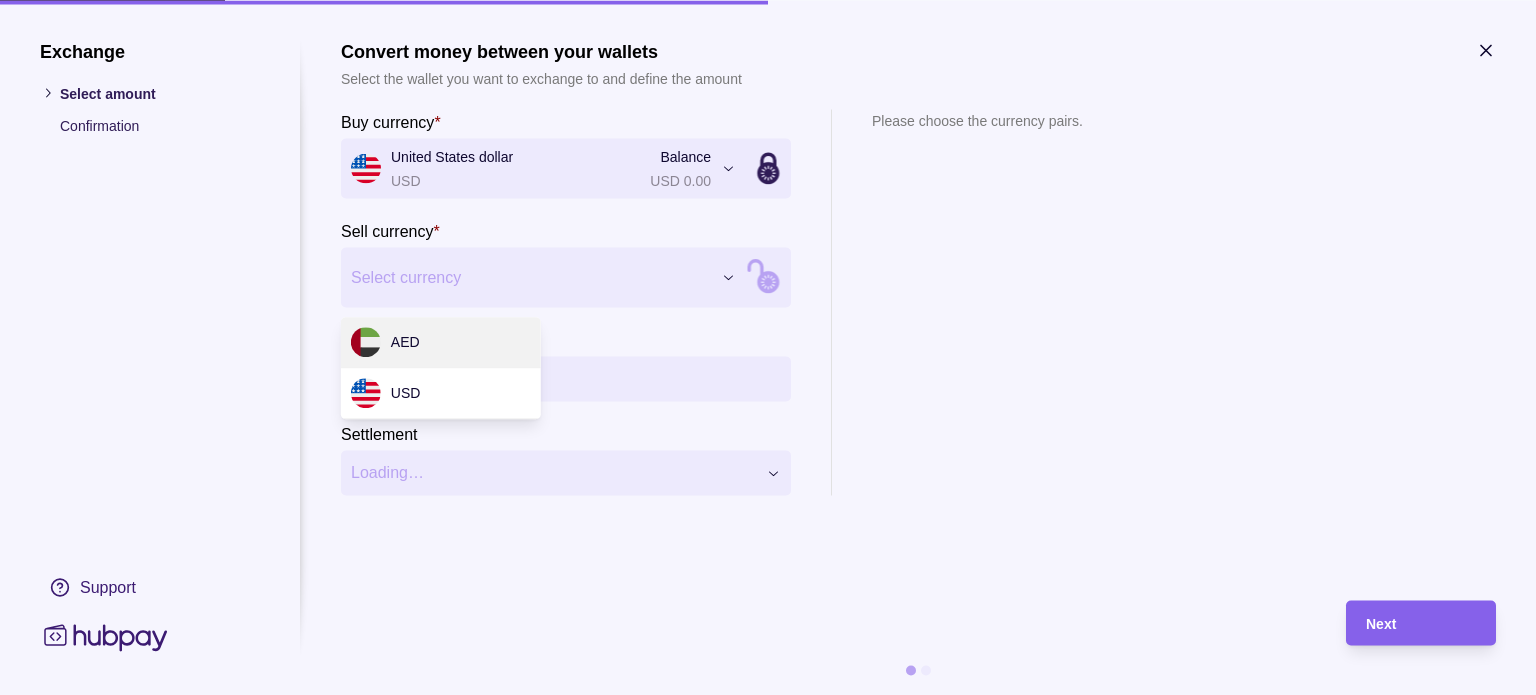 click on "Dashboard Trades Payments Collections Transactions Statements Support N Hello,  NAWAZ HANIFBHAI NOORANI TRUTASK TRADING LLC FZ Account Terms and conditions Privacy policy Sign out Trades Exchanges Forwards Create spot exchange Reference Rate Buy amount Sell amount Settlement due date Status You don't currently have any spot exchanges. Trades | Hubpay Exchange Select amount Confirmation Support Convert money between your wallets Select the wallet you want to exchange to and define the amount Buy currency  * United States dollar USD Balance USD 0.00 *** *** Sell currency  * Select currency *** *** Buy amount  * Settlement Loading… Please choose the currency pairs. Next AED USD" at bounding box center (768, 347) 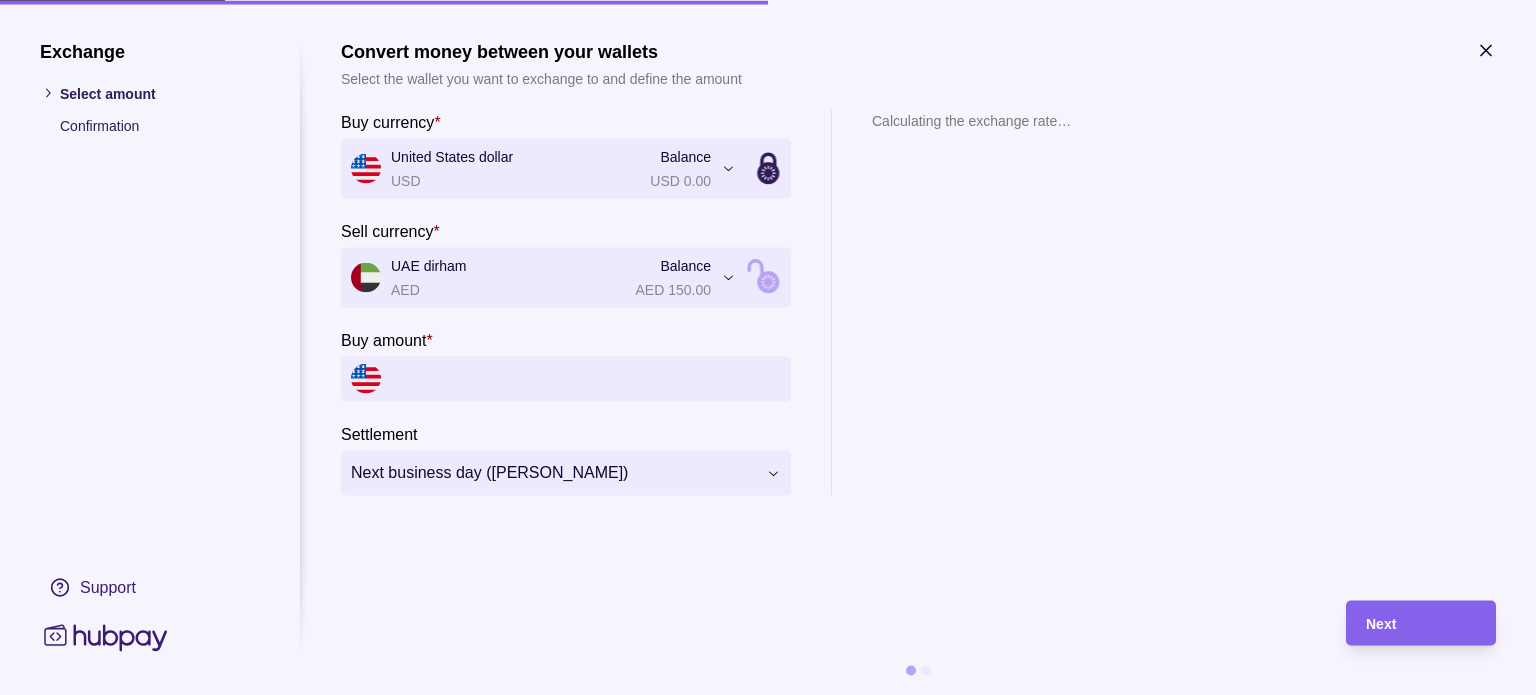 click on "Buy amount  *" at bounding box center (586, 378) 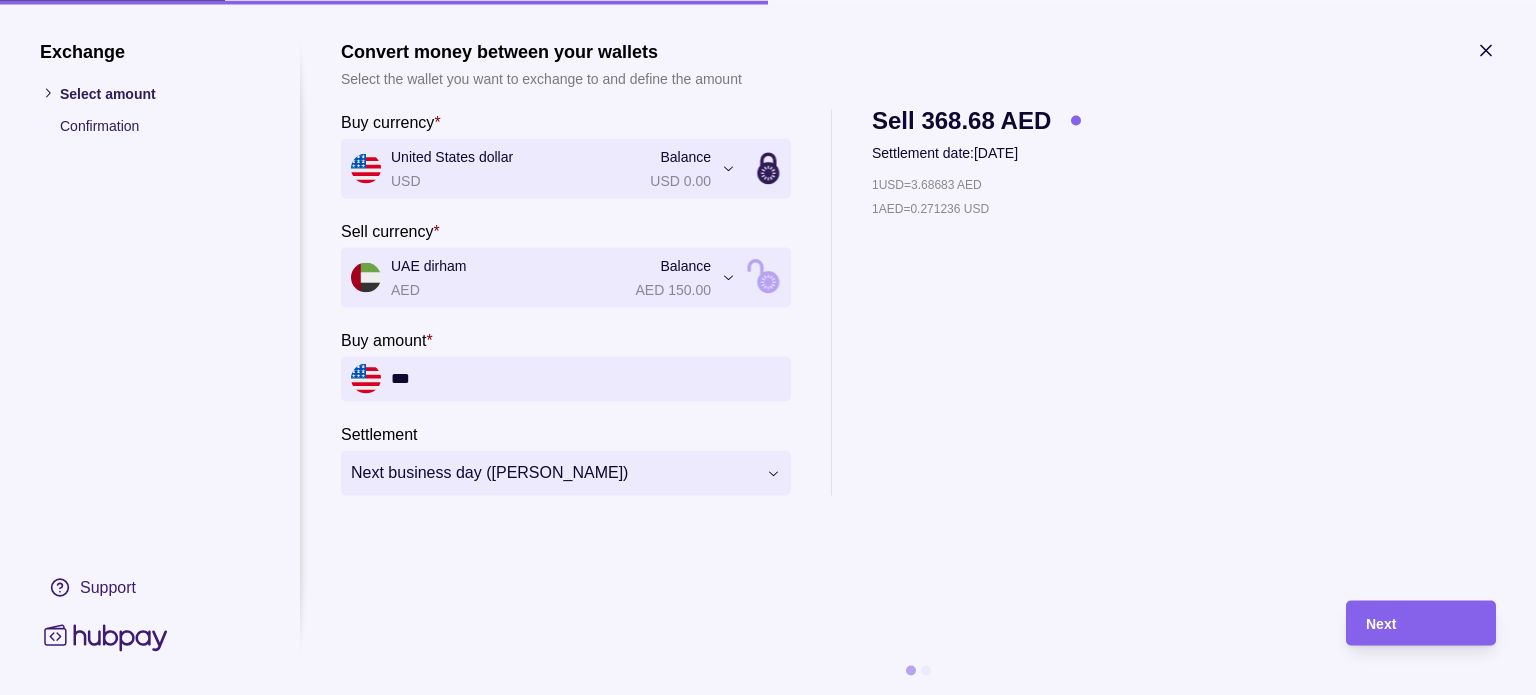 click on "**********" at bounding box center [566, 458] 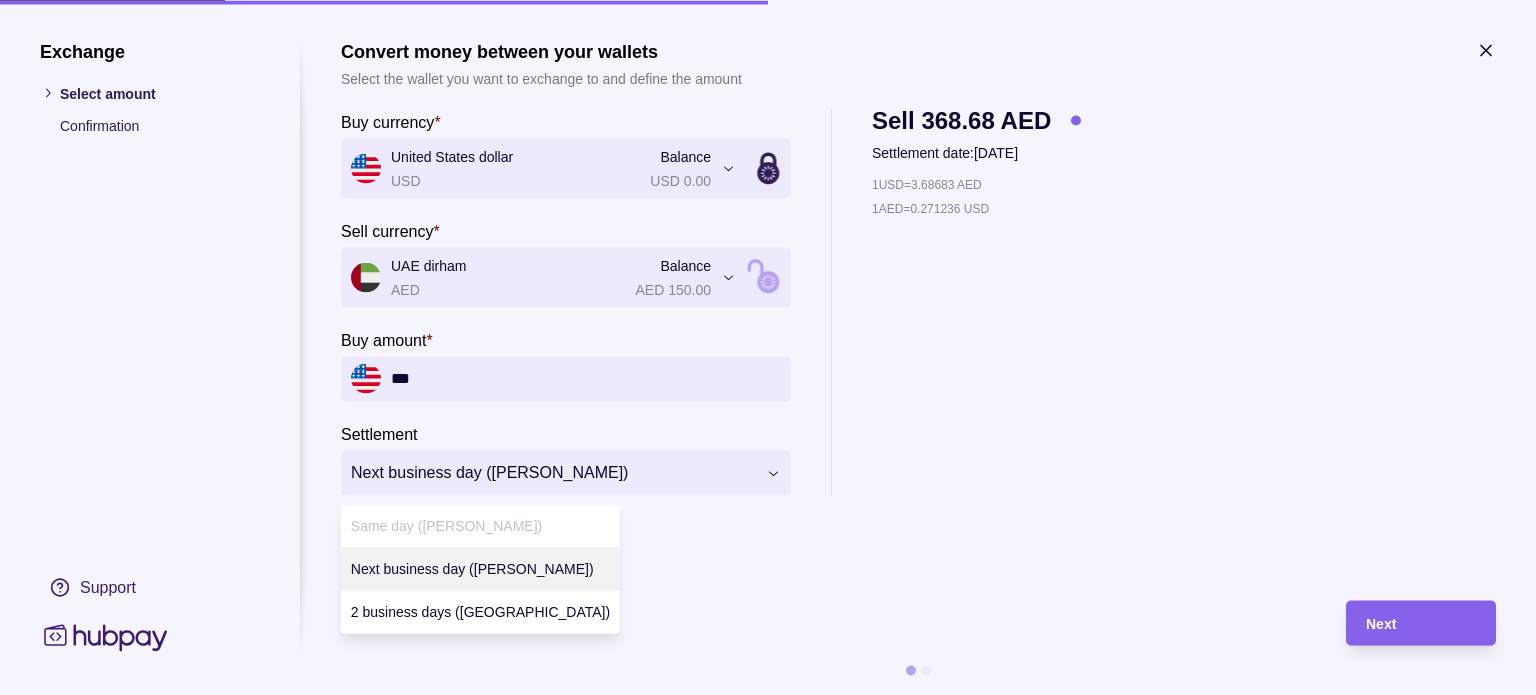 click on "**********" at bounding box center (768, 347) 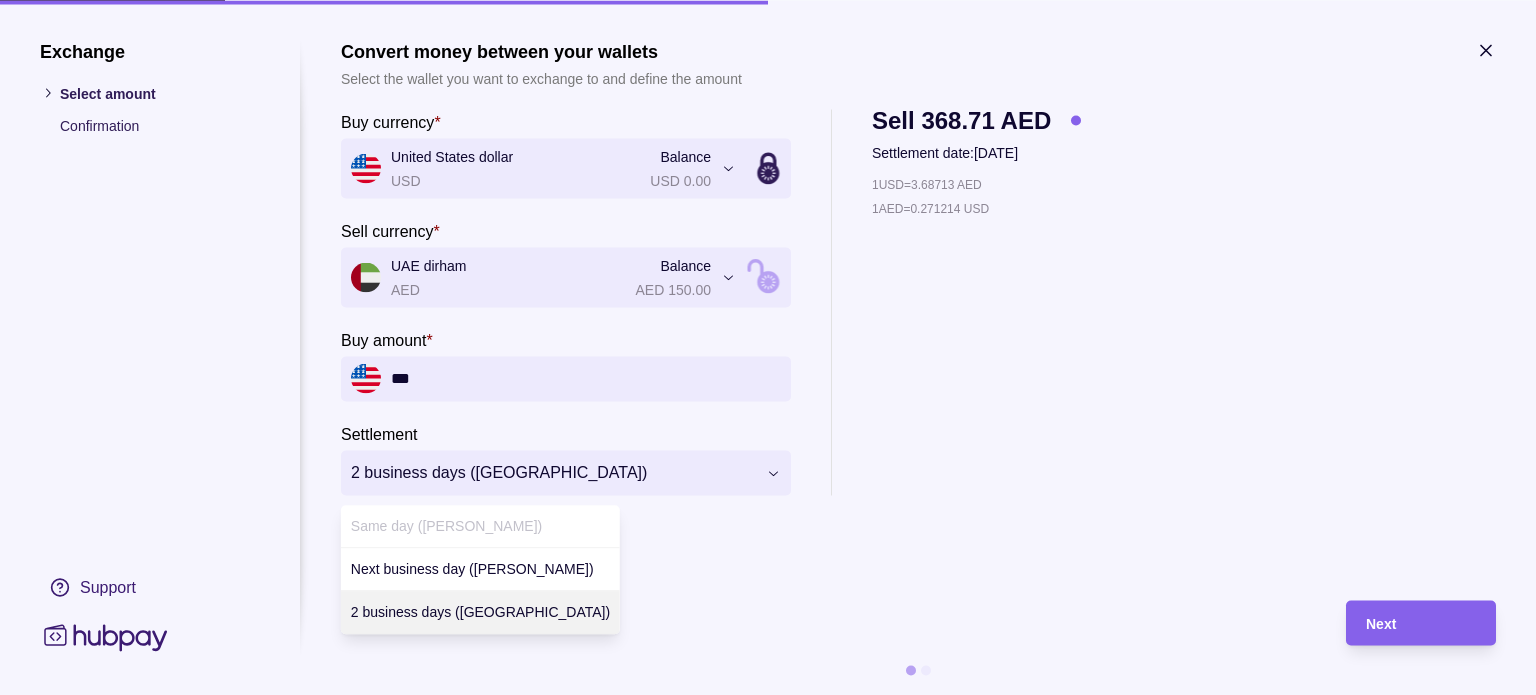 click on "**********" at bounding box center (768, 347) 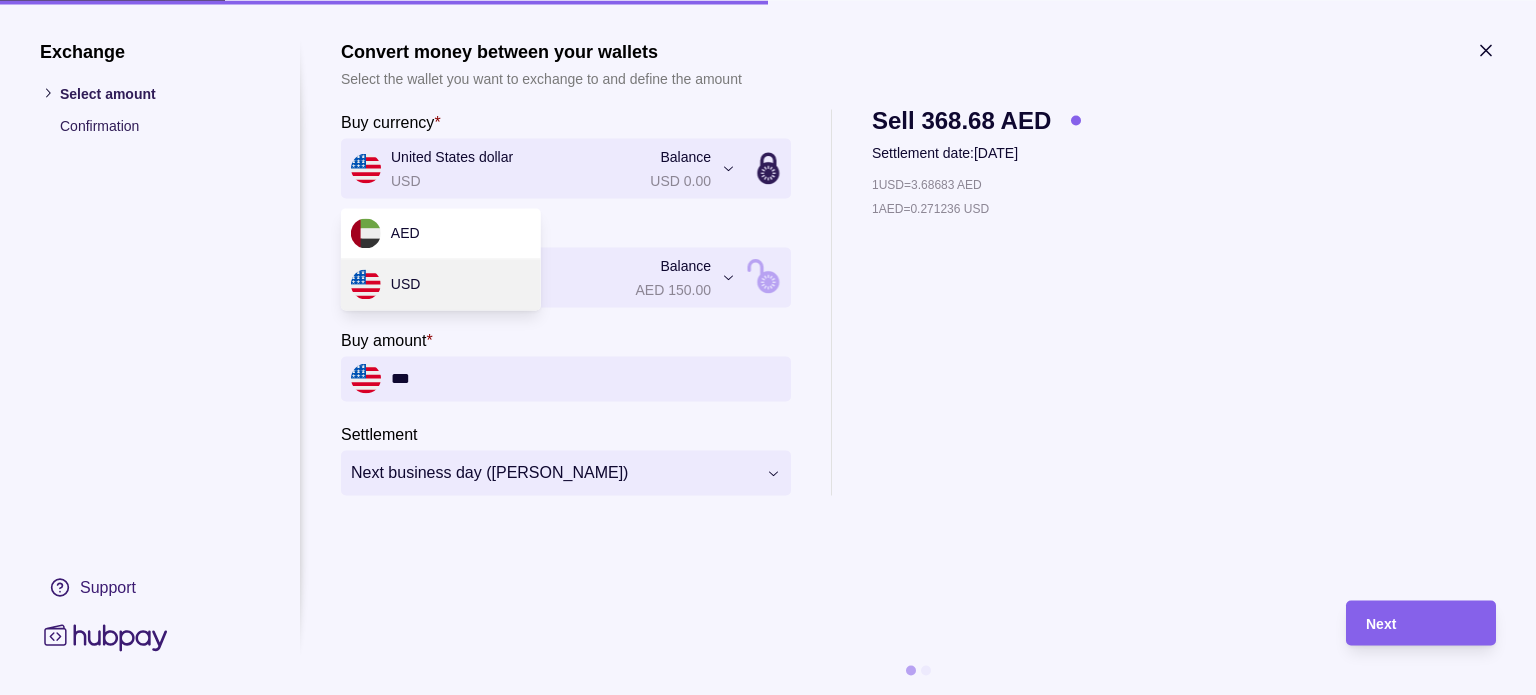 click on "**********" at bounding box center [768, 347] 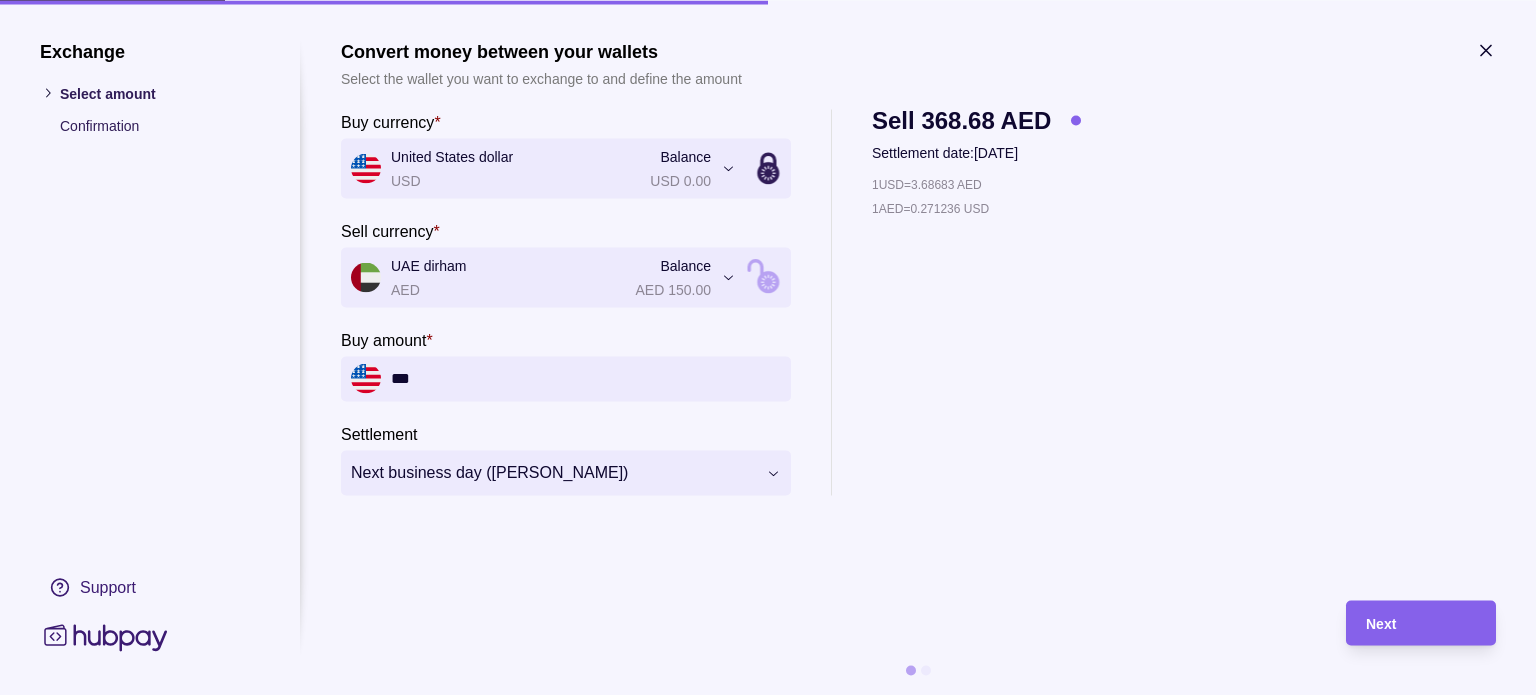 click on "**********" at bounding box center (768, 347) 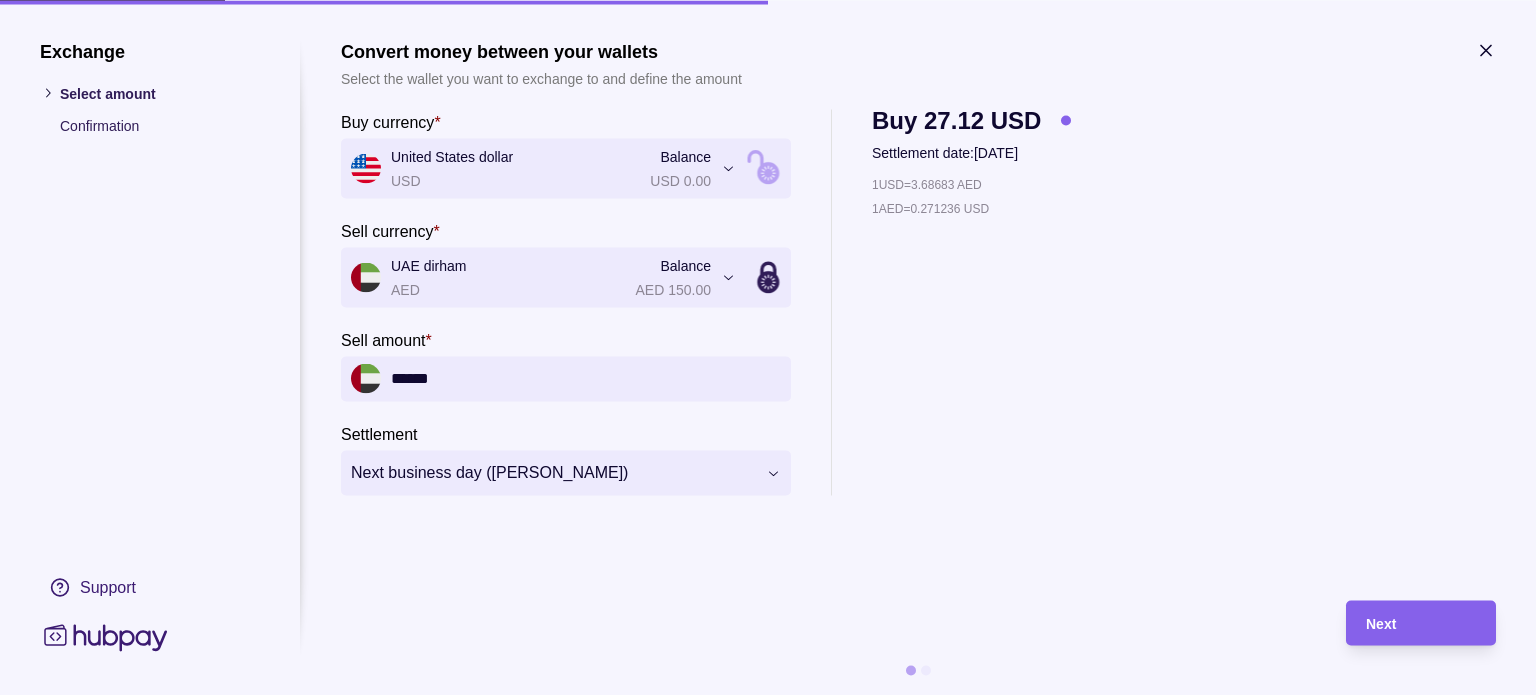 click 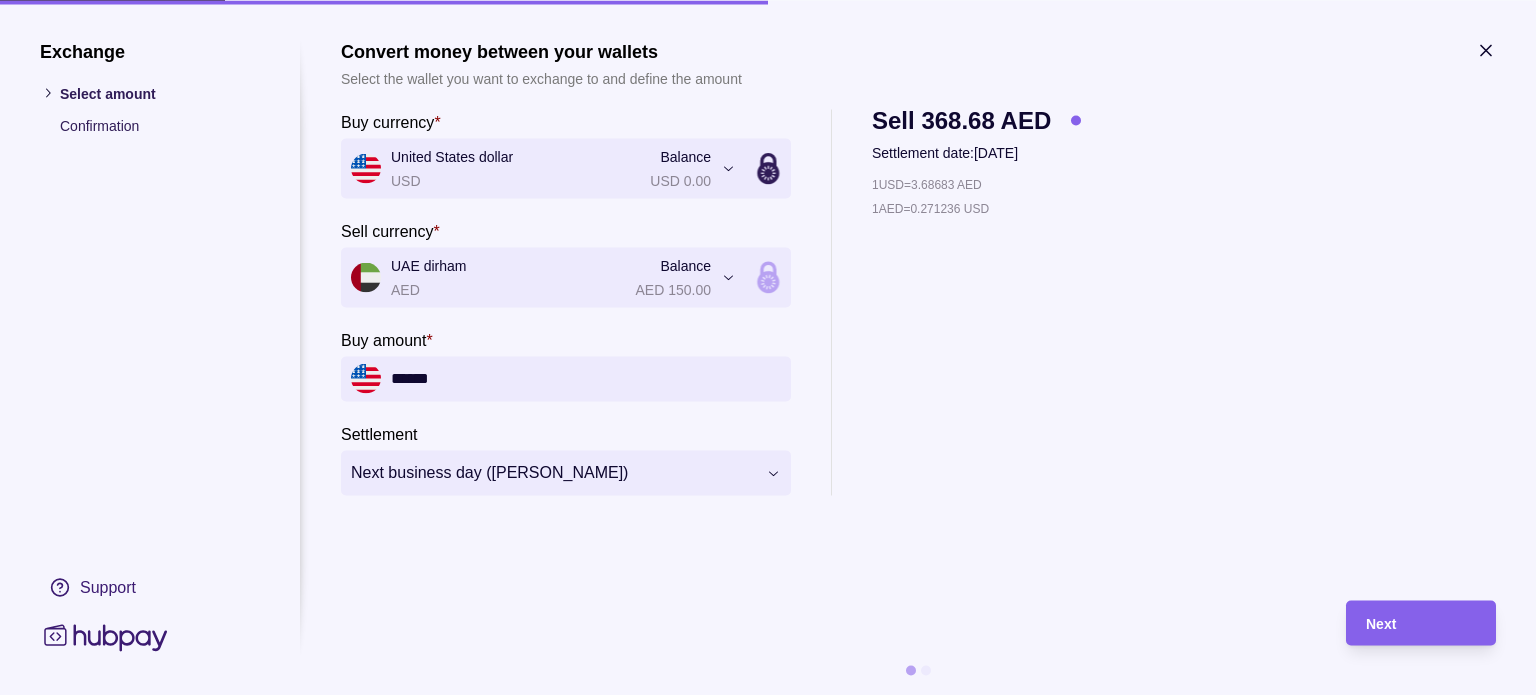 click on "**********" at bounding box center (768, 347) 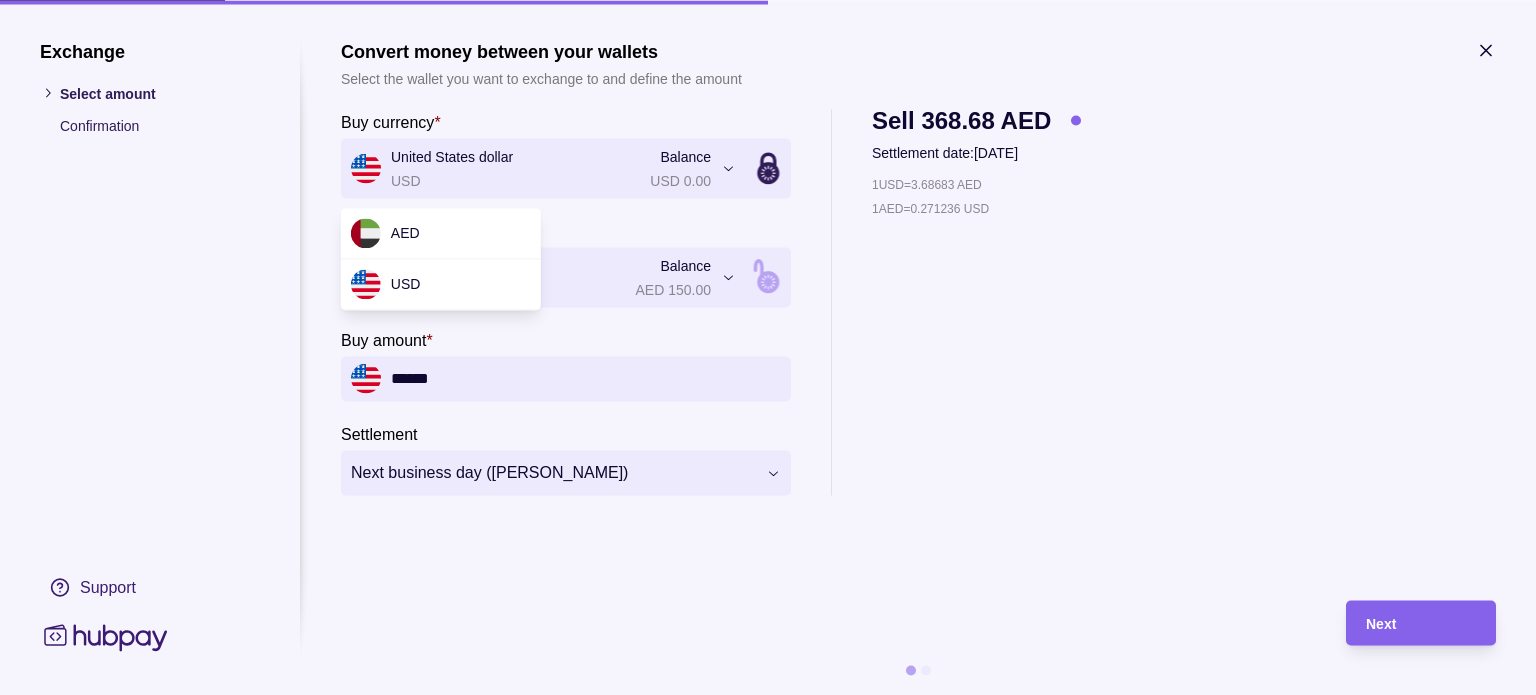 click on "**********" at bounding box center (768, 347) 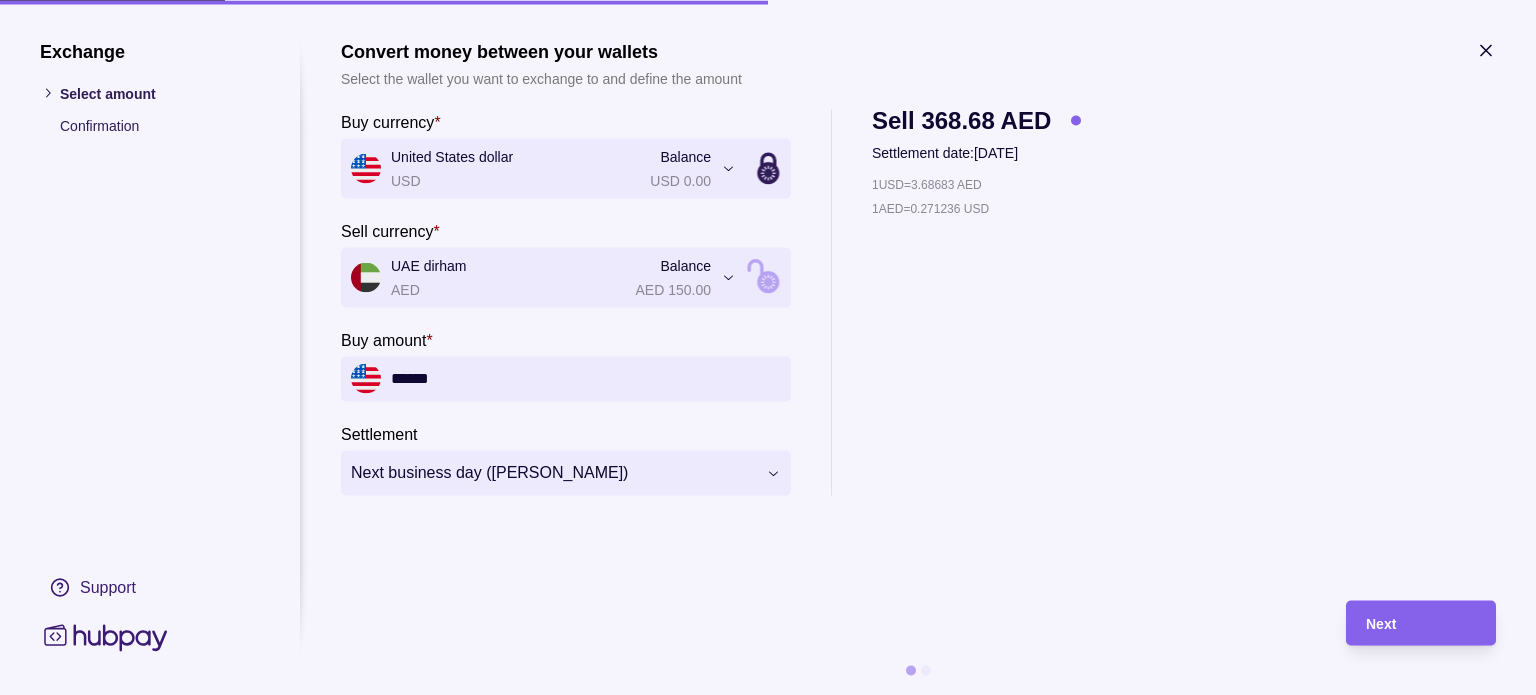 click 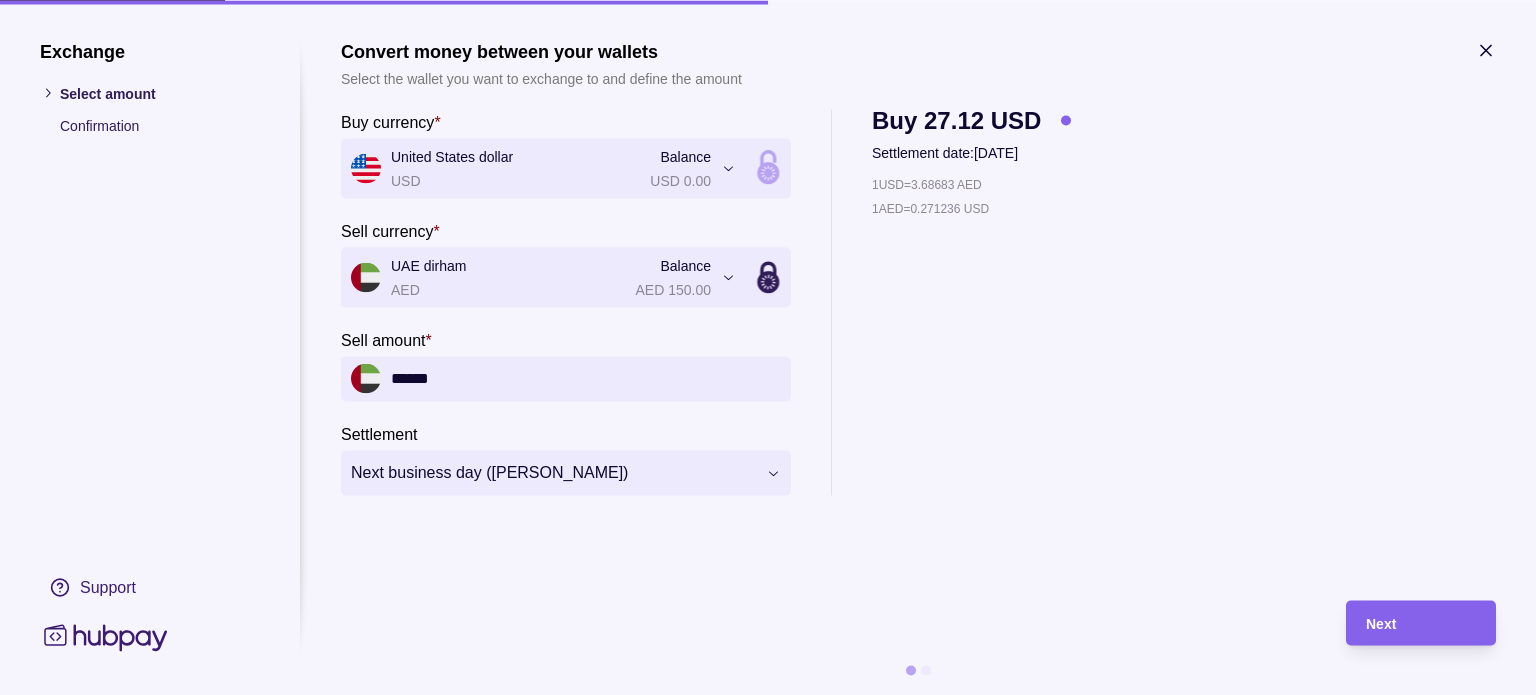 click on "******" at bounding box center (586, 378) 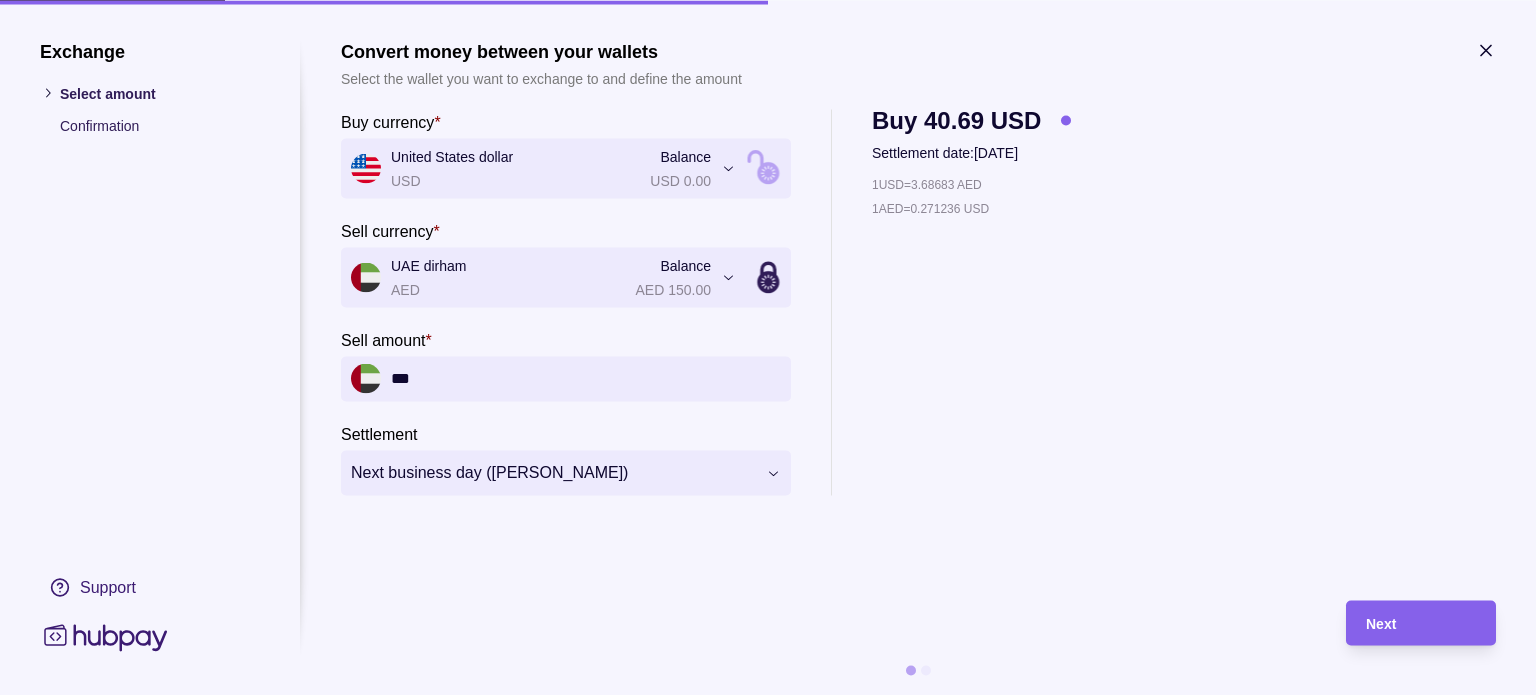 type on "***" 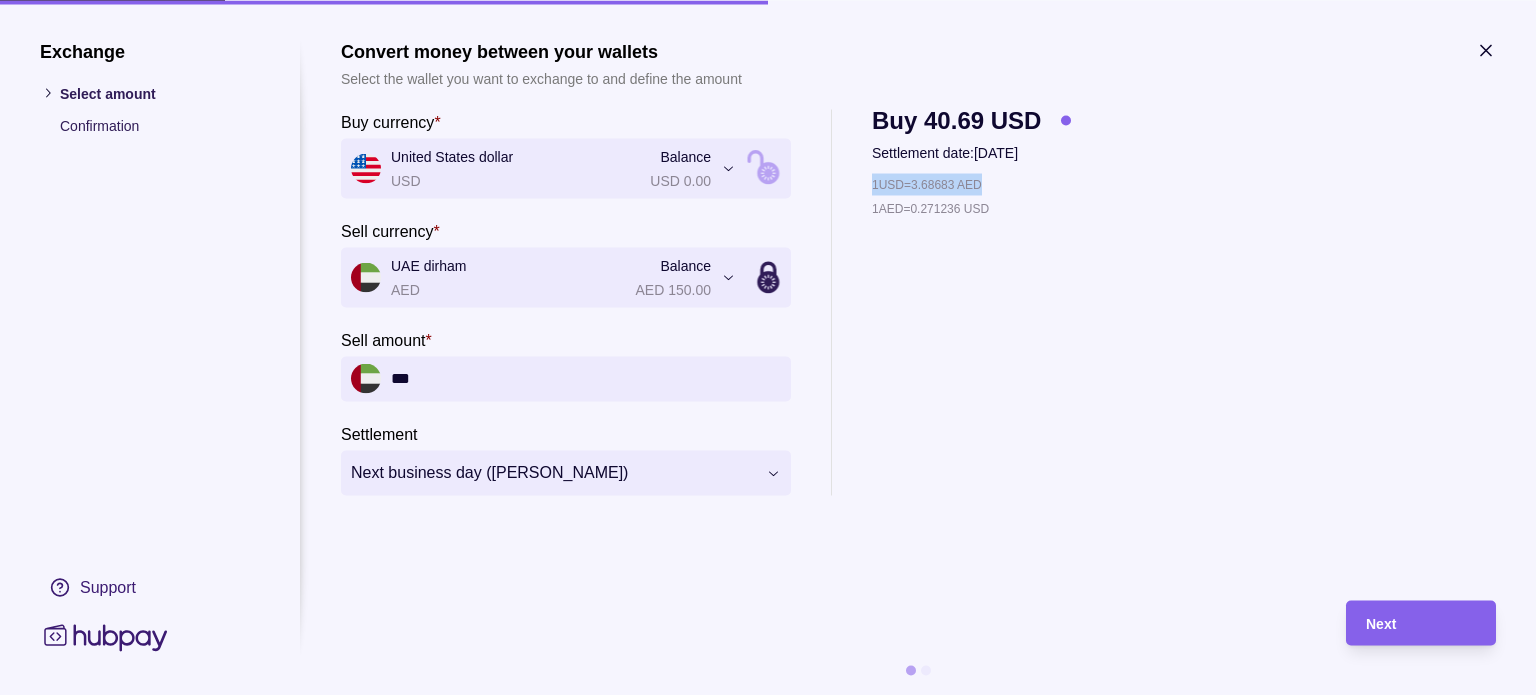 drag, startPoint x: 991, startPoint y: 188, endPoint x: 873, endPoint y: 185, distance: 118.03813 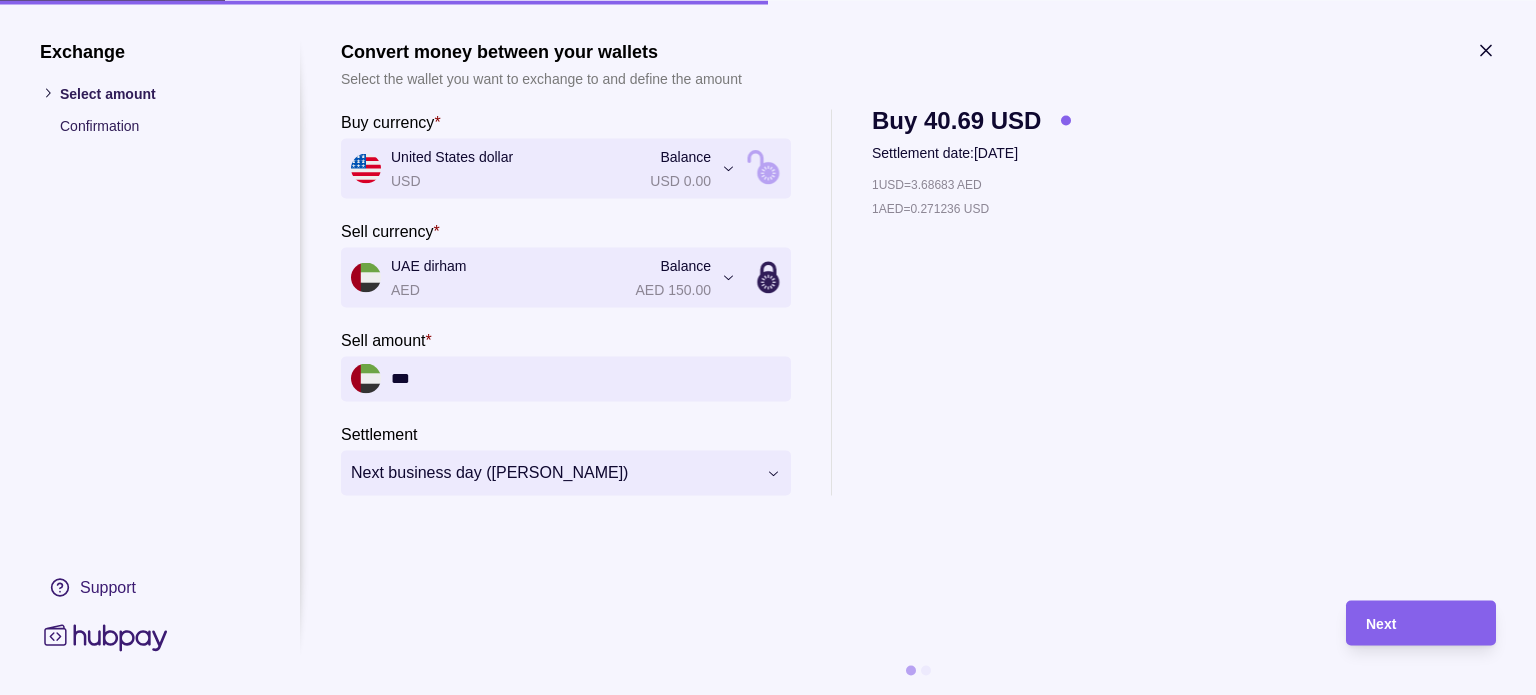 click on "1  USD  =  3.68683   AED 1  AED  =  0.271236   USD" at bounding box center [971, 334] 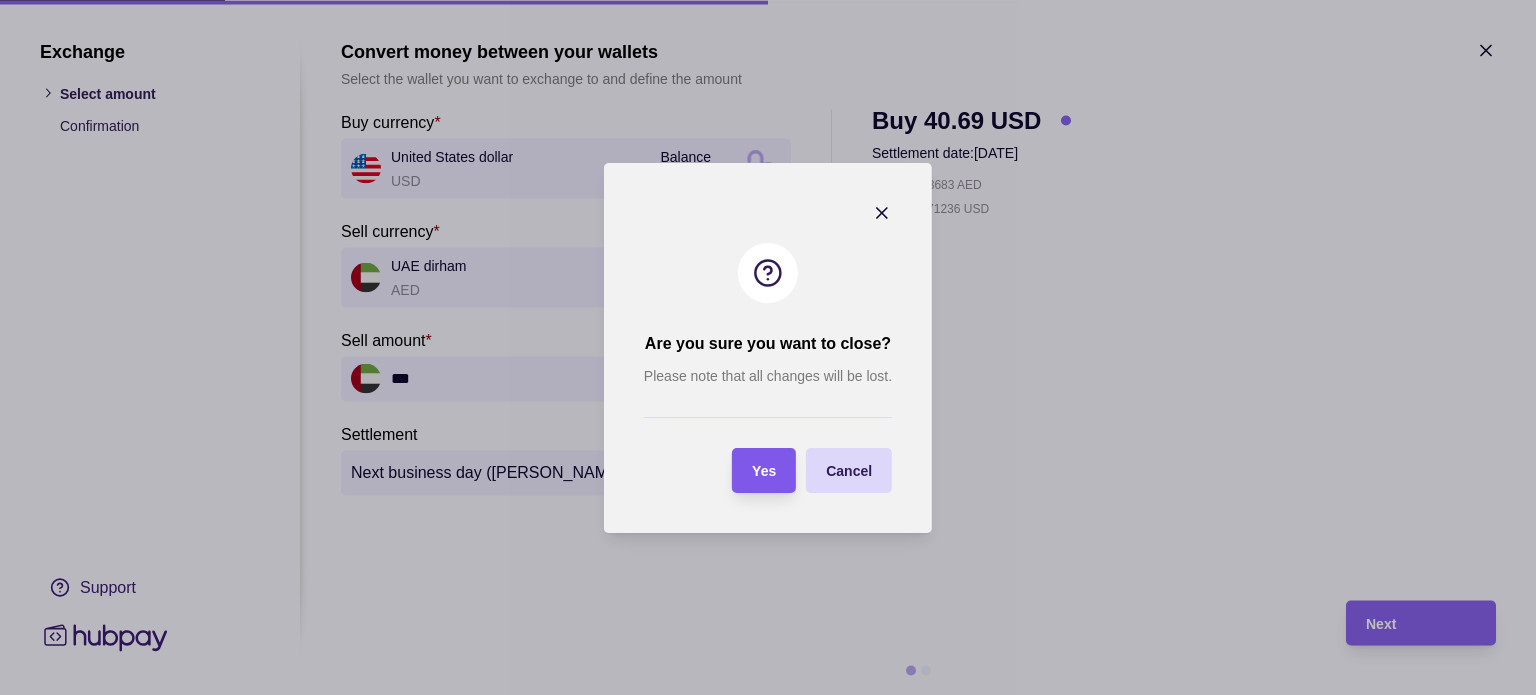 click on "Yes" at bounding box center [764, 471] 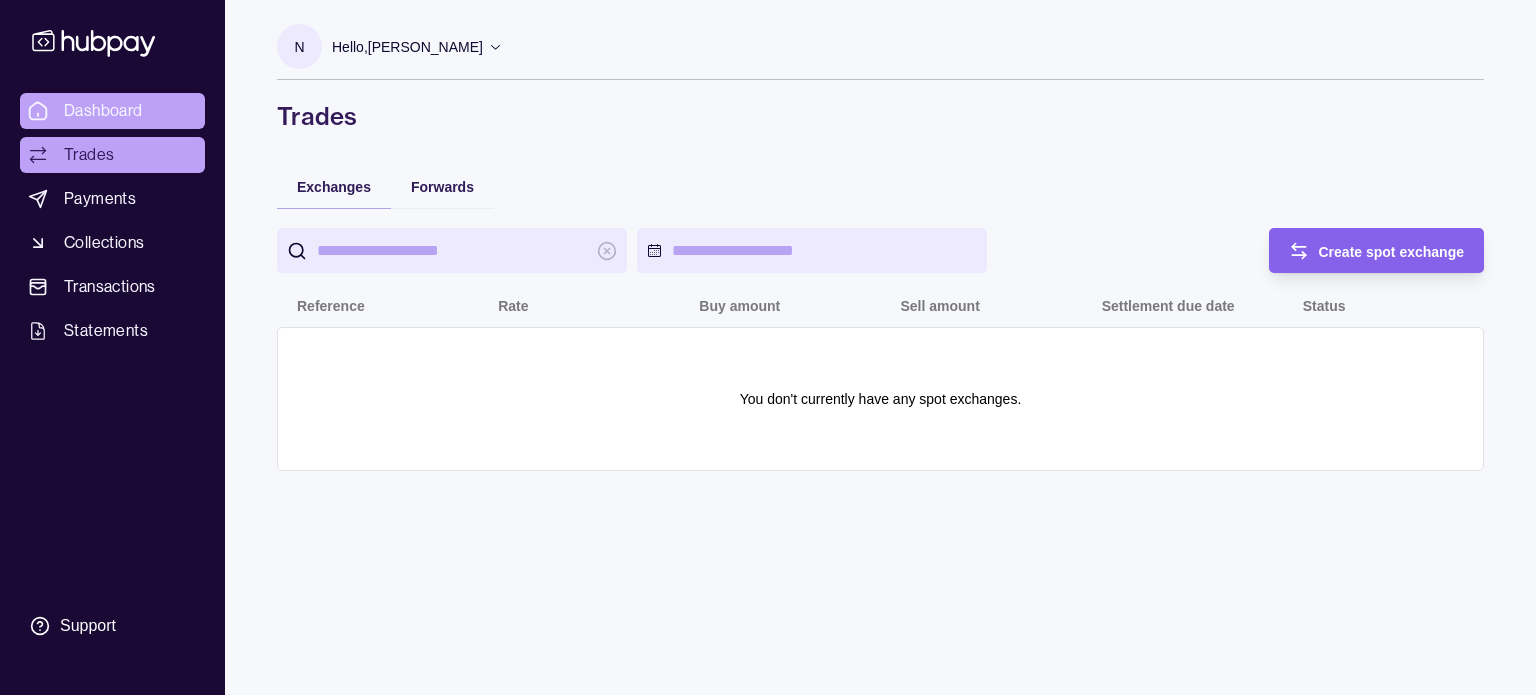 click on "Dashboard" at bounding box center (103, 111) 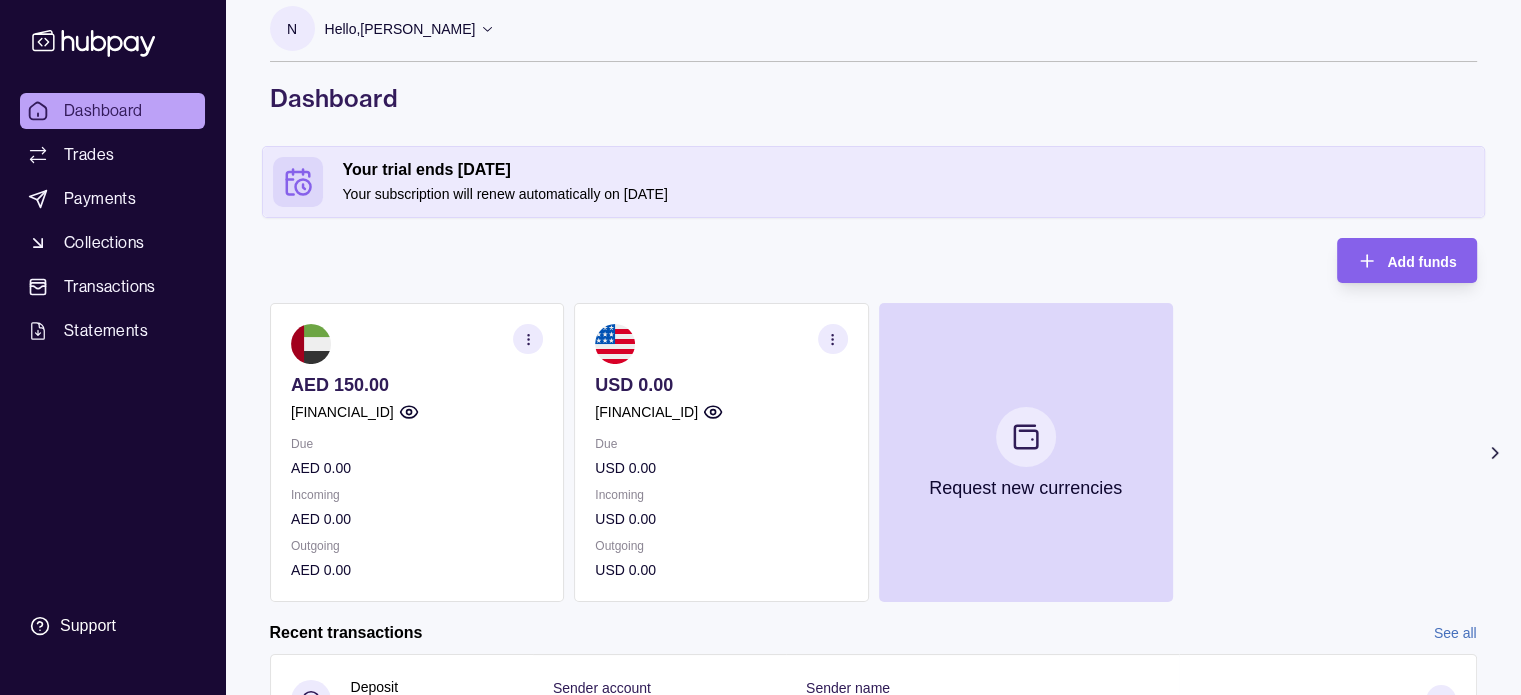 scroll, scrollTop: 0, scrollLeft: 0, axis: both 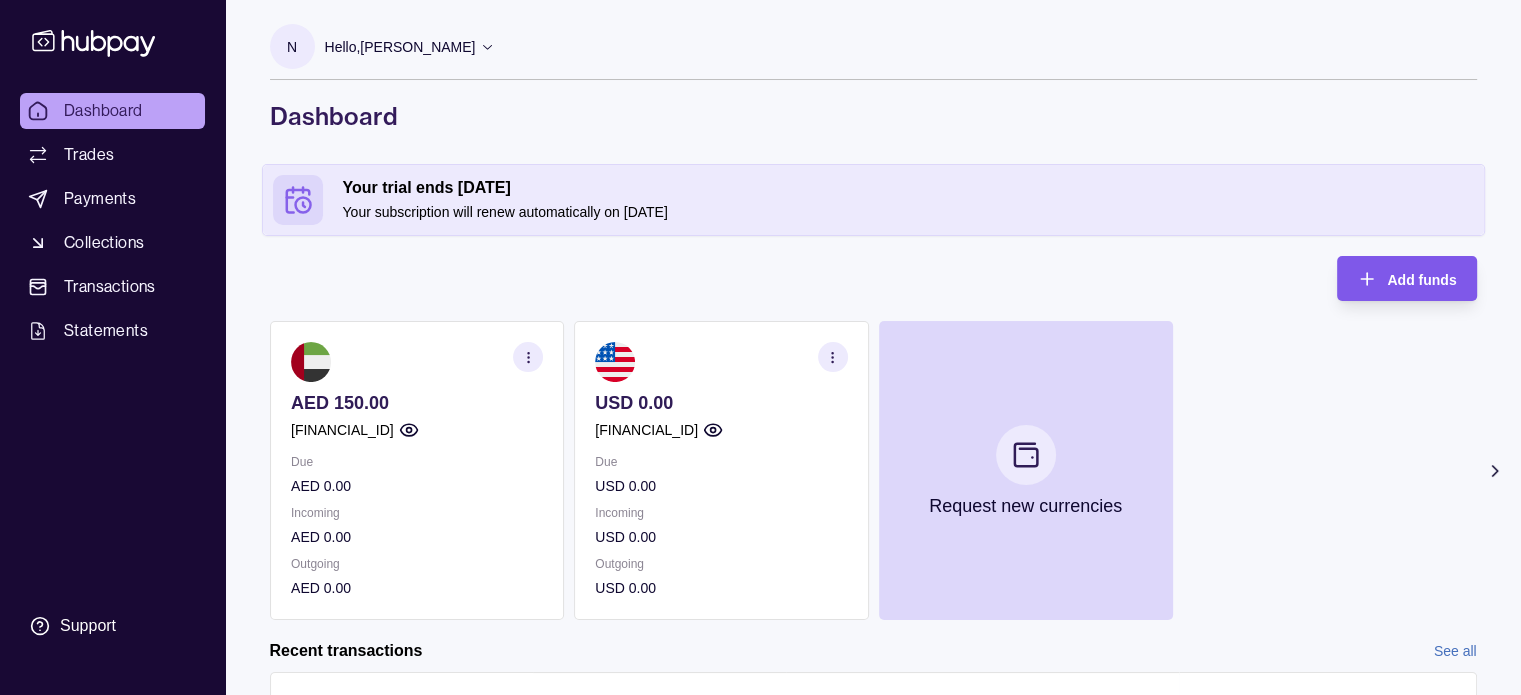 click on "Add funds" at bounding box center [1421, 279] 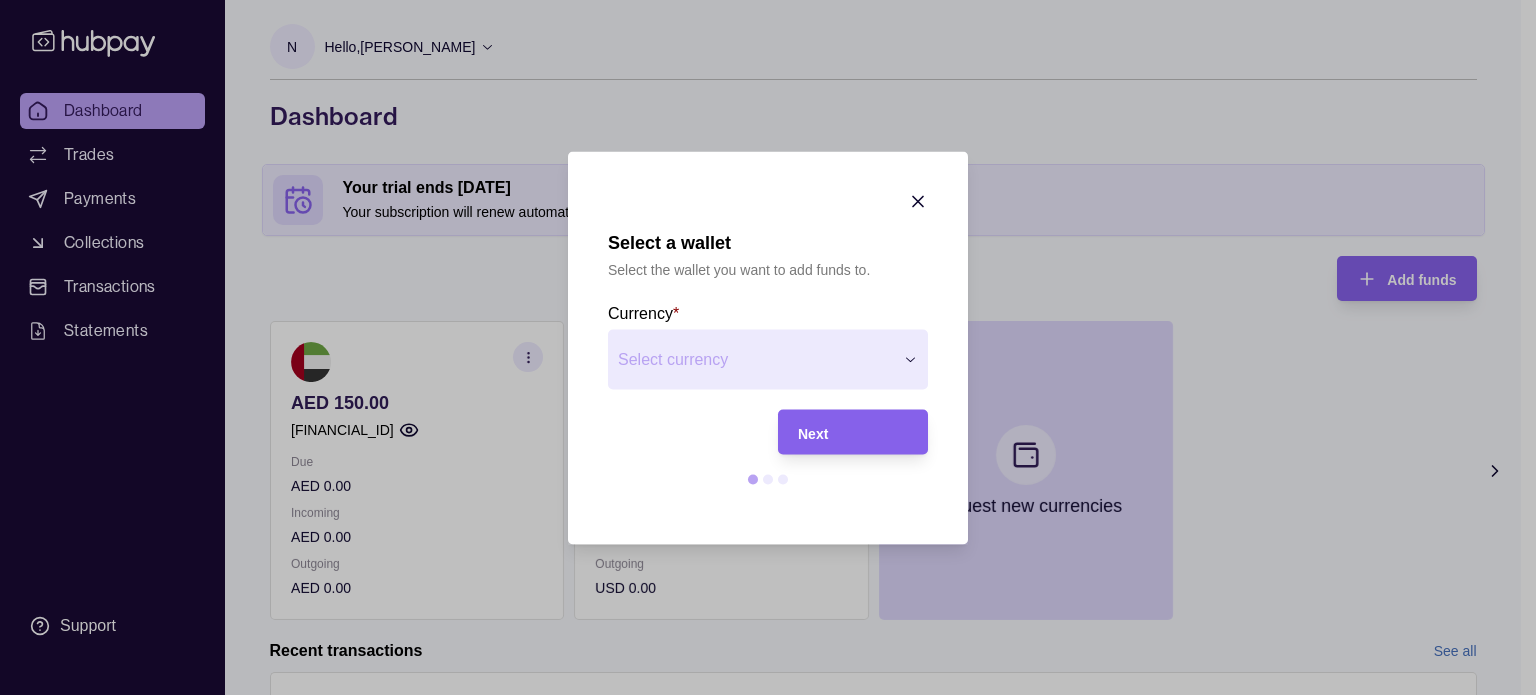 click on "Select a wallet Select the wallet you want to add funds to. Currency  * Select currency *** *** Next" at bounding box center (760, 828) 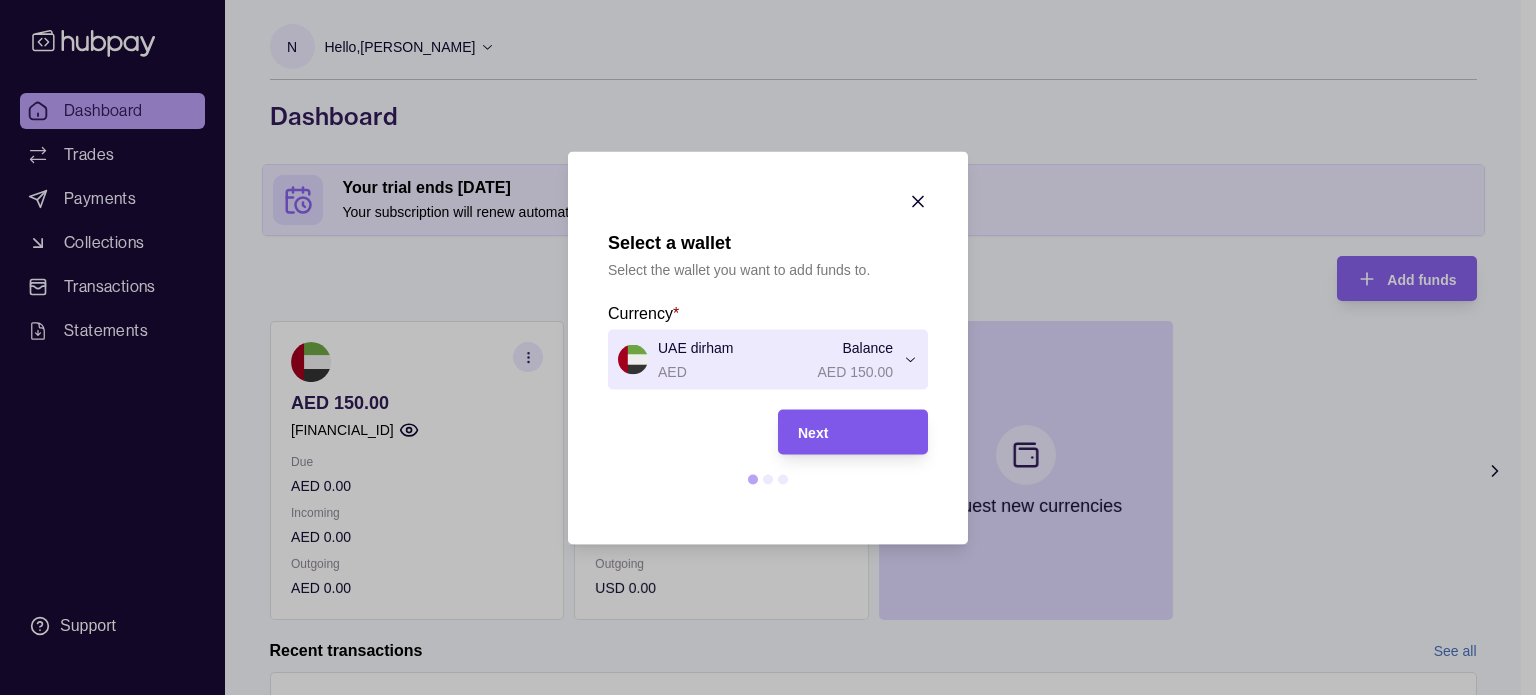 click on "Next" at bounding box center [853, 432] 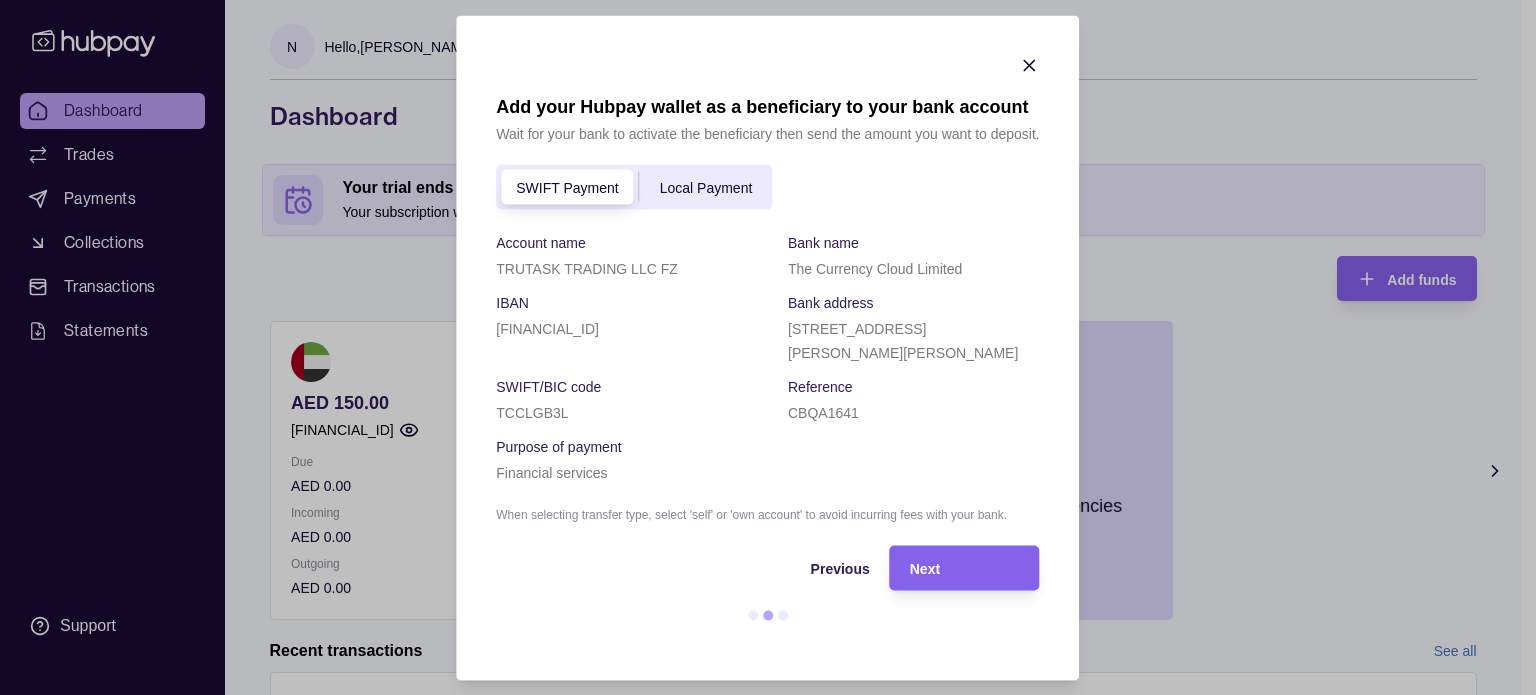 click on "Local Payment" at bounding box center (706, 187) 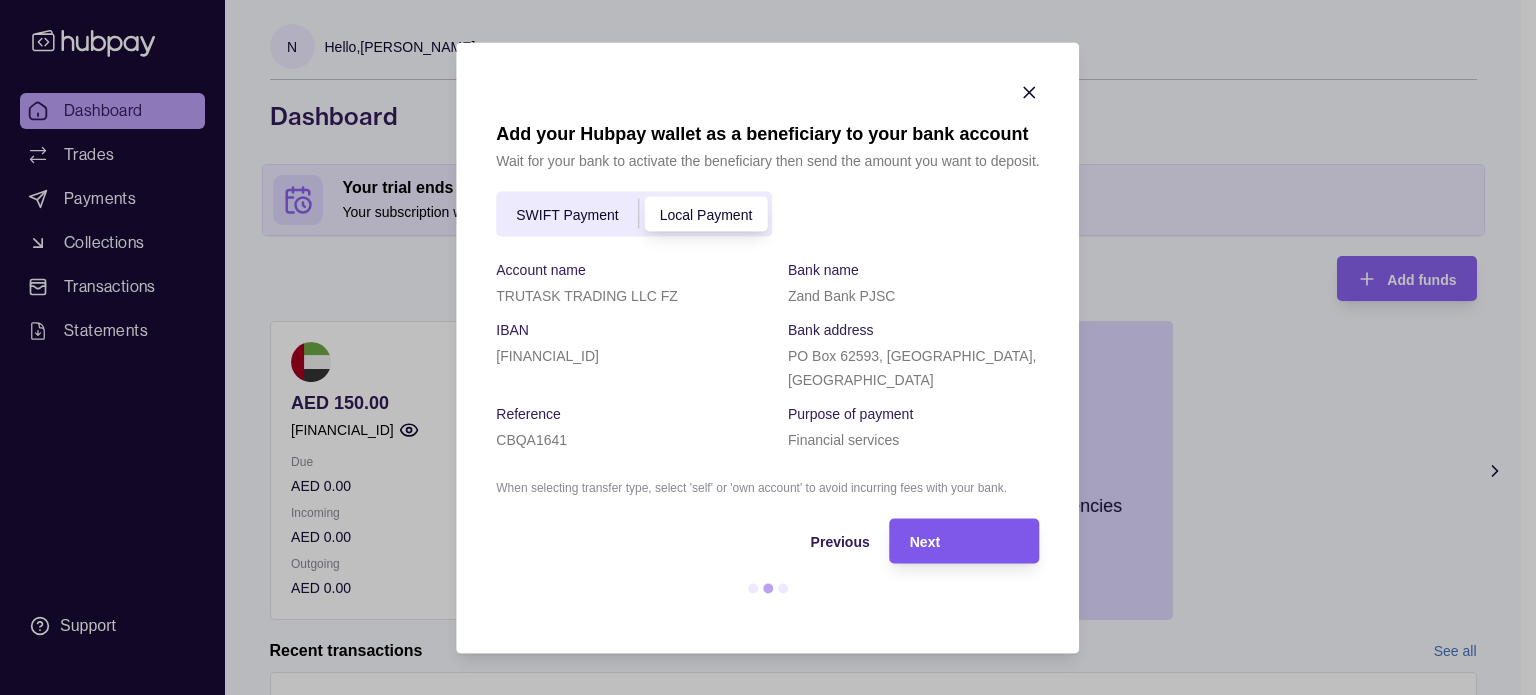 click on "Next" at bounding box center (965, 541) 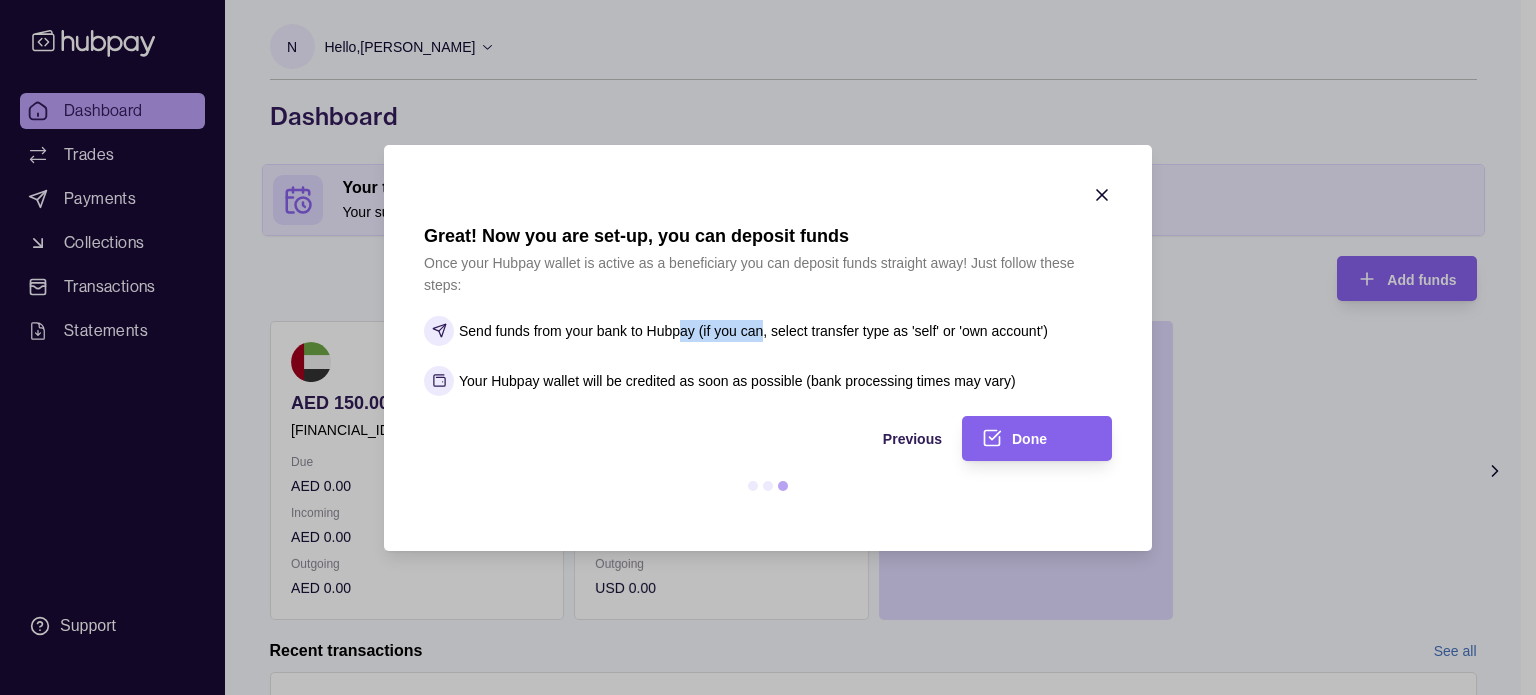 drag, startPoint x: 678, startPoint y: 331, endPoint x: 779, endPoint y: 329, distance: 101.0198 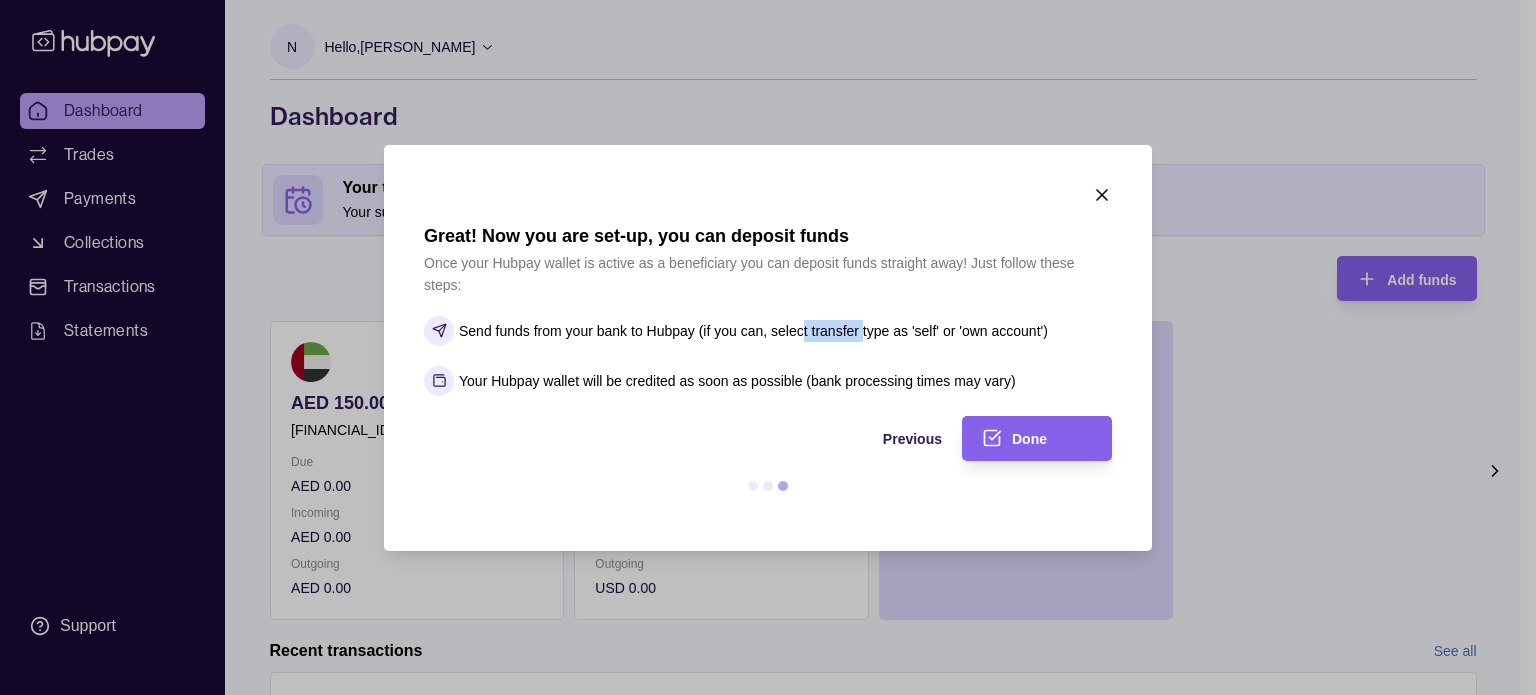 drag, startPoint x: 846, startPoint y: 331, endPoint x: 864, endPoint y: 331, distance: 18 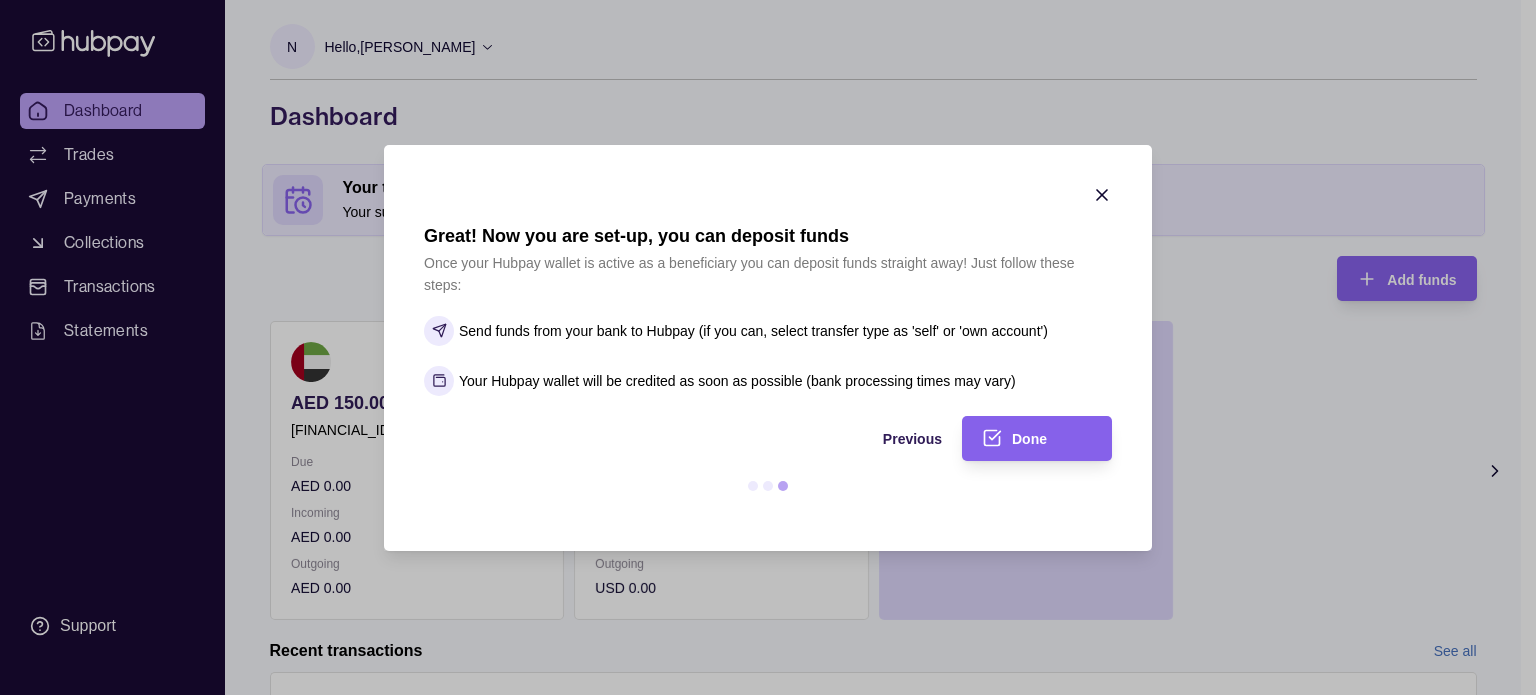 click on "Send funds from your bank to Hubpay (if you can, select transfer type as 'self' or 'own account')" at bounding box center [753, 331] 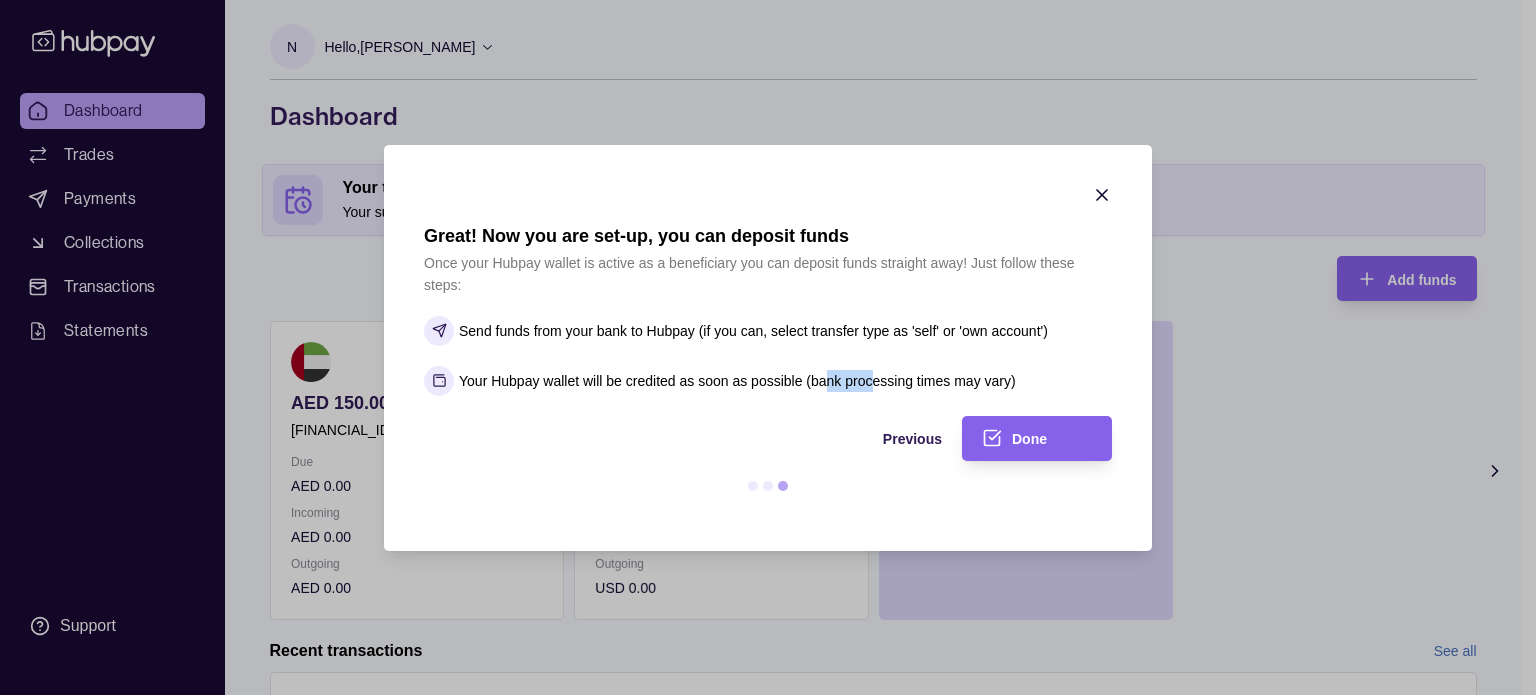 drag, startPoint x: 874, startPoint y: 374, endPoint x: 811, endPoint y: 379, distance: 63.1981 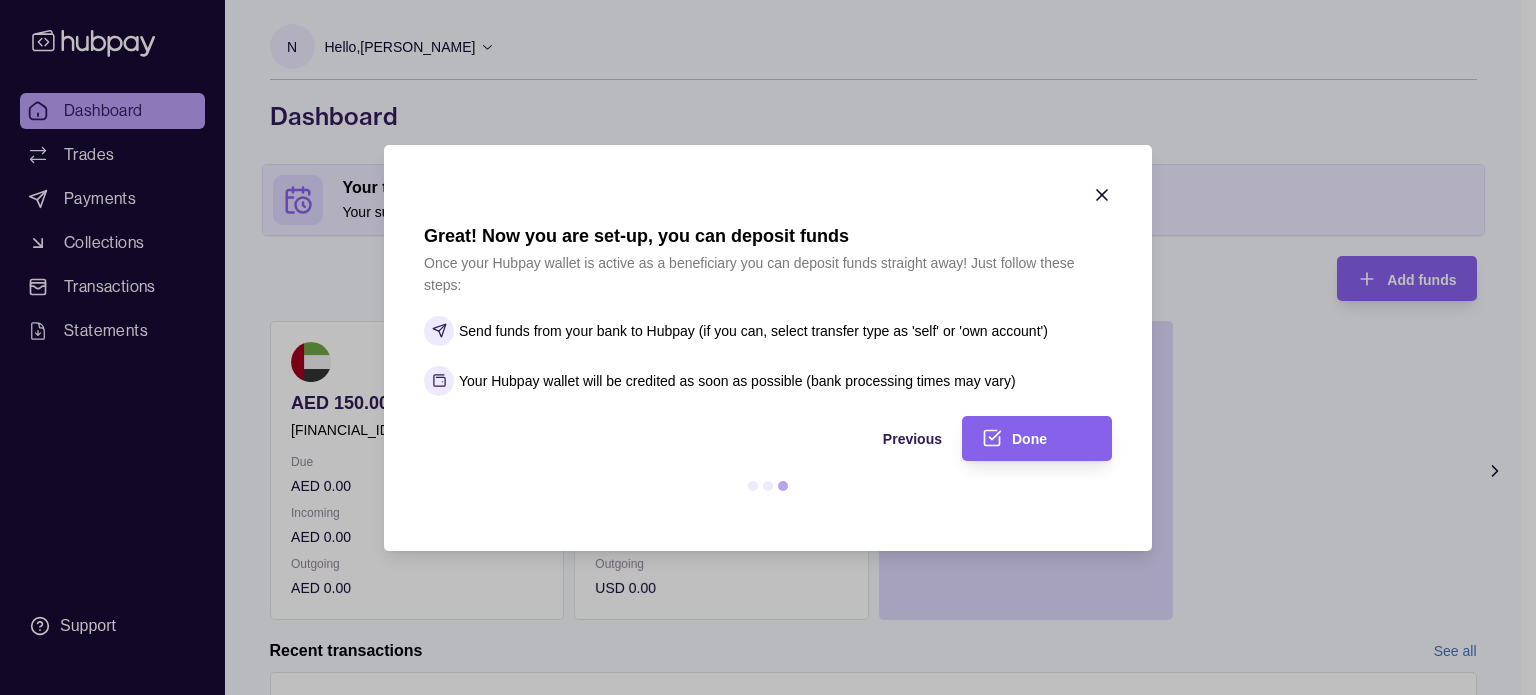 click on "Your Hubpay wallet will be credited as soon as possible (bank processing times may vary)" at bounding box center [737, 381] 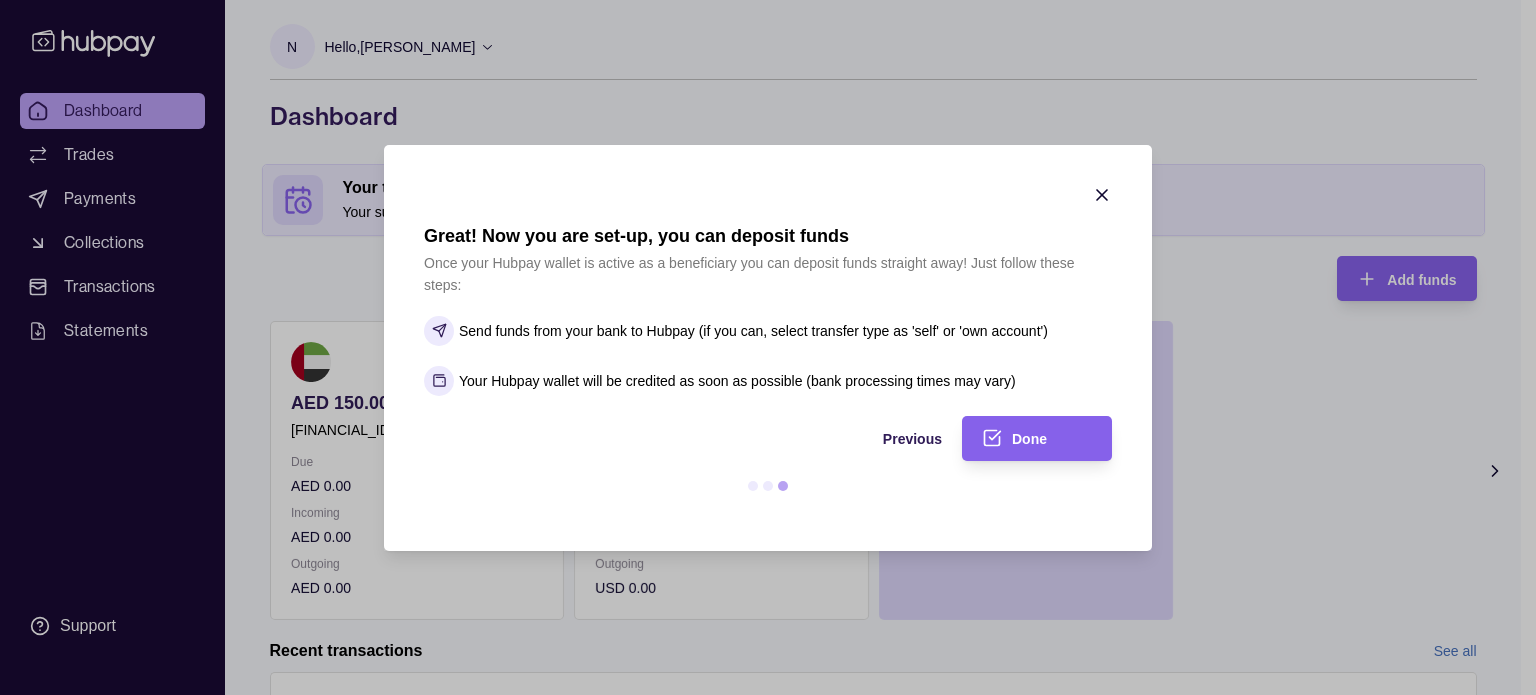 click 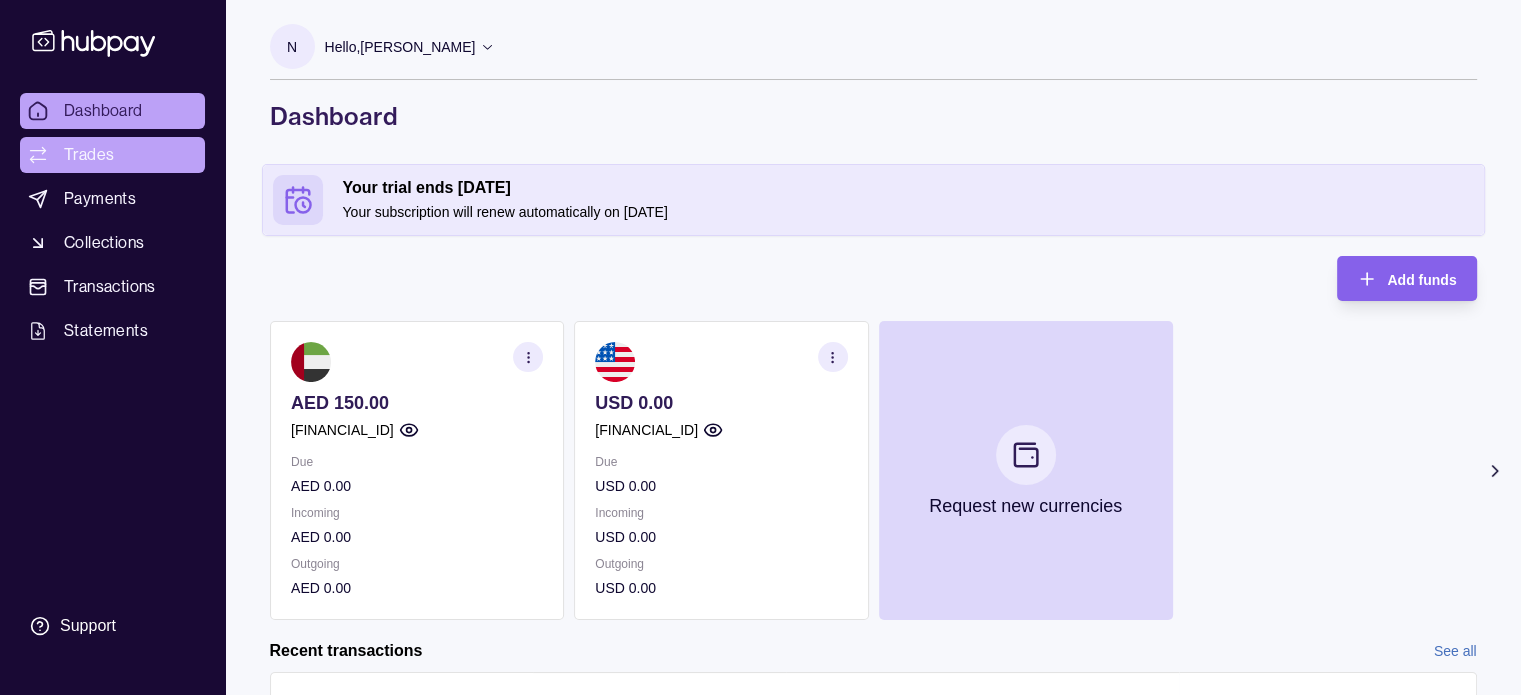 click on "Trades" at bounding box center (89, 155) 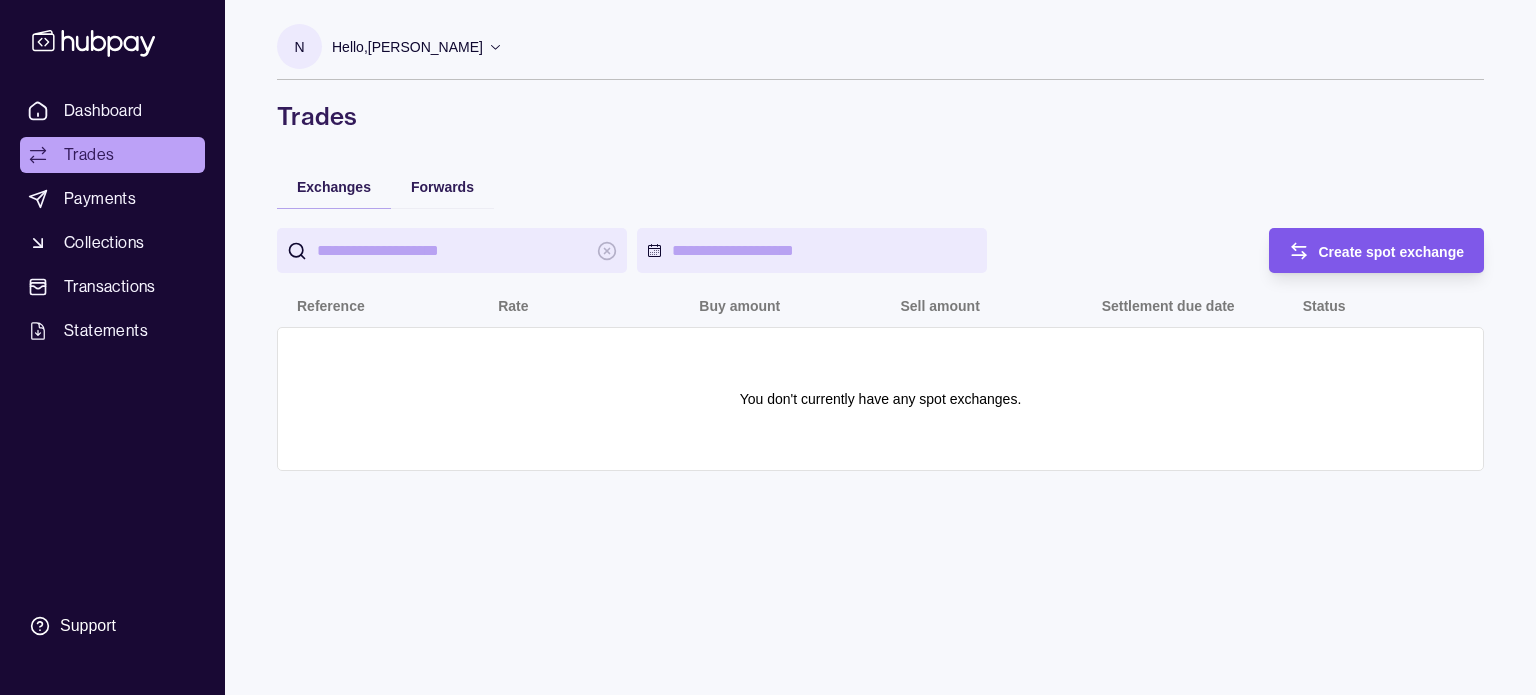 click on "Create spot exchange" at bounding box center (1392, 252) 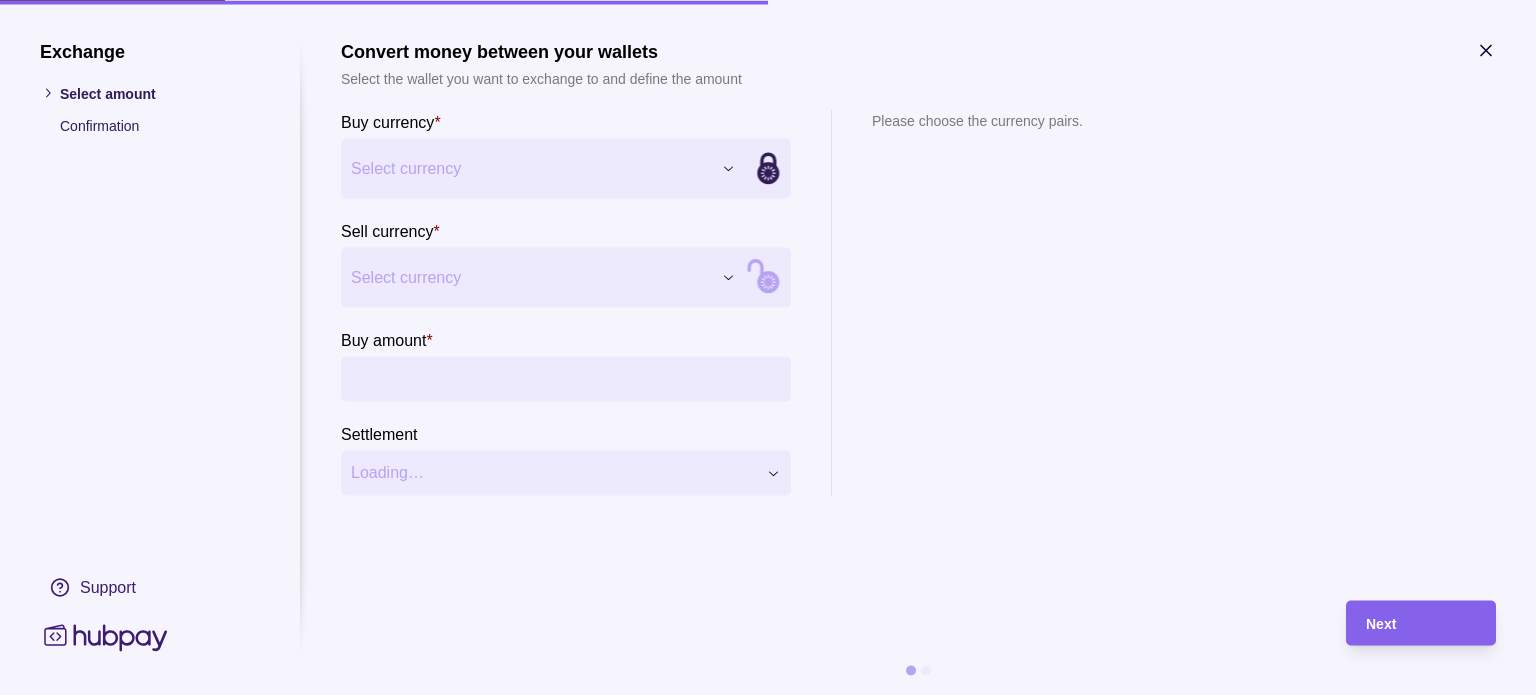 click on "Dashboard Trades Payments Collections Transactions Statements Support N Hello,  NAWAZ HANIFBHAI NOORANI TRUTASK TRADING LLC FZ Account Terms and conditions Privacy policy Sign out Trades Exchanges Forwards Create spot exchange Reference Rate Buy amount Sell amount Settlement due date Status You don't currently have any spot exchanges. Trades | Hubpay Exchange Select amount Confirmation Support Convert money between your wallets Select the wallet you want to exchange to and define the amount Buy currency  * Select currency *** *** Sell currency  * Select currency *** *** Buy amount  * Settlement Loading… Please choose the currency pairs. Next" at bounding box center [768, 347] 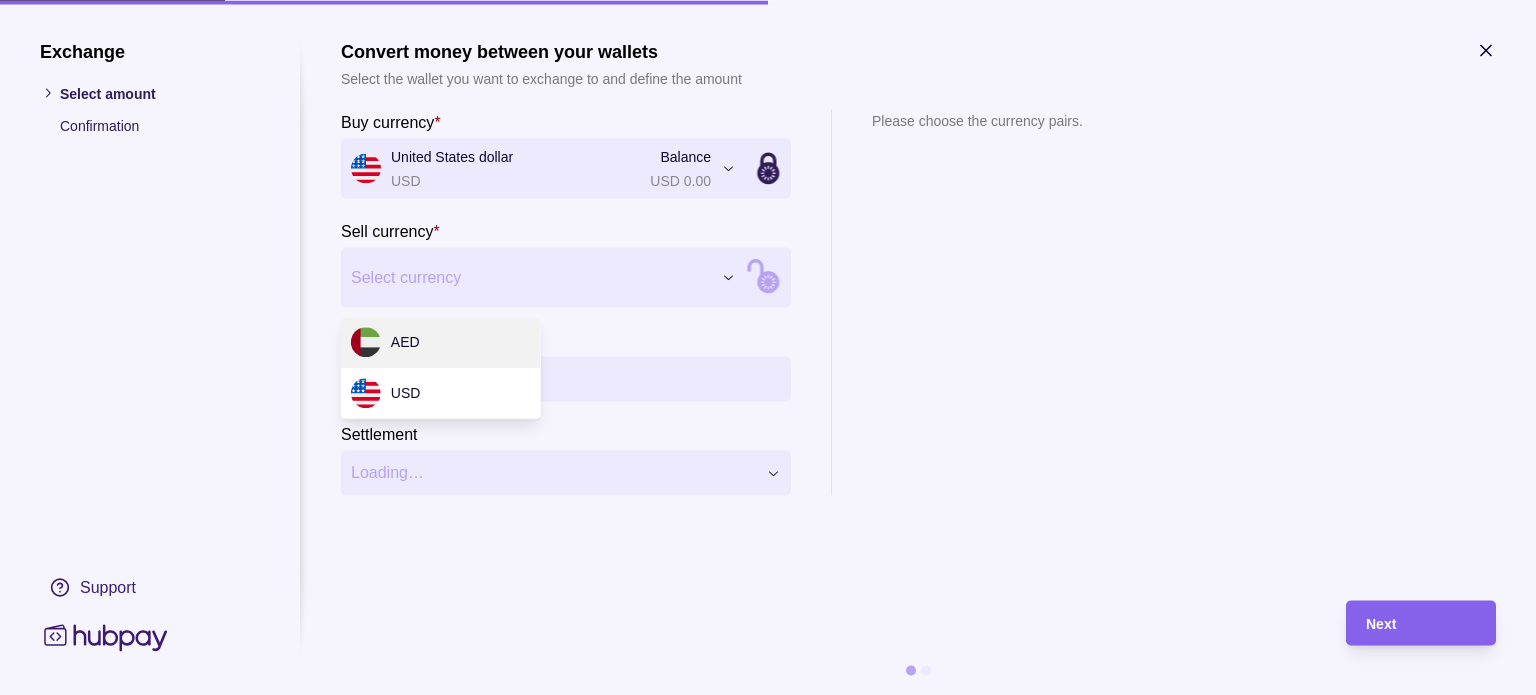 click on "Dashboard Trades Payments Collections Transactions Statements Support N Hello,  NAWAZ HANIFBHAI NOORANI TRUTASK TRADING LLC FZ Account Terms and conditions Privacy policy Sign out Trades Exchanges Forwards Create spot exchange Reference Rate Buy amount Sell amount Settlement due date Status You don't currently have any spot exchanges. Trades | Hubpay Exchange Select amount Confirmation Support Convert money between your wallets Select the wallet you want to exchange to and define the amount Buy currency  * United States dollar USD Balance USD 0.00 *** *** Sell currency  * Select currency *** *** Buy amount  * Settlement Loading… Please choose the currency pairs. Next AED USD" at bounding box center [768, 347] 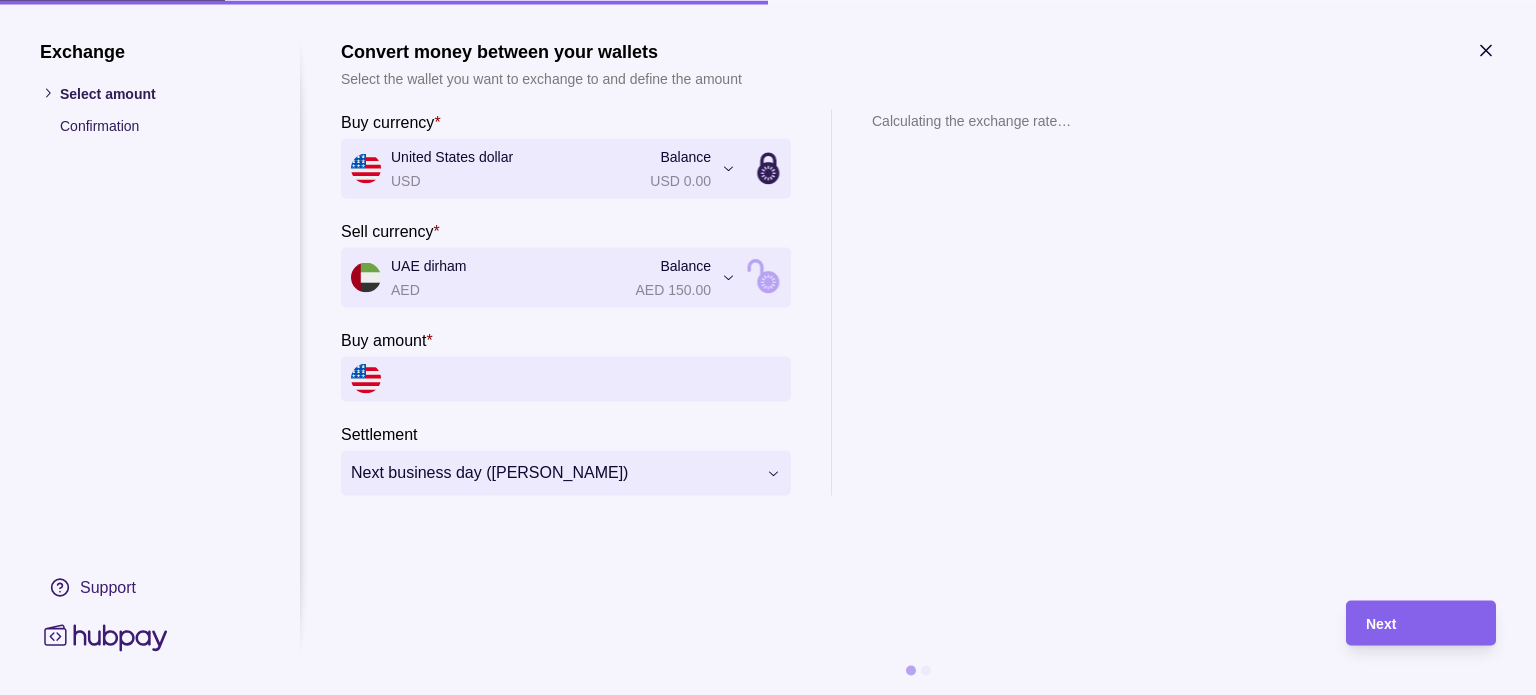 click on "Buy amount  *" at bounding box center (586, 378) 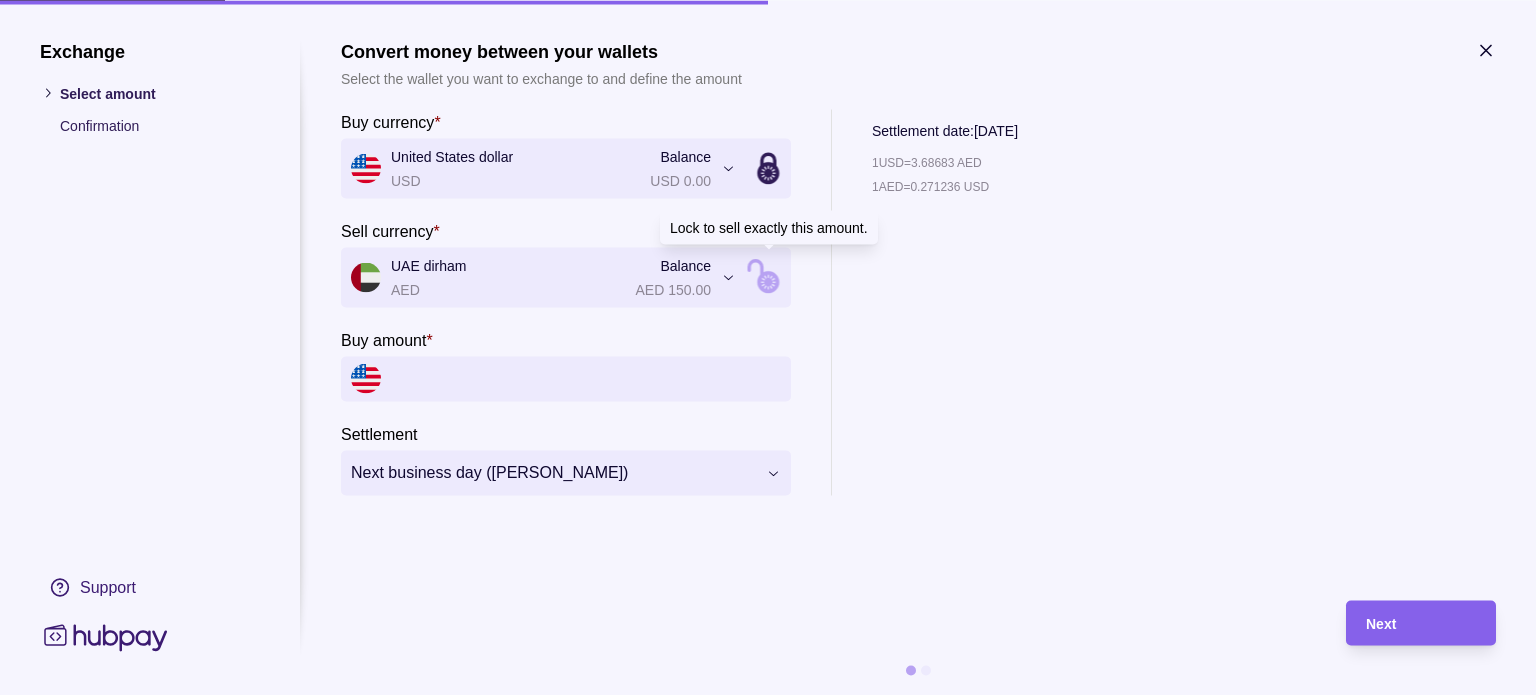 drag, startPoint x: 772, startPoint y: 275, endPoint x: 699, endPoint y: 300, distance: 77.16217 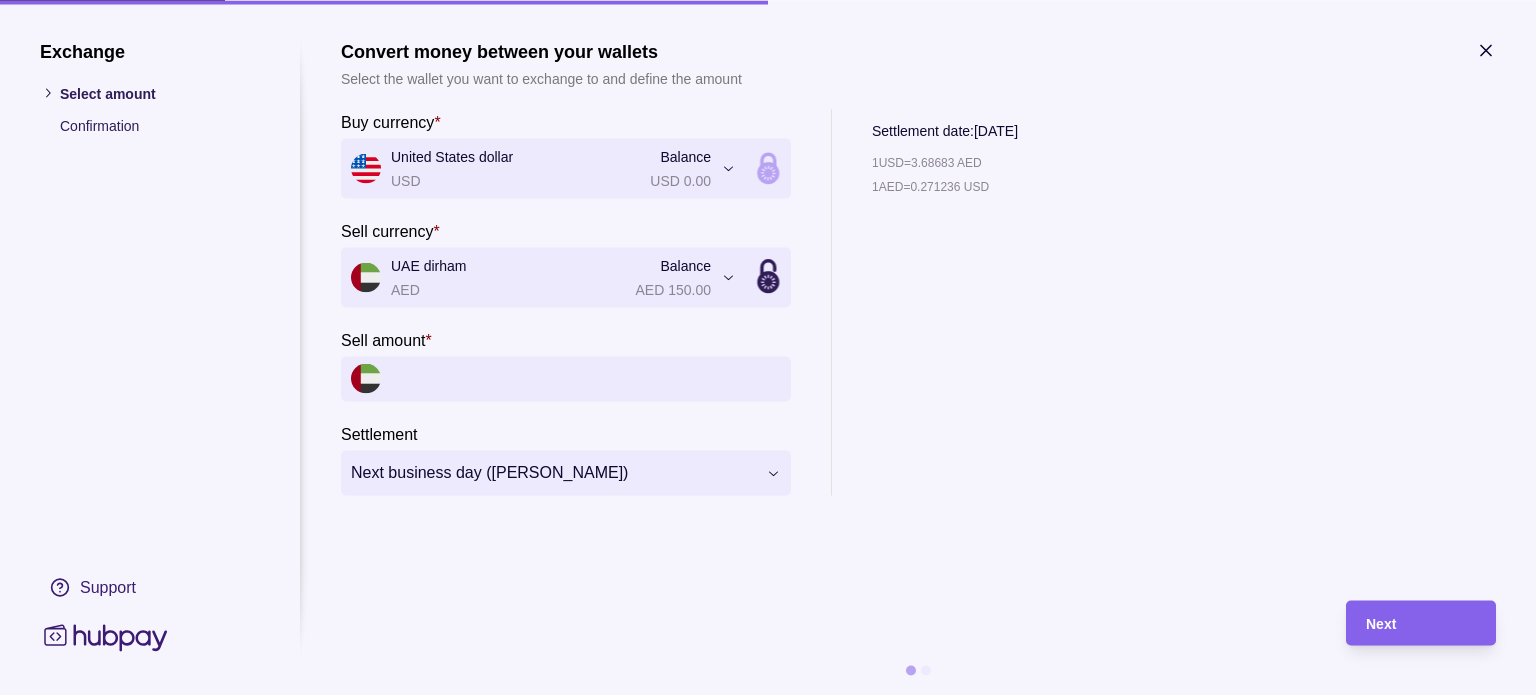 click on "Sell amount  *" at bounding box center (586, 378) 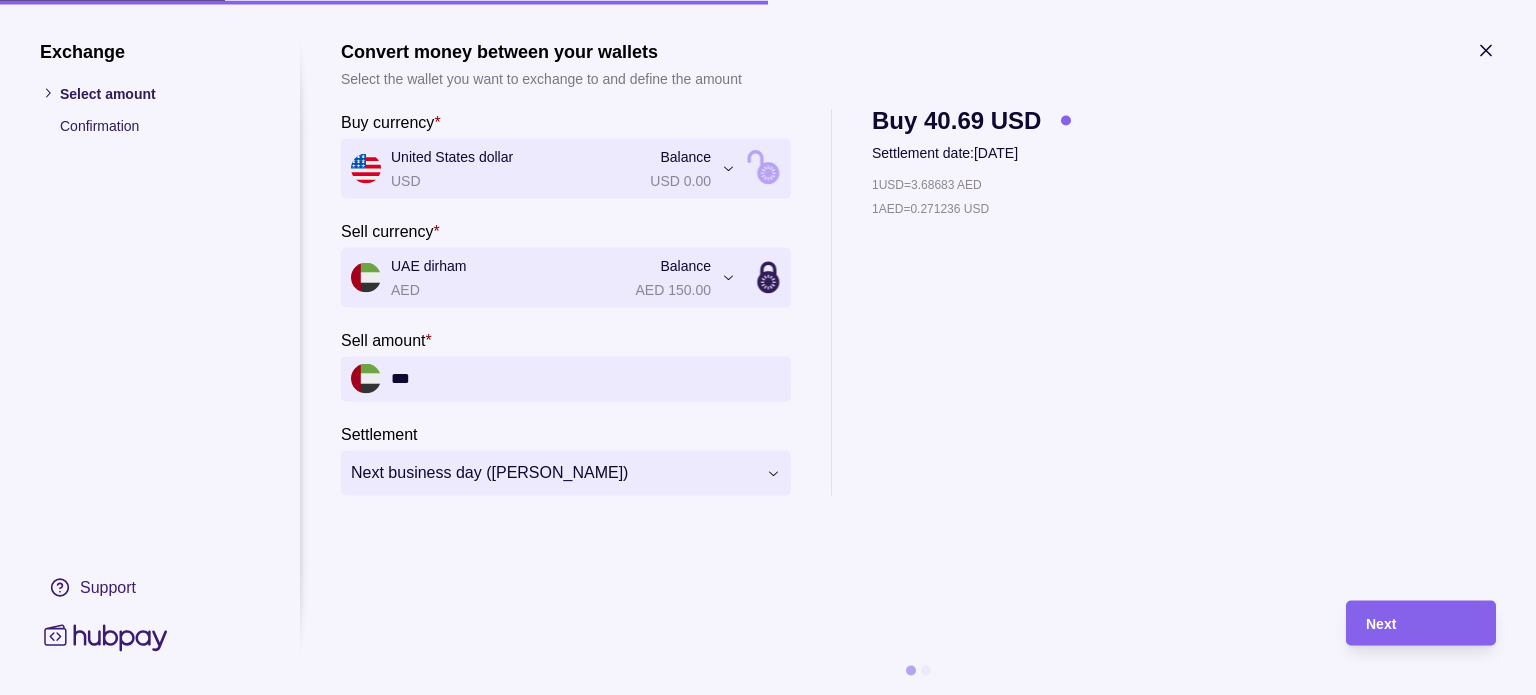 type on "***" 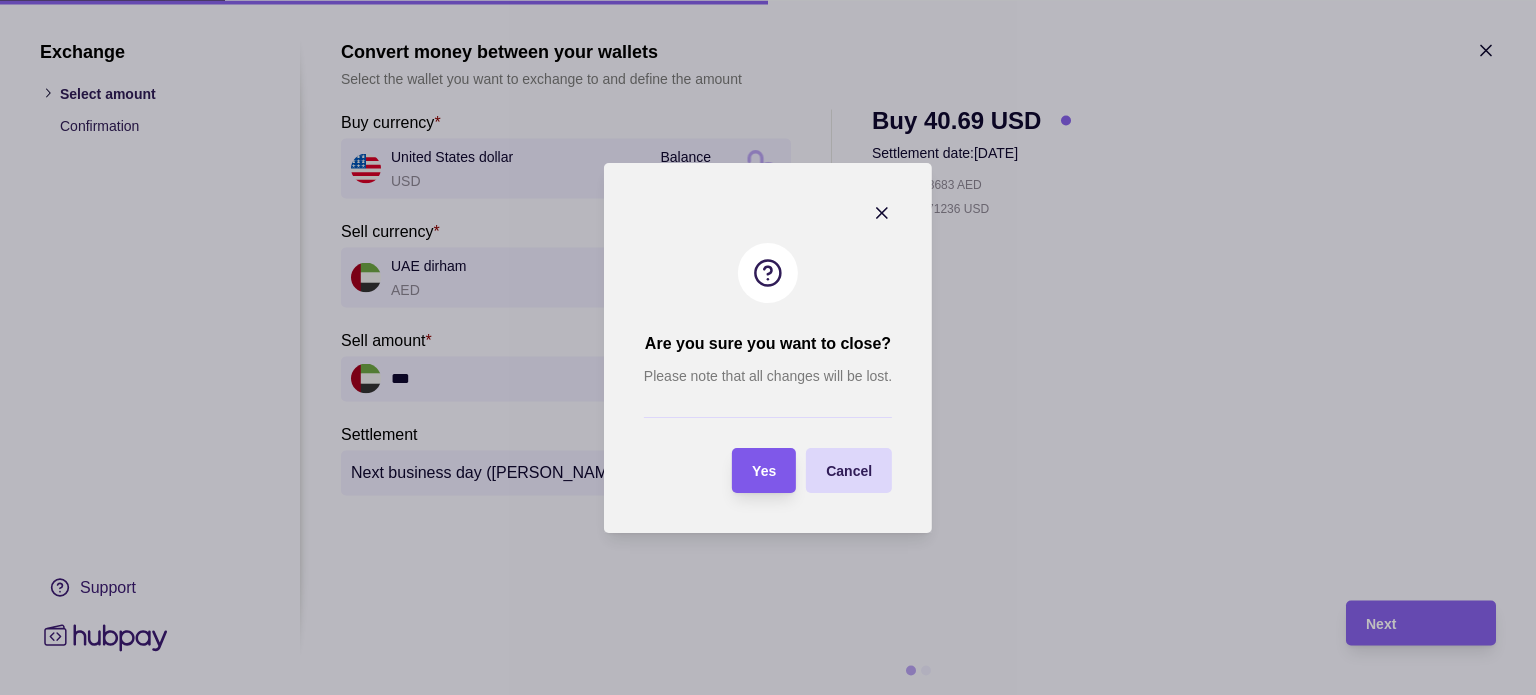 click on "Yes" at bounding box center [764, 471] 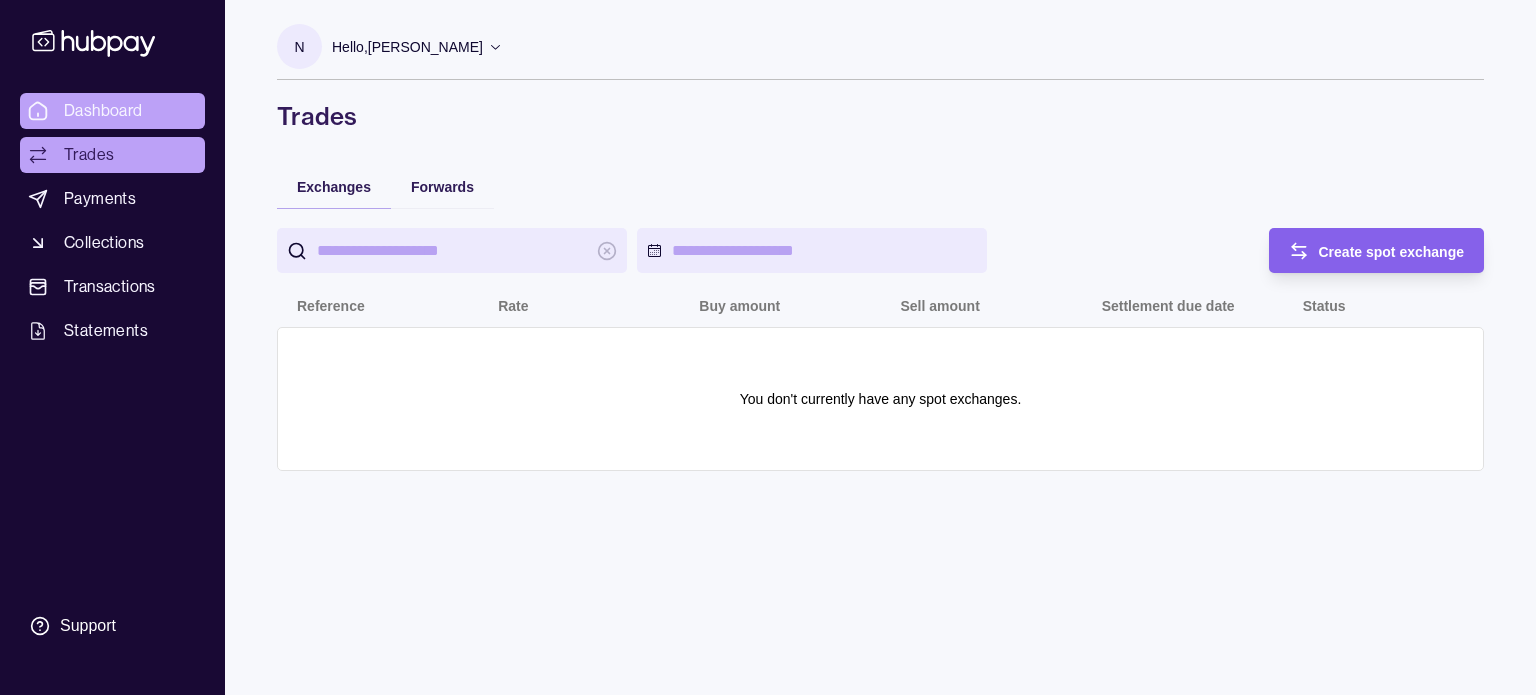 click on "Dashboard" at bounding box center [103, 111] 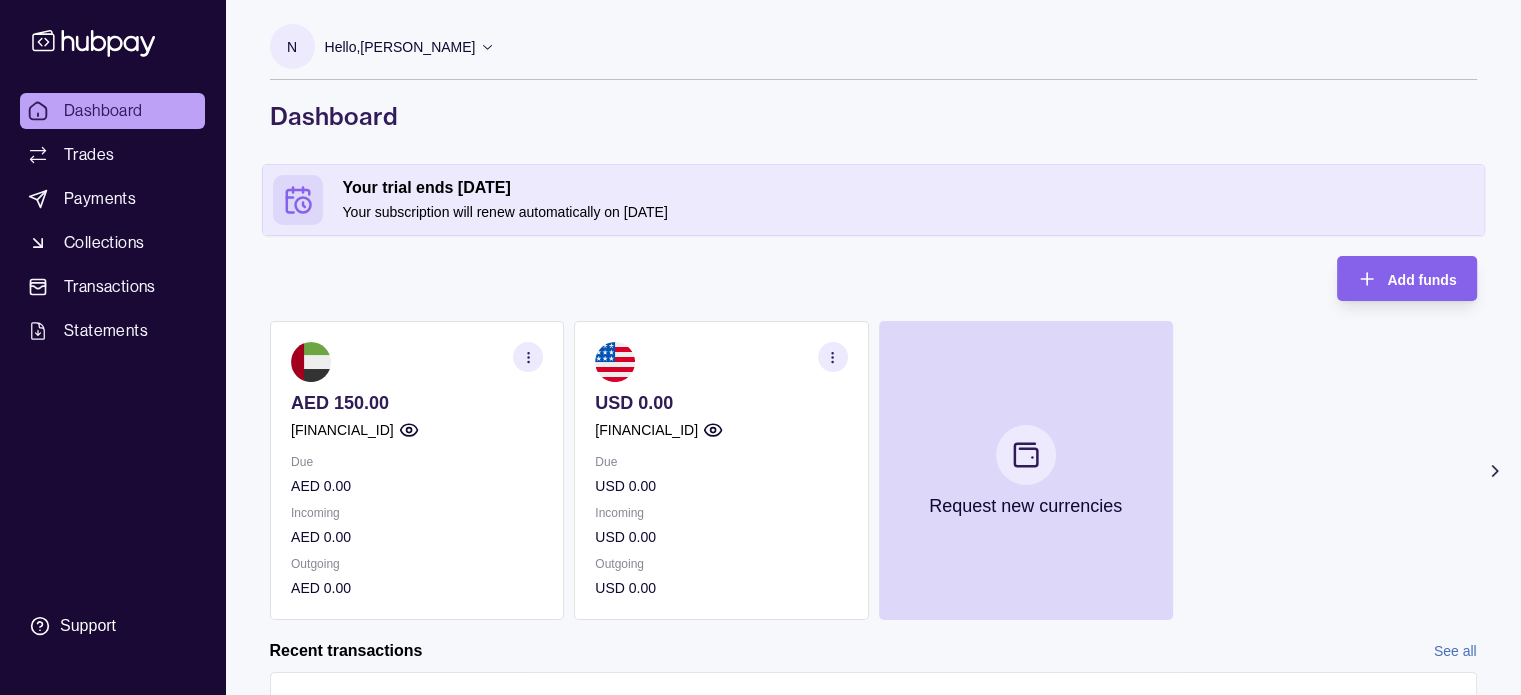 click on "Hello,  NAWAZ HANIFBHAI NOORANI" at bounding box center [410, 47] 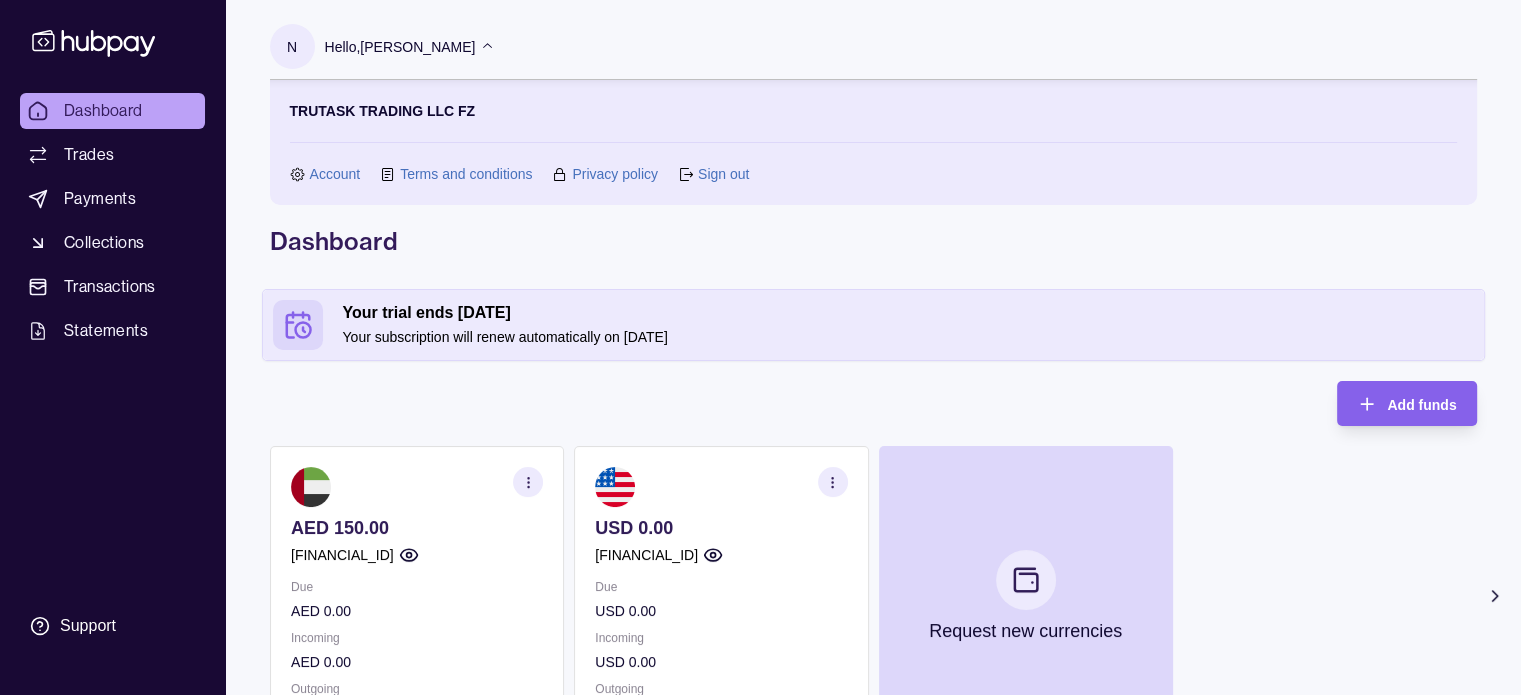 click on "Account" at bounding box center [335, 174] 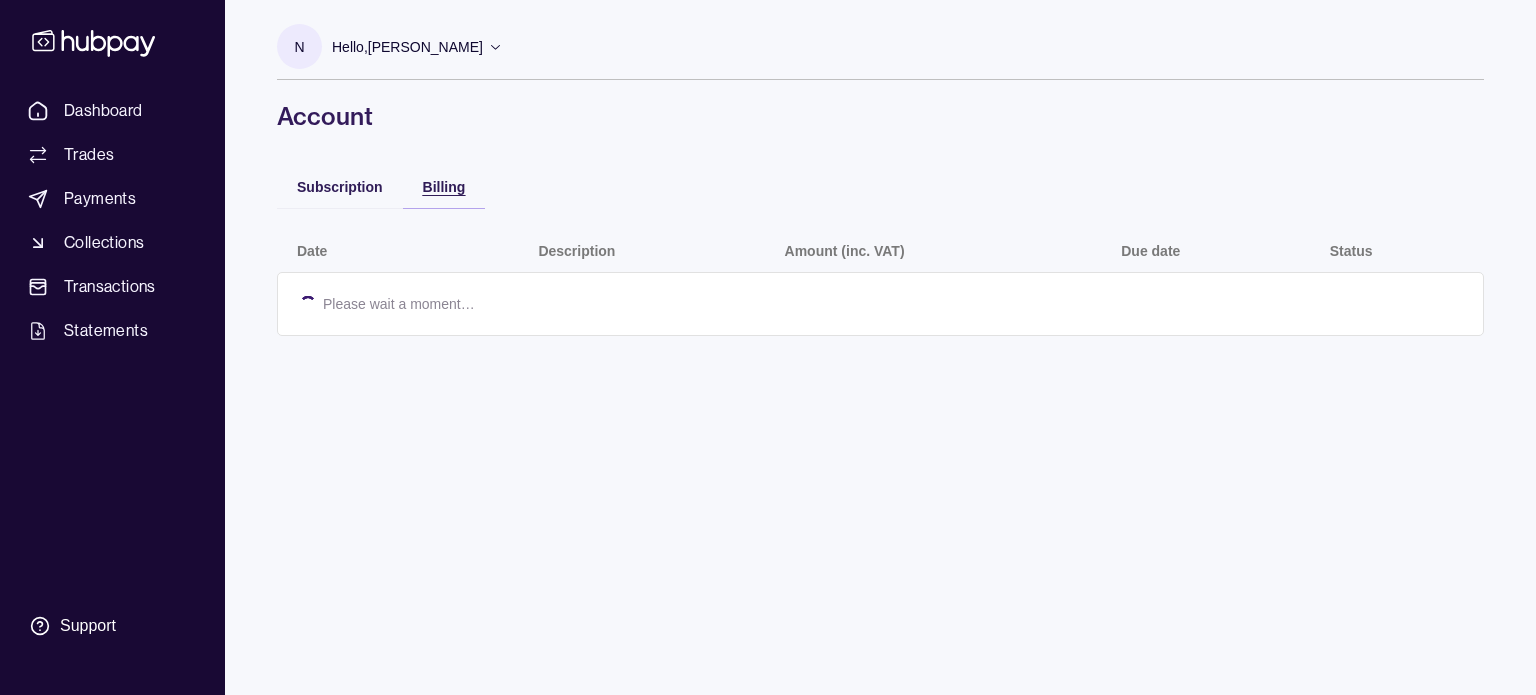 click on "Billing" at bounding box center (444, 187) 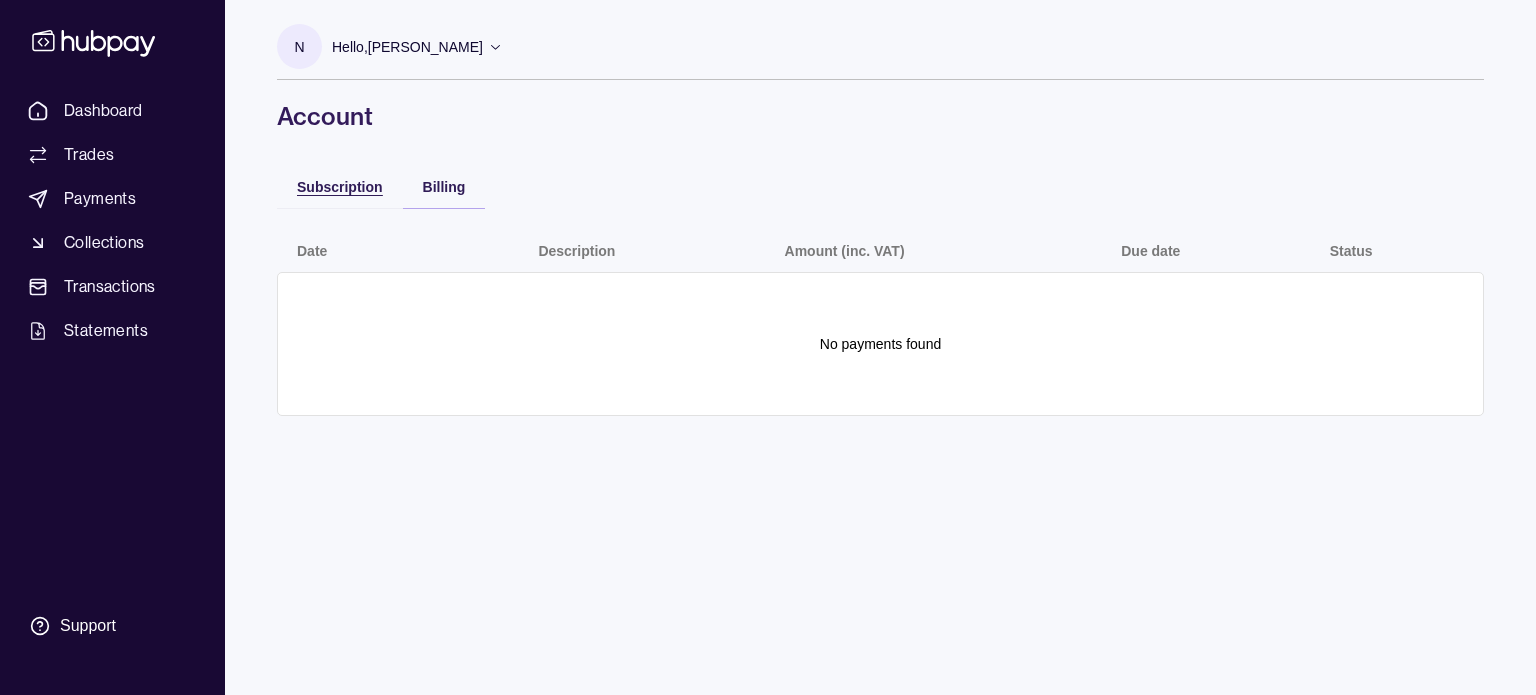 click on "Subscription" at bounding box center [340, 187] 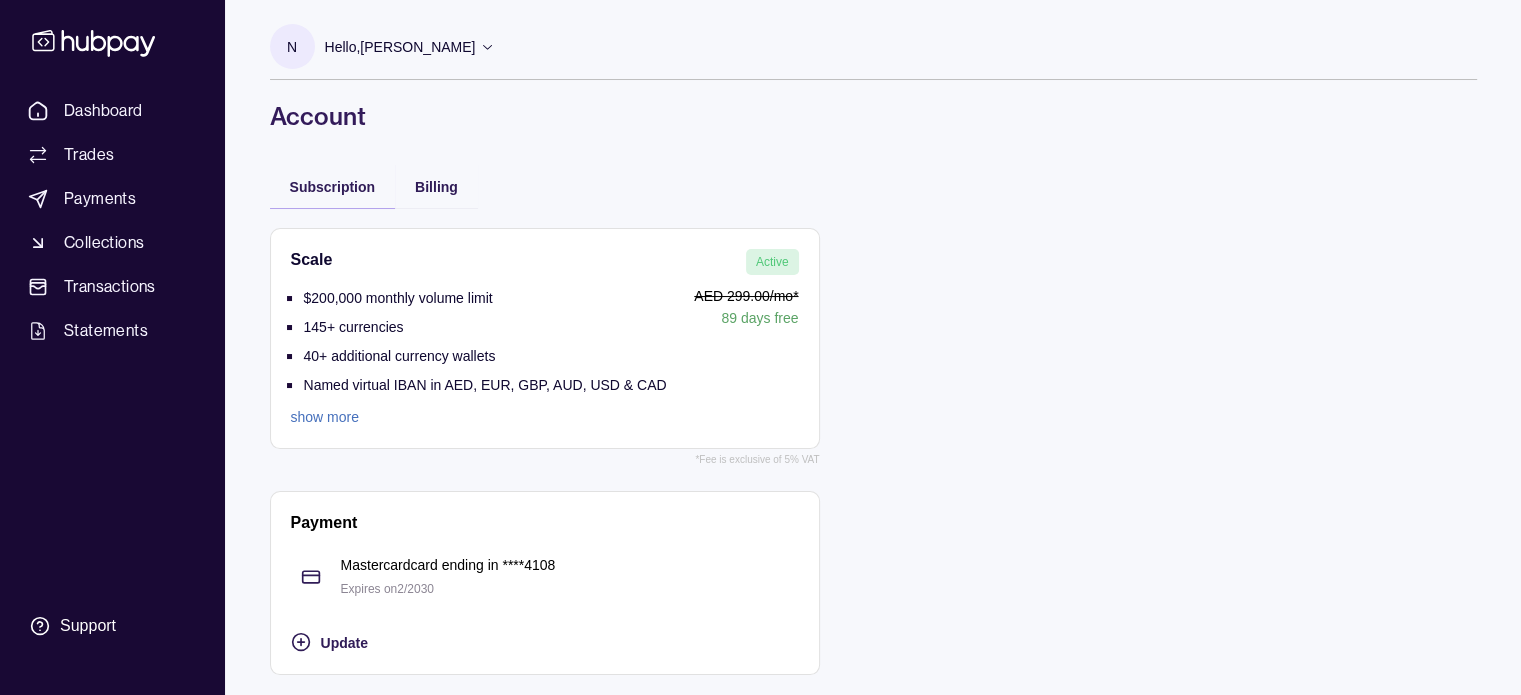 scroll, scrollTop: 1, scrollLeft: 0, axis: vertical 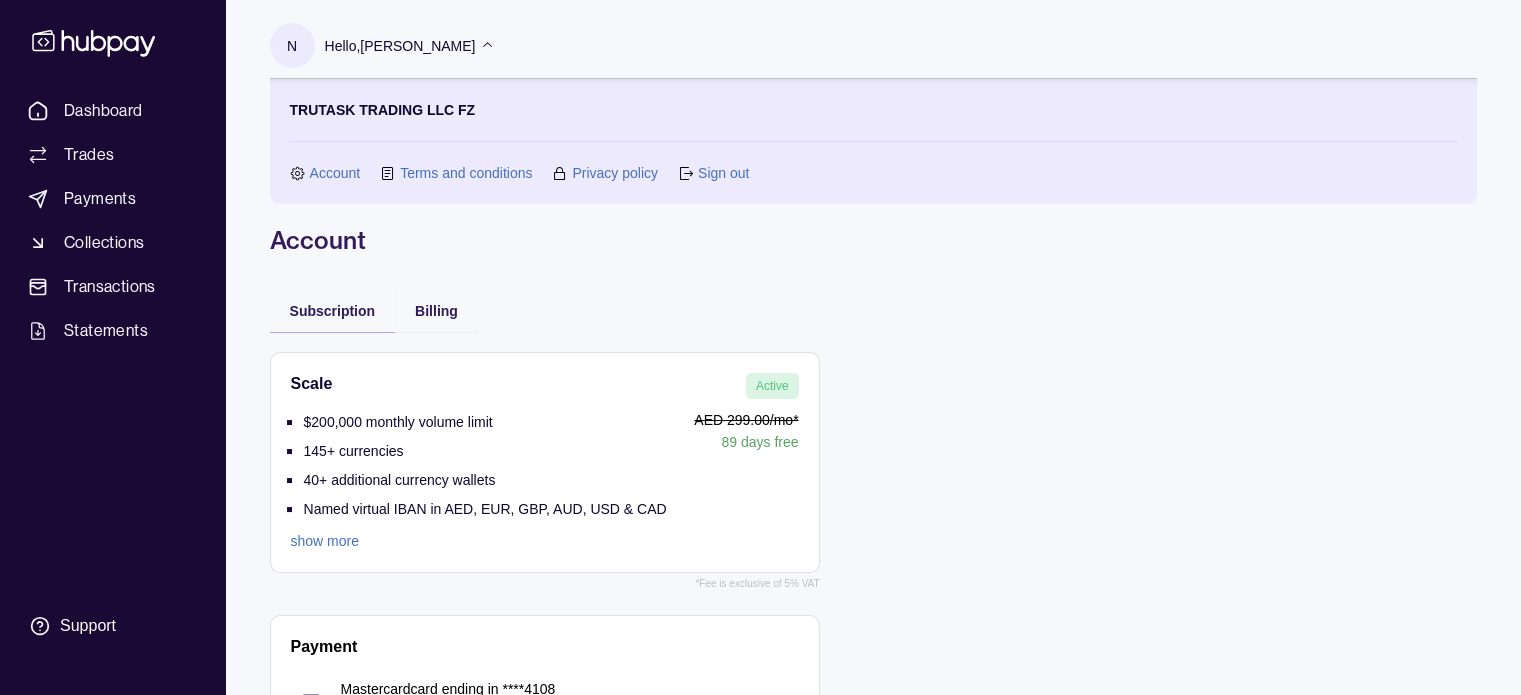 click 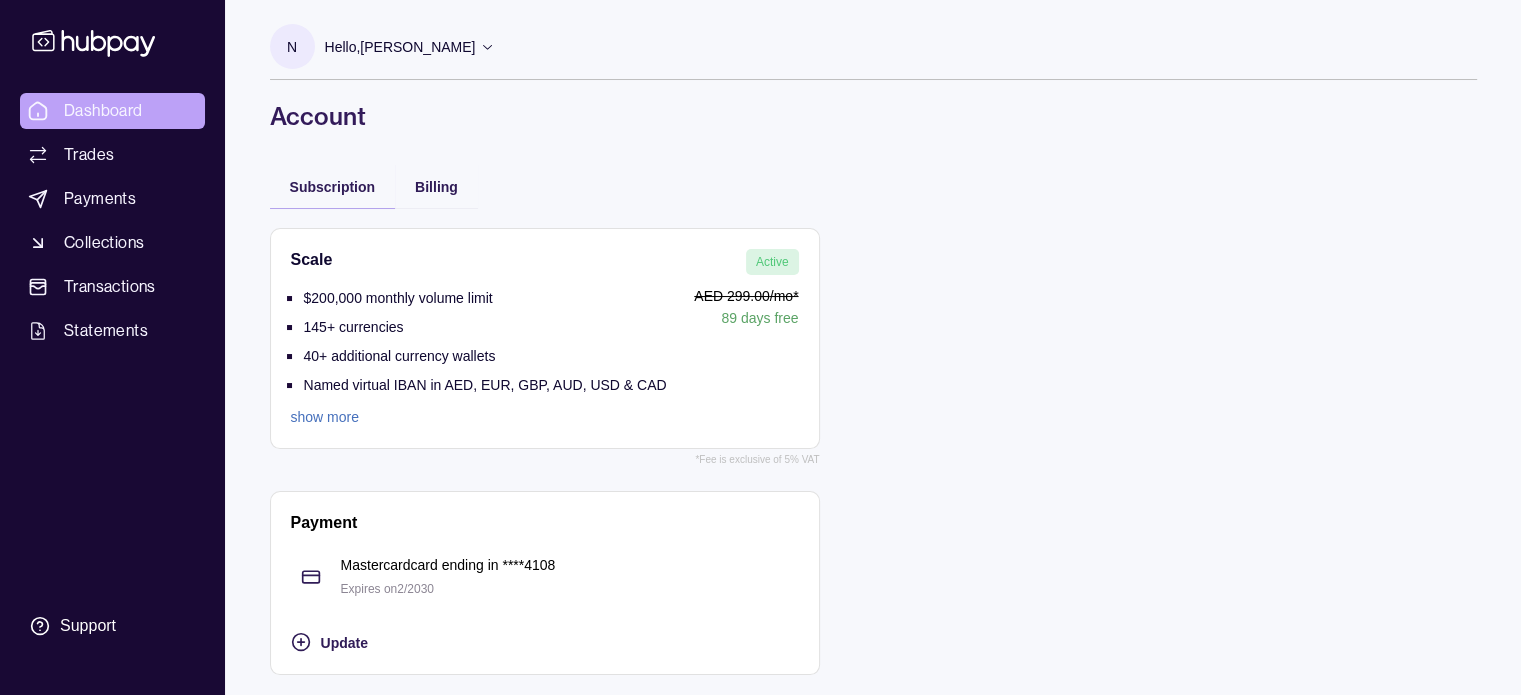 click on "Dashboard" at bounding box center (103, 111) 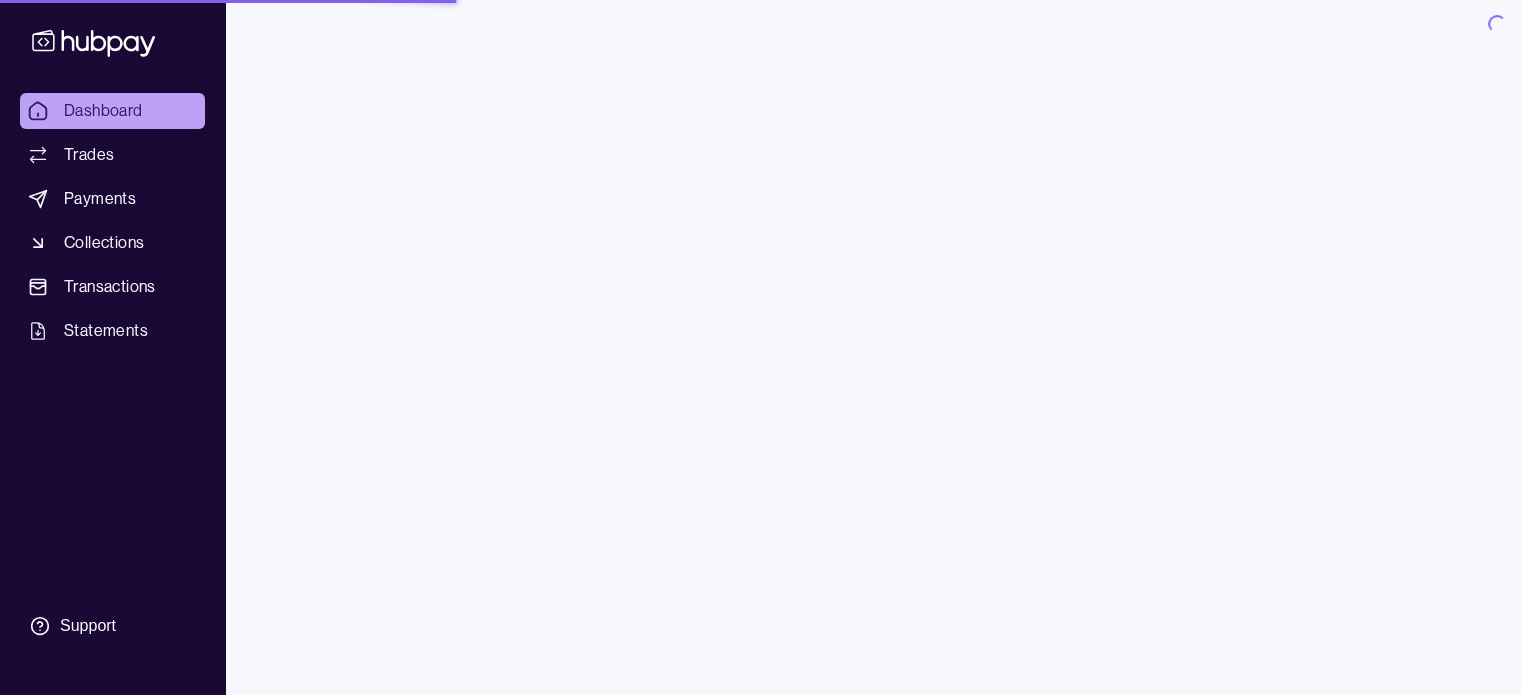 scroll, scrollTop: 0, scrollLeft: 0, axis: both 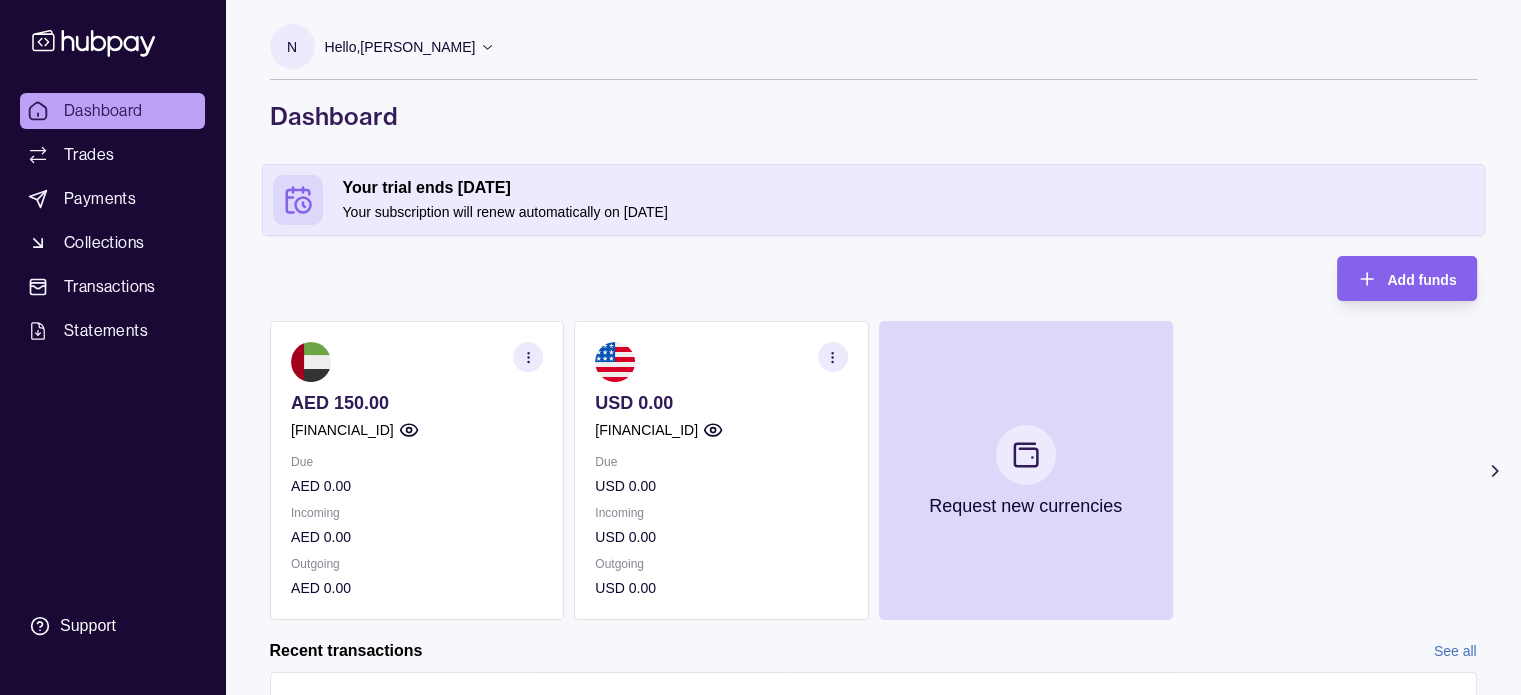 click 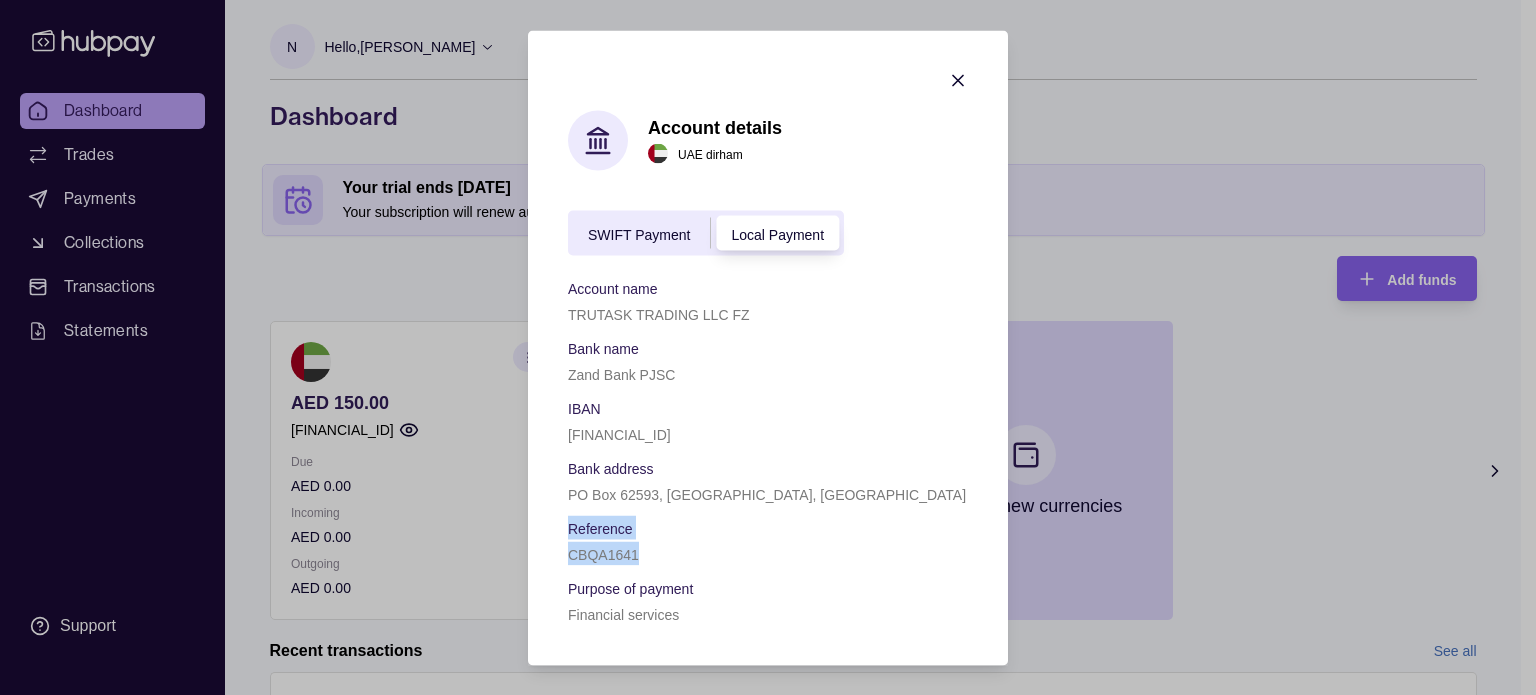 drag, startPoint x: 641, startPoint y: 551, endPoint x: 568, endPoint y: 525, distance: 77.491936 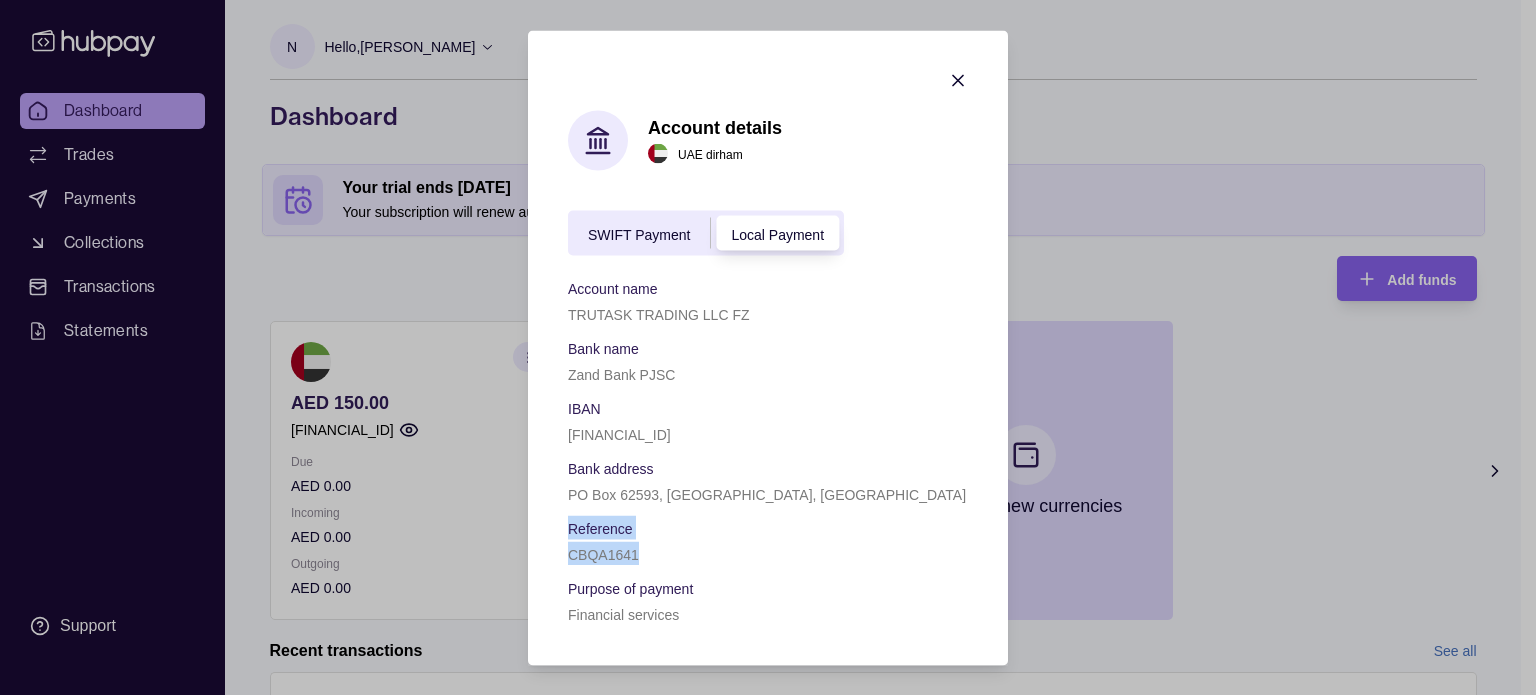 copy on "Reference CBQA1641" 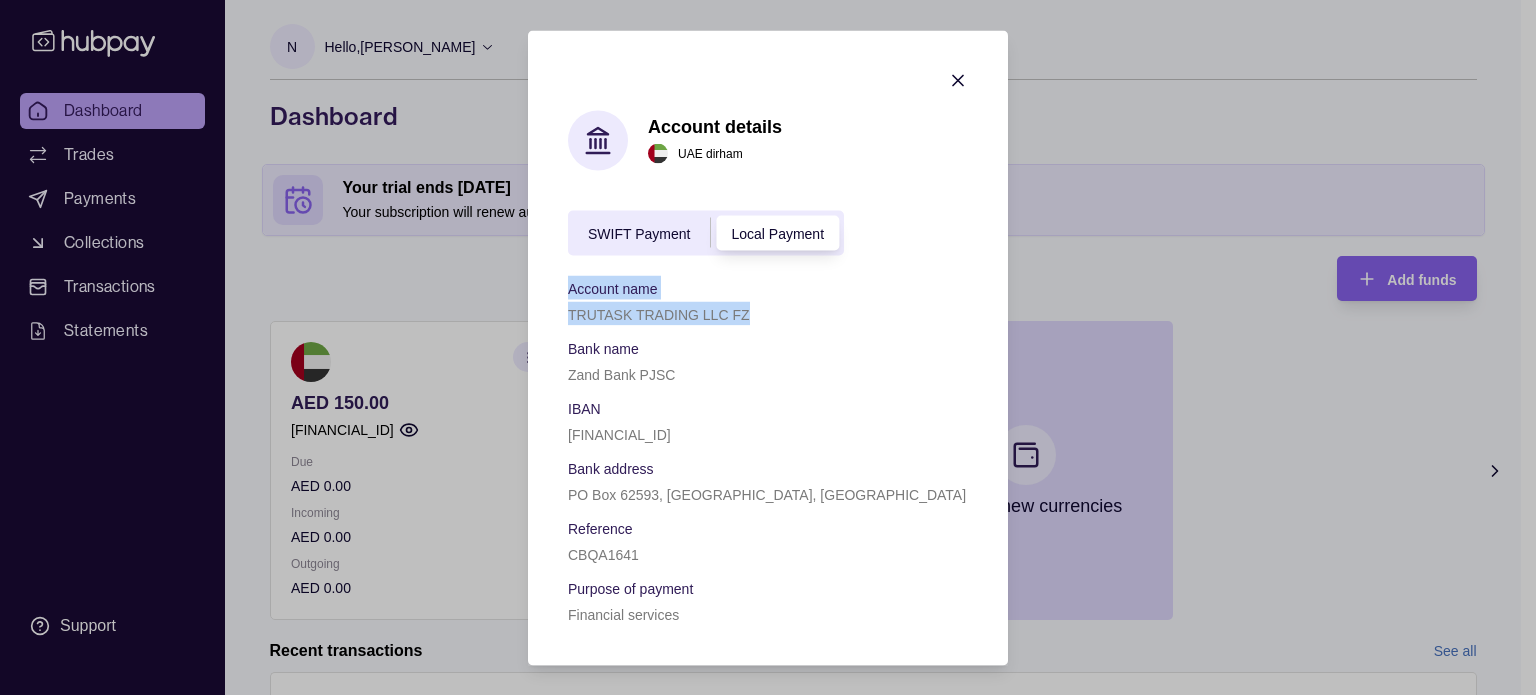 drag, startPoint x: 756, startPoint y: 312, endPoint x: 565, endPoint y: 284, distance: 193.04144 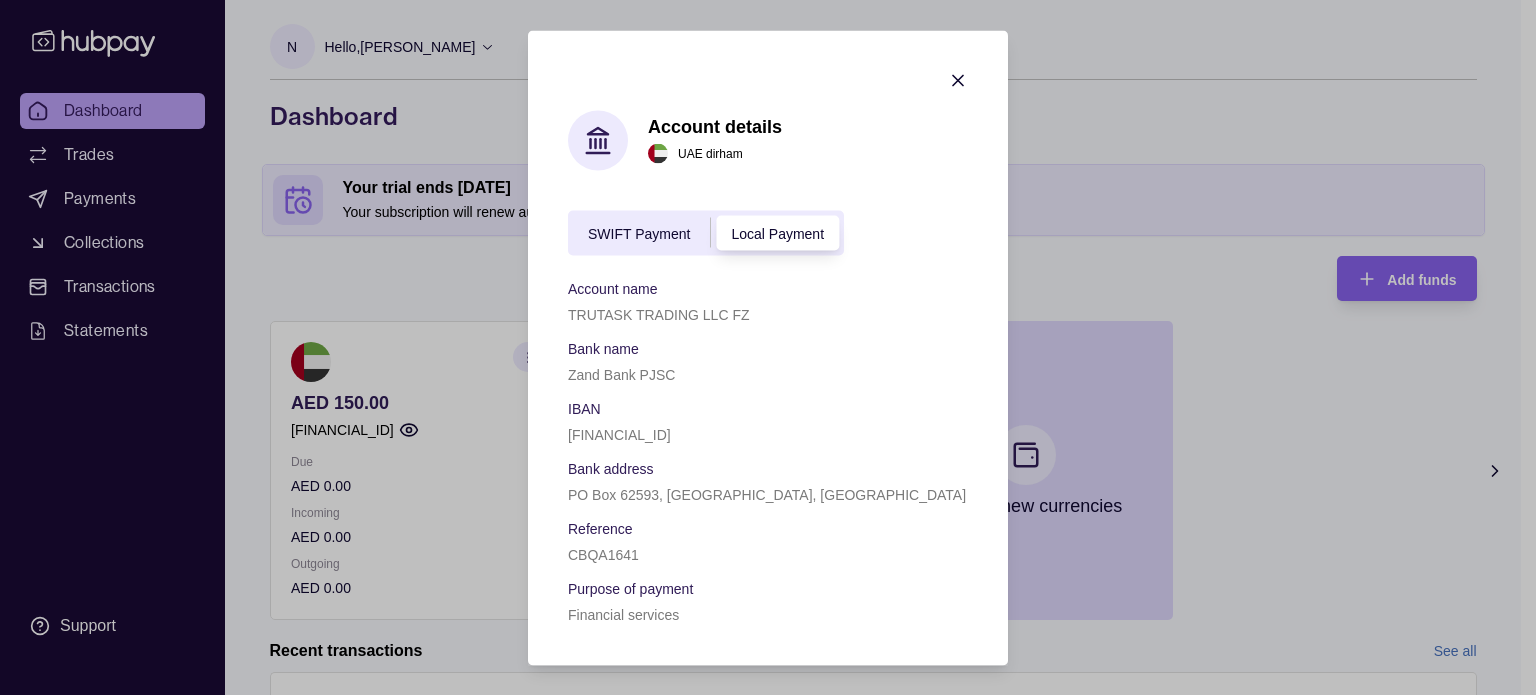 click on "[FINANCIAL_ID]" at bounding box center [768, 433] 